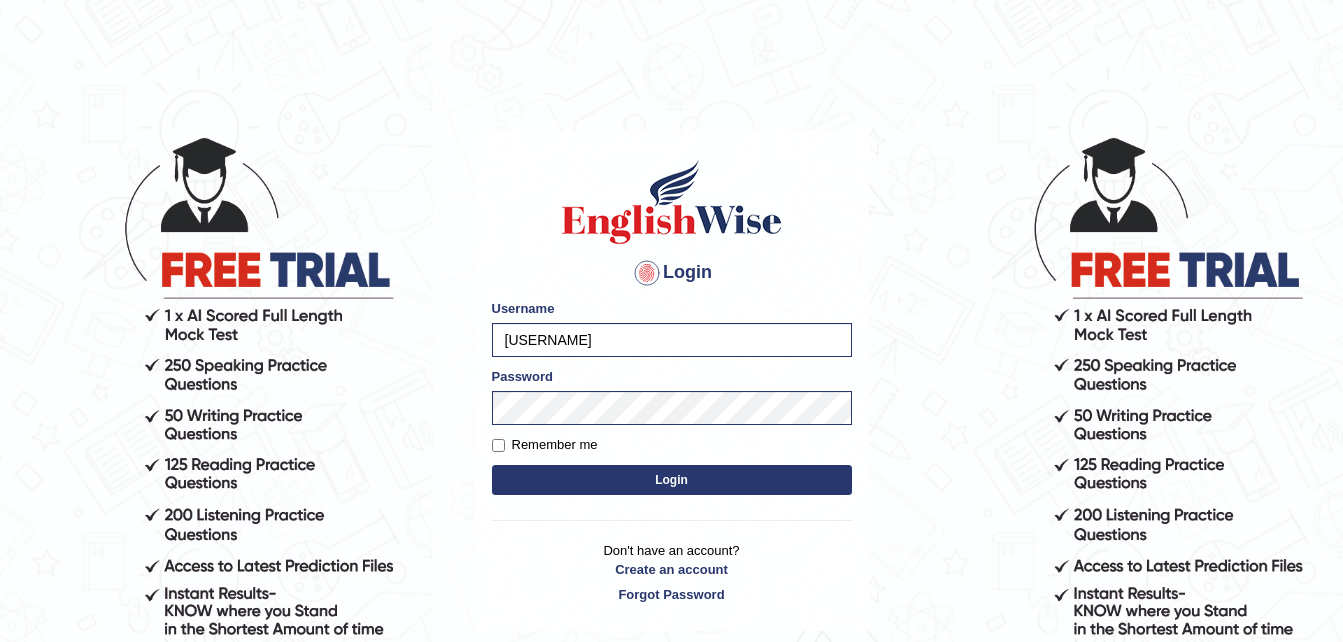 scroll, scrollTop: 0, scrollLeft: 0, axis: both 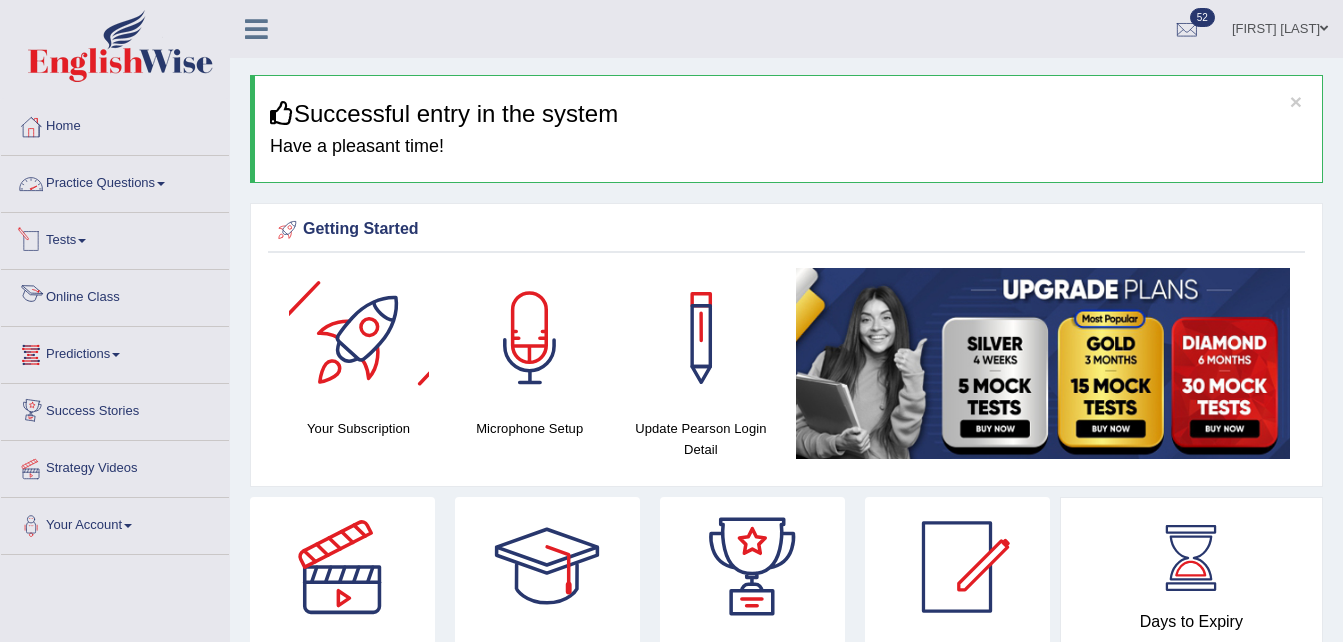click on "Practice Questions" at bounding box center [115, 181] 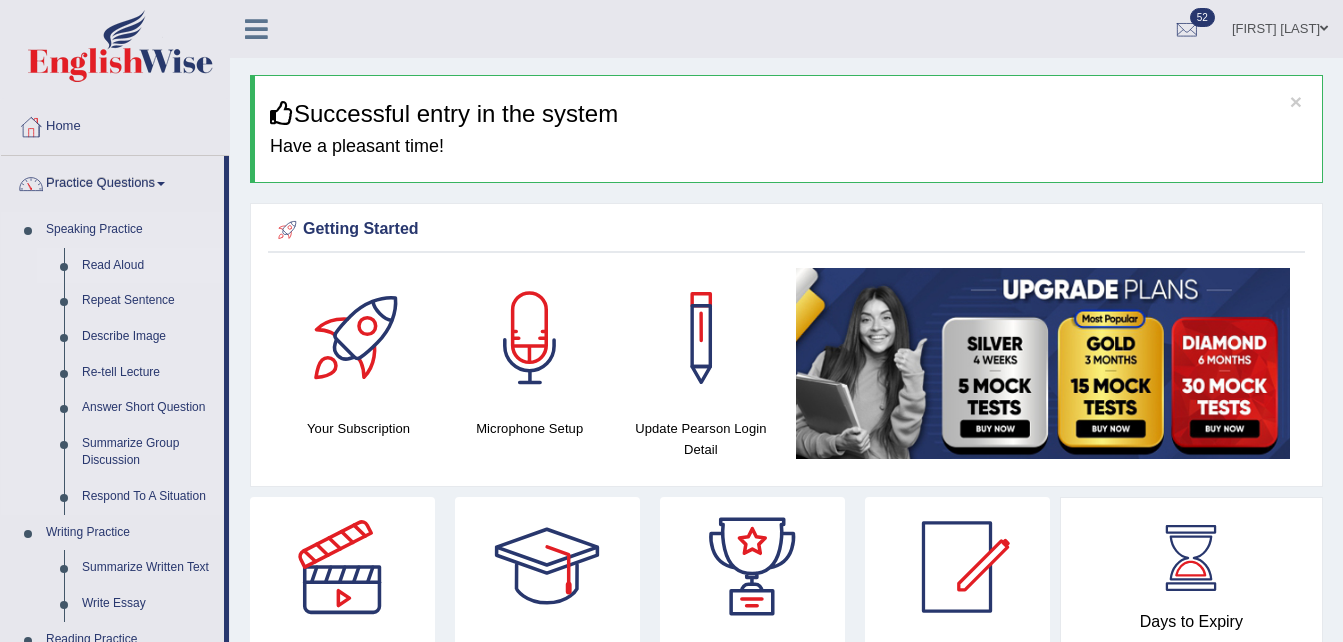 click on "Read Aloud" at bounding box center (148, 266) 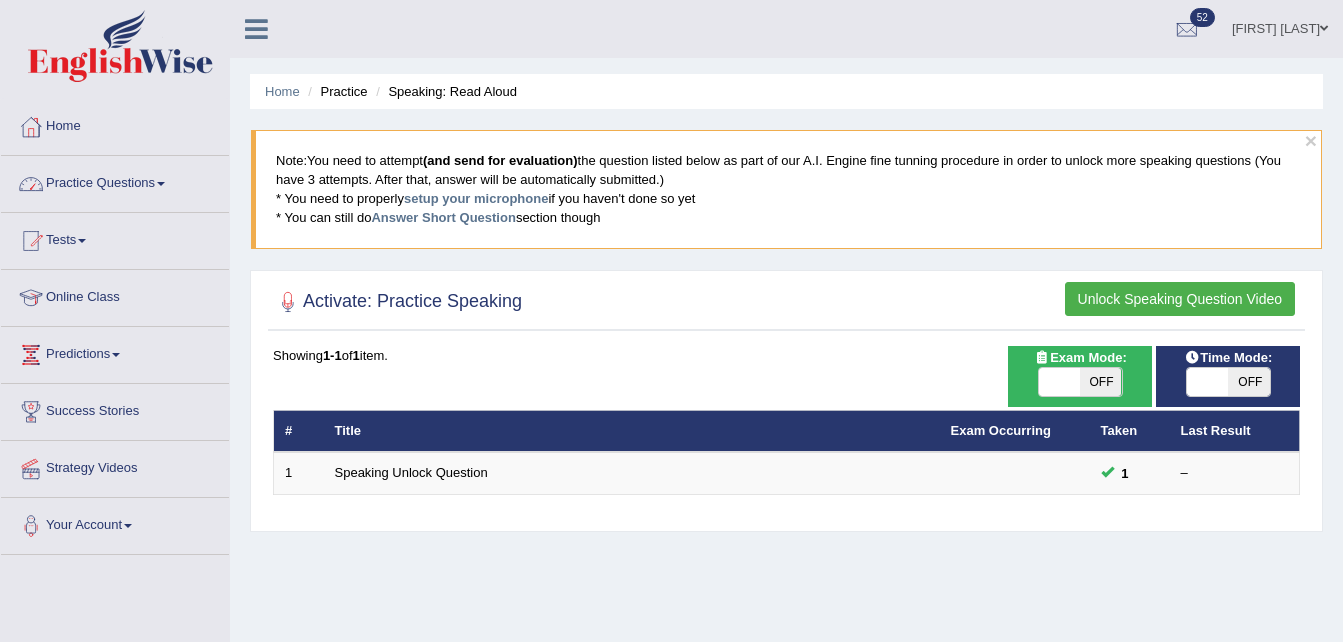 scroll, scrollTop: 0, scrollLeft: 0, axis: both 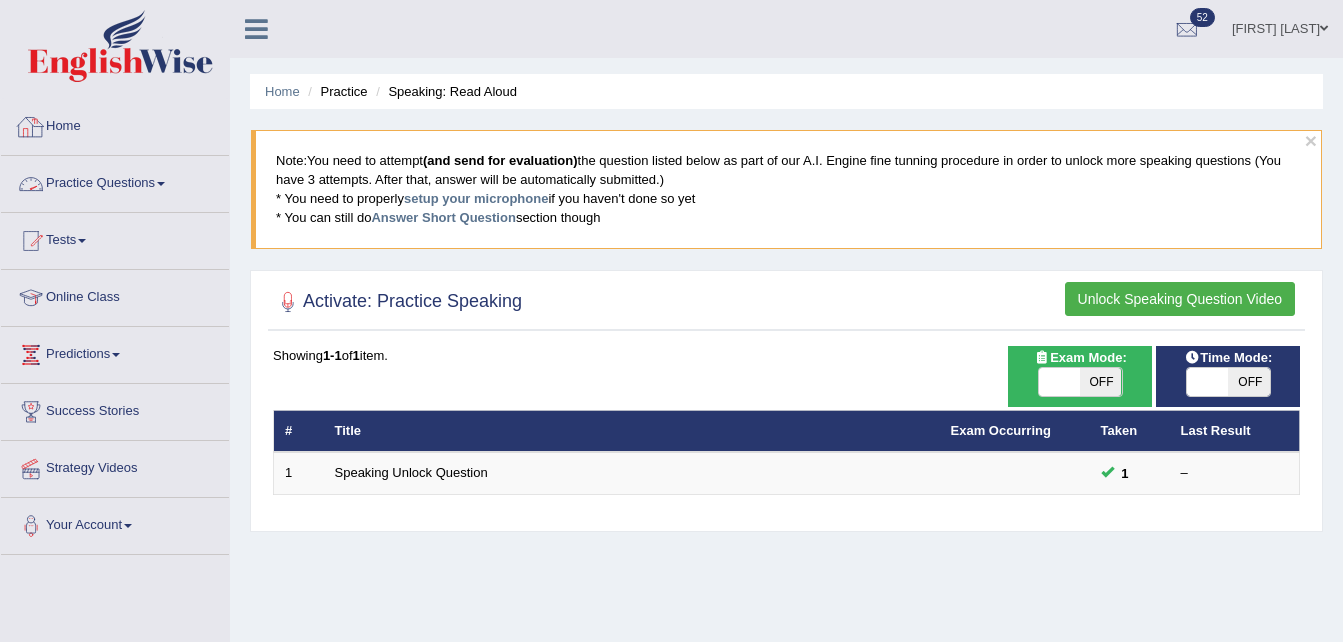 click on "Home" at bounding box center [115, 124] 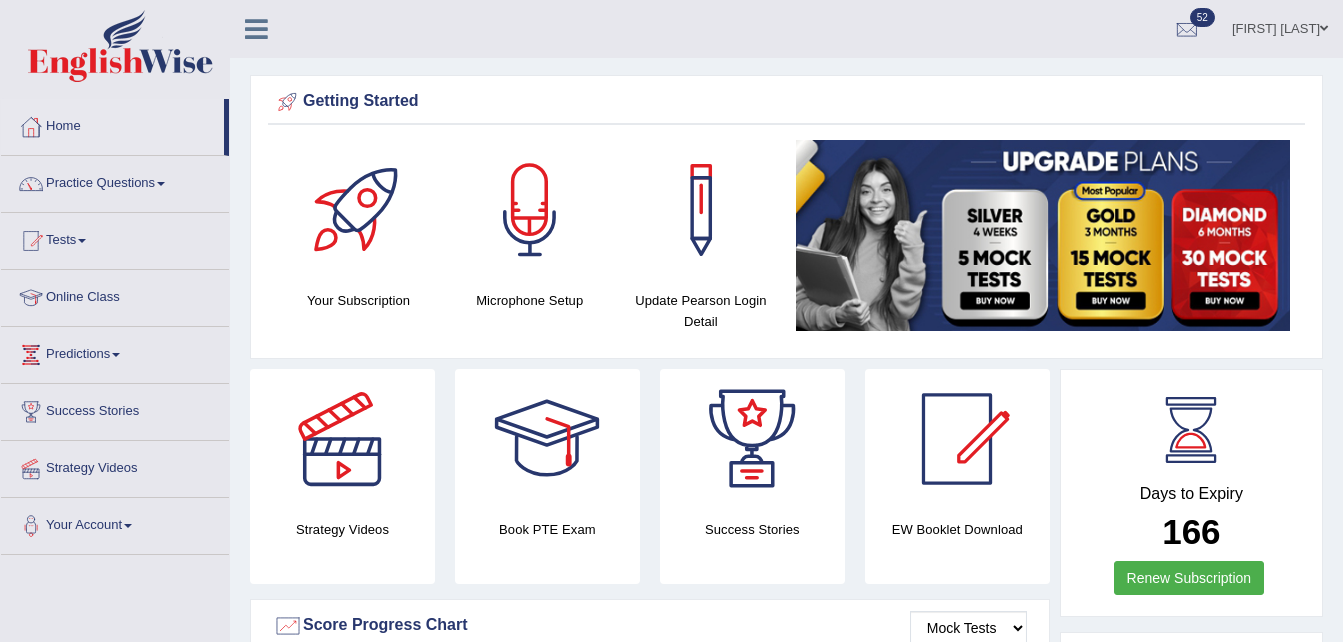 scroll, scrollTop: 0, scrollLeft: 0, axis: both 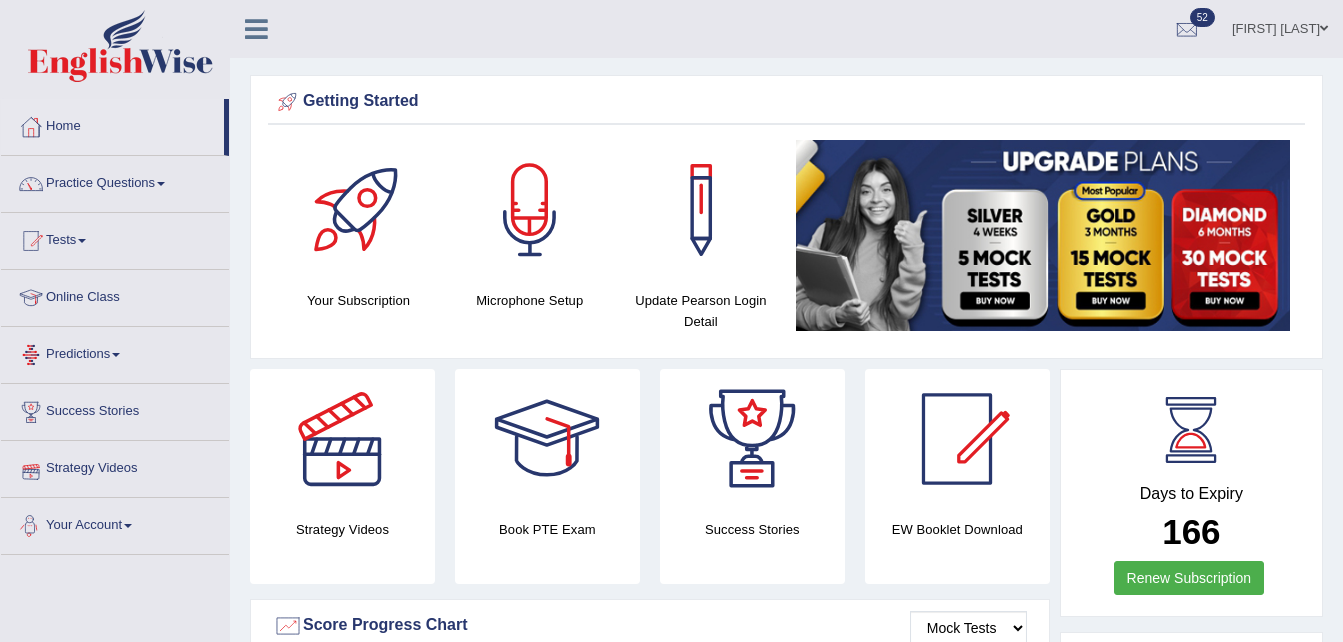 click on "Predictions" at bounding box center (115, 352) 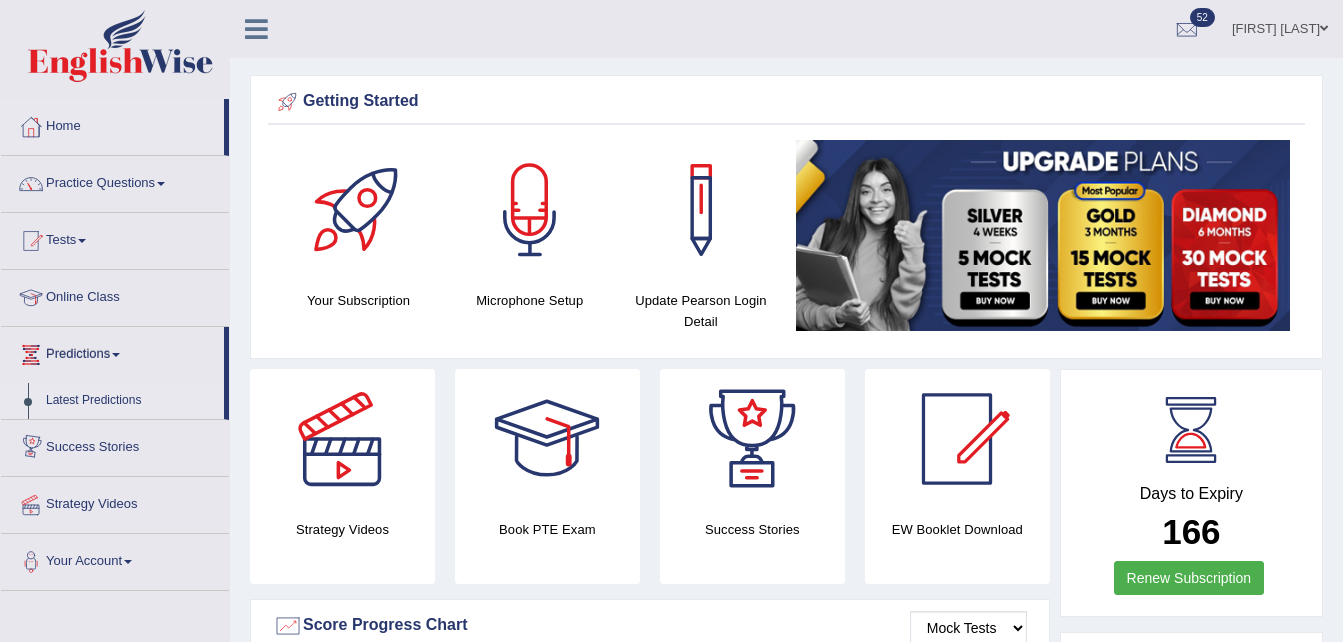 click on "Latest Predictions" at bounding box center [130, 401] 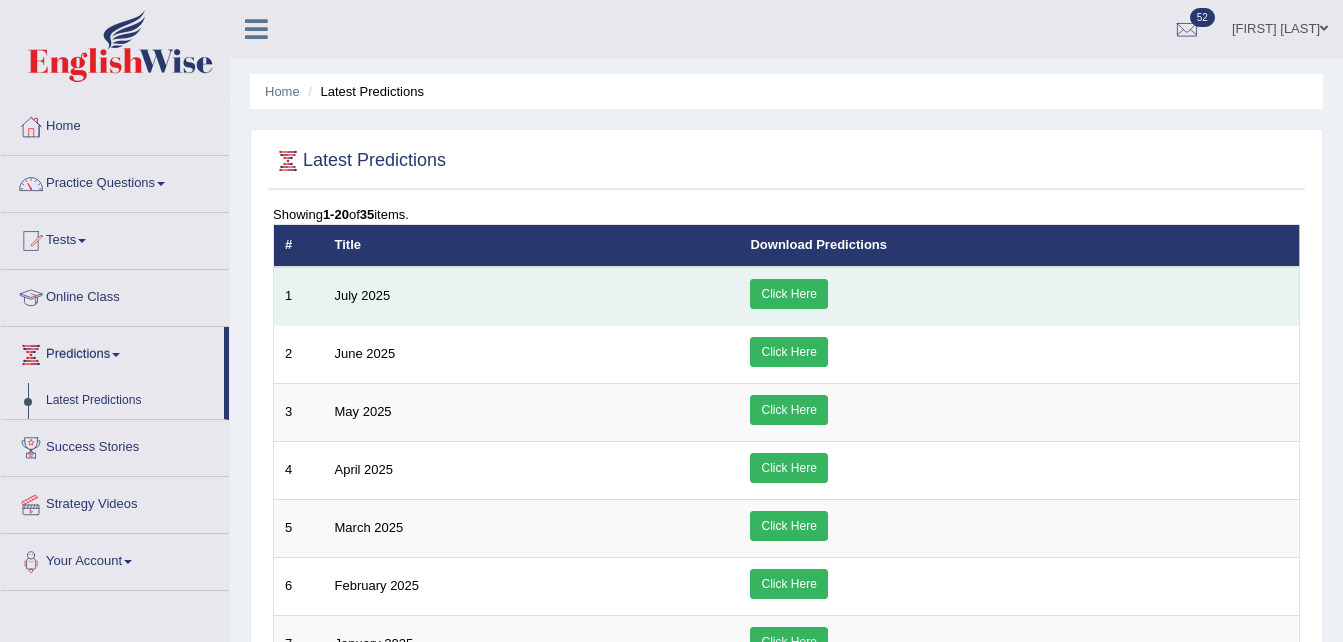 scroll, scrollTop: 0, scrollLeft: 0, axis: both 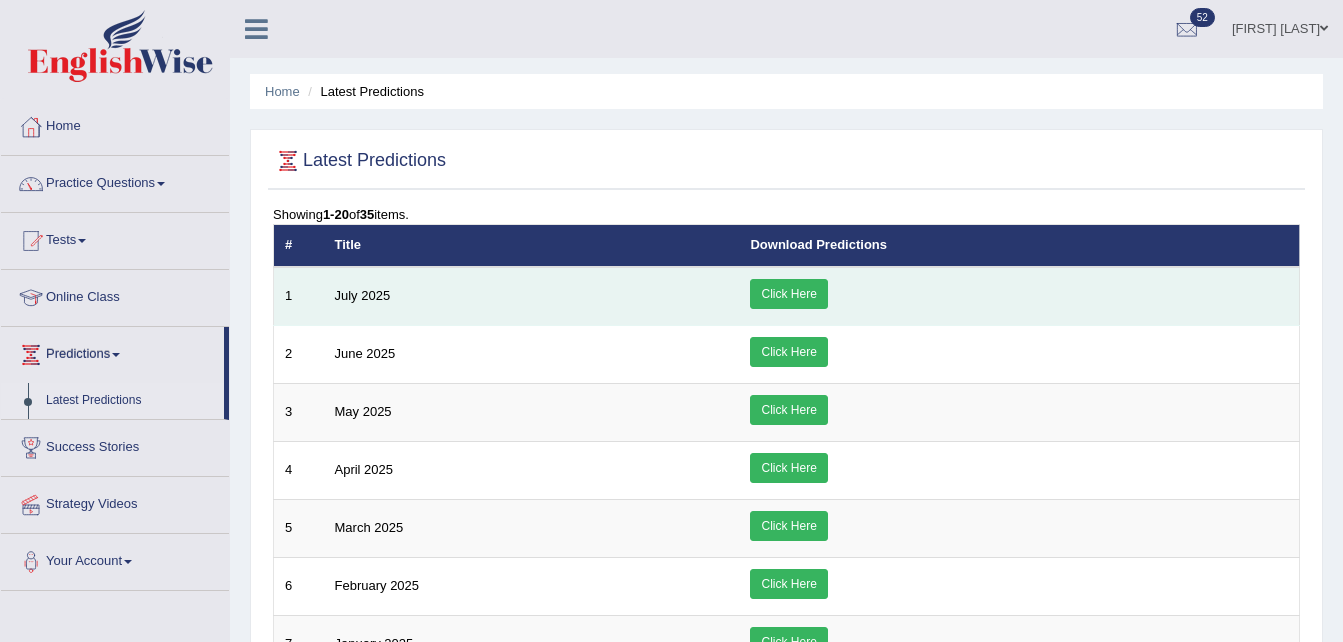 click on "Click Here" at bounding box center (788, 294) 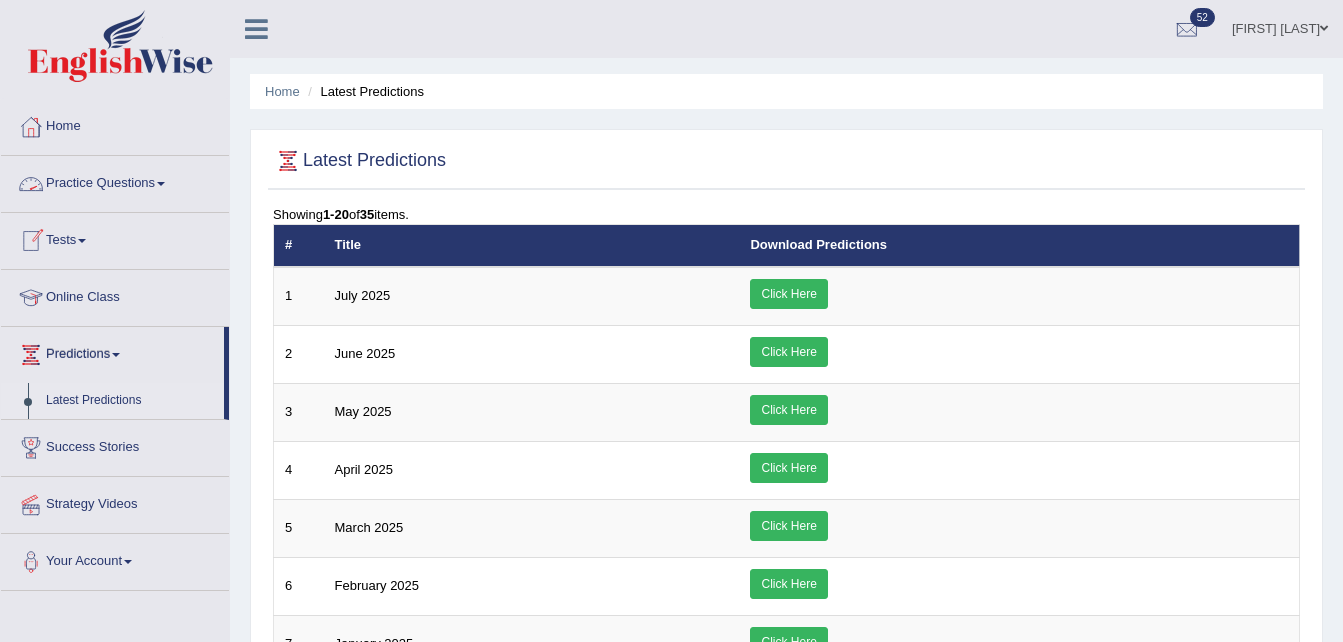 click on "Practice Questions" at bounding box center (115, 181) 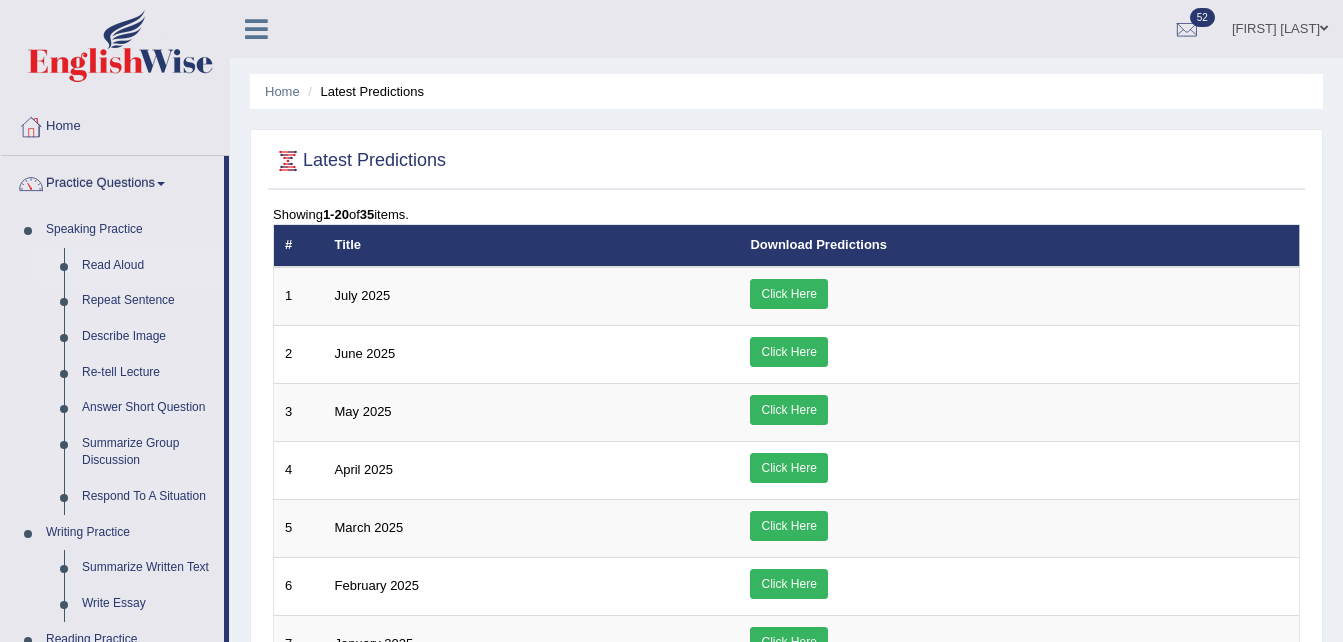 click on "Read Aloud" at bounding box center (148, 266) 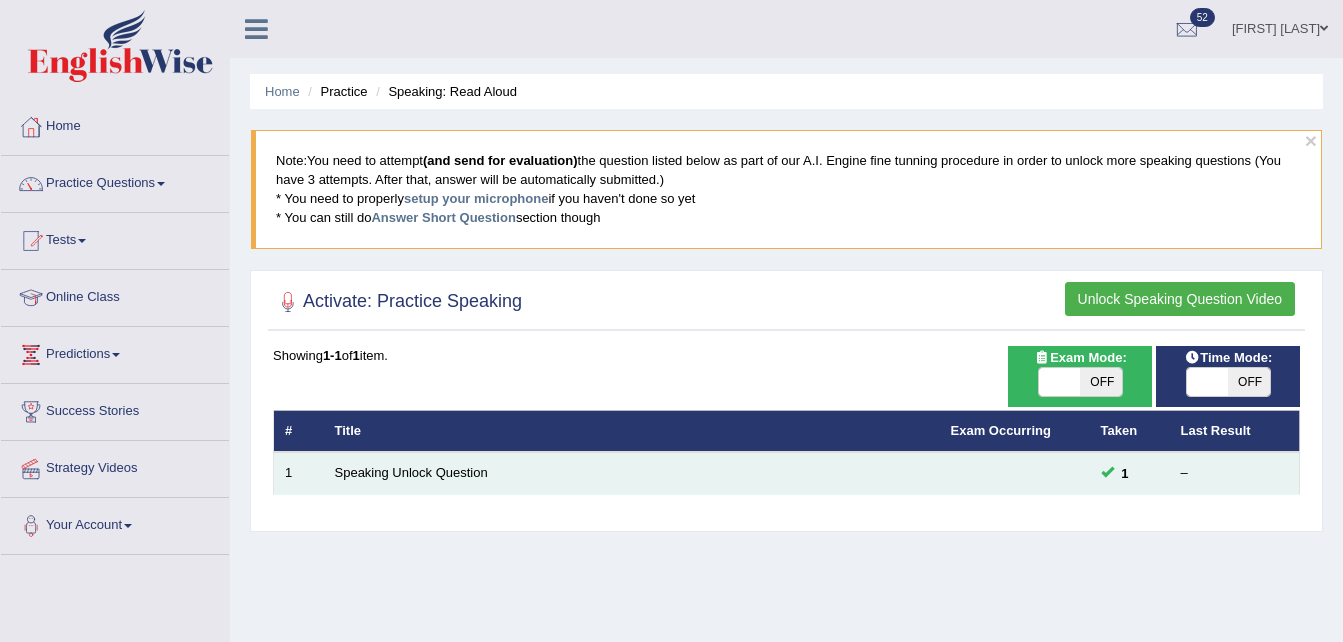 scroll, scrollTop: 0, scrollLeft: 0, axis: both 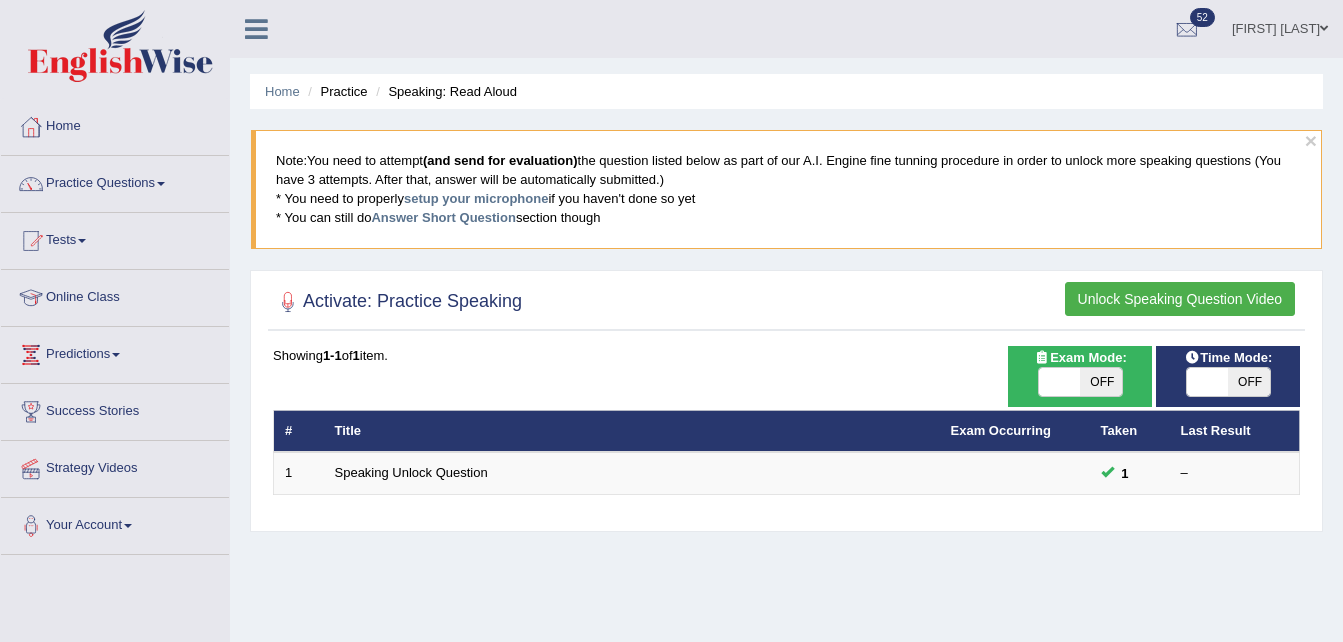 click on "OFF" at bounding box center [1101, 382] 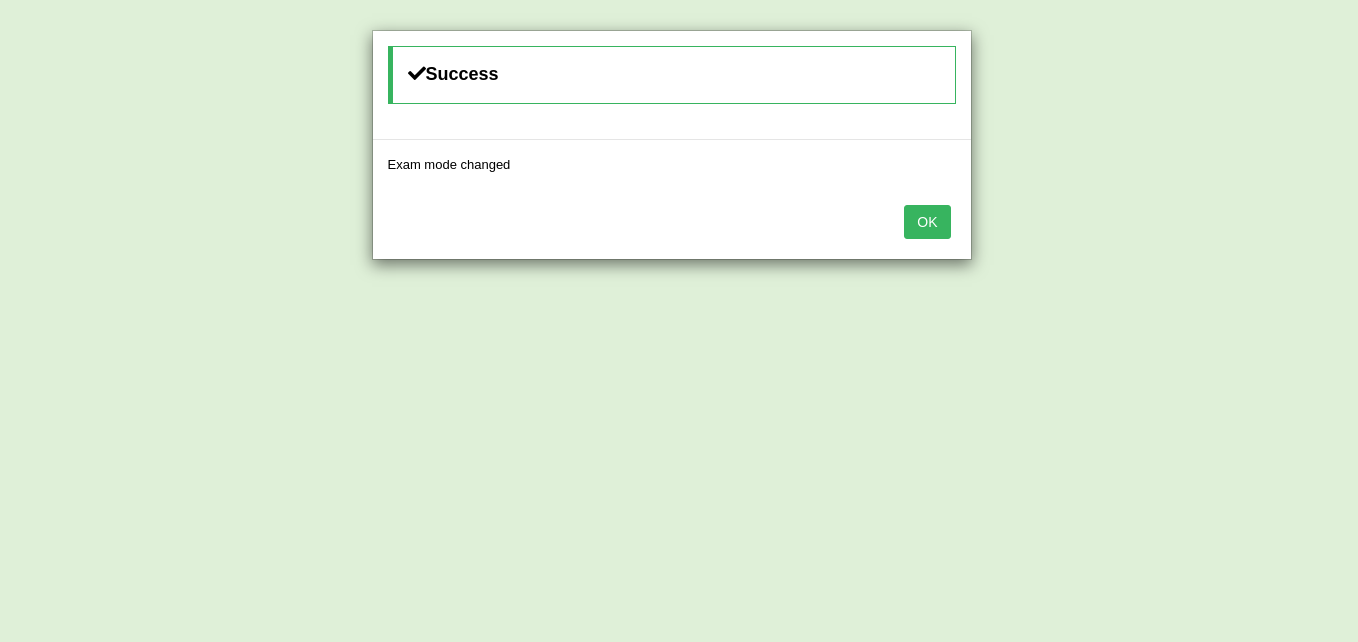 click on "OK" at bounding box center (927, 222) 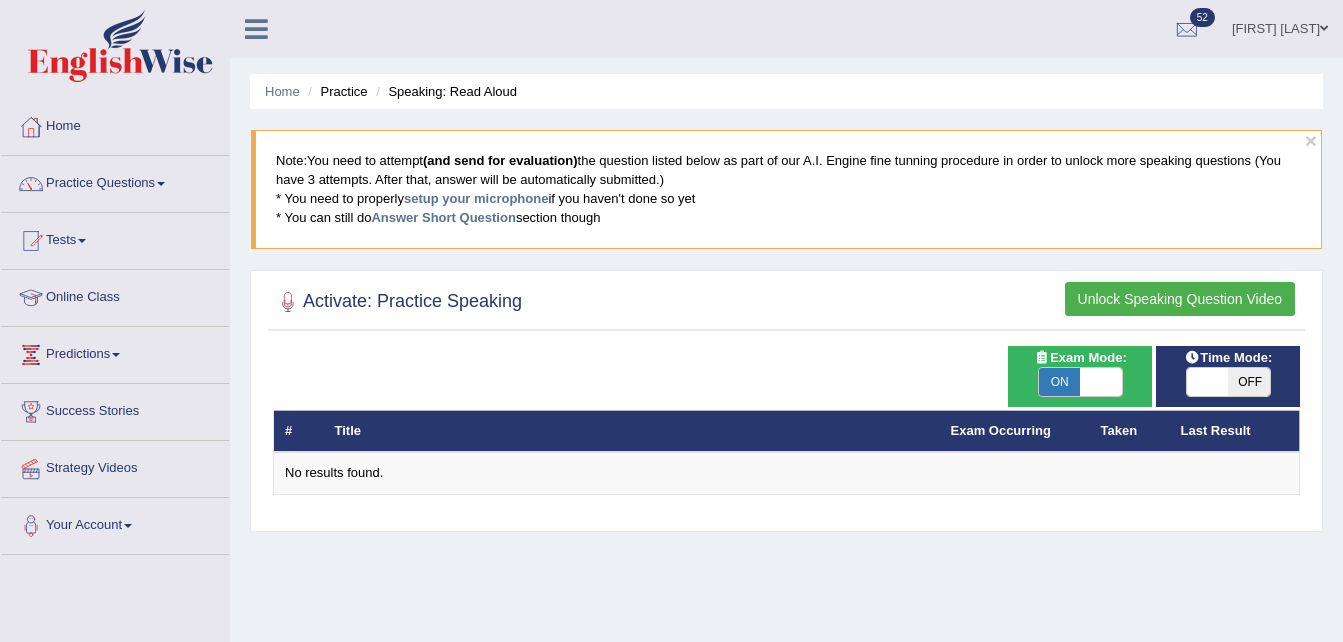 scroll, scrollTop: 0, scrollLeft: 0, axis: both 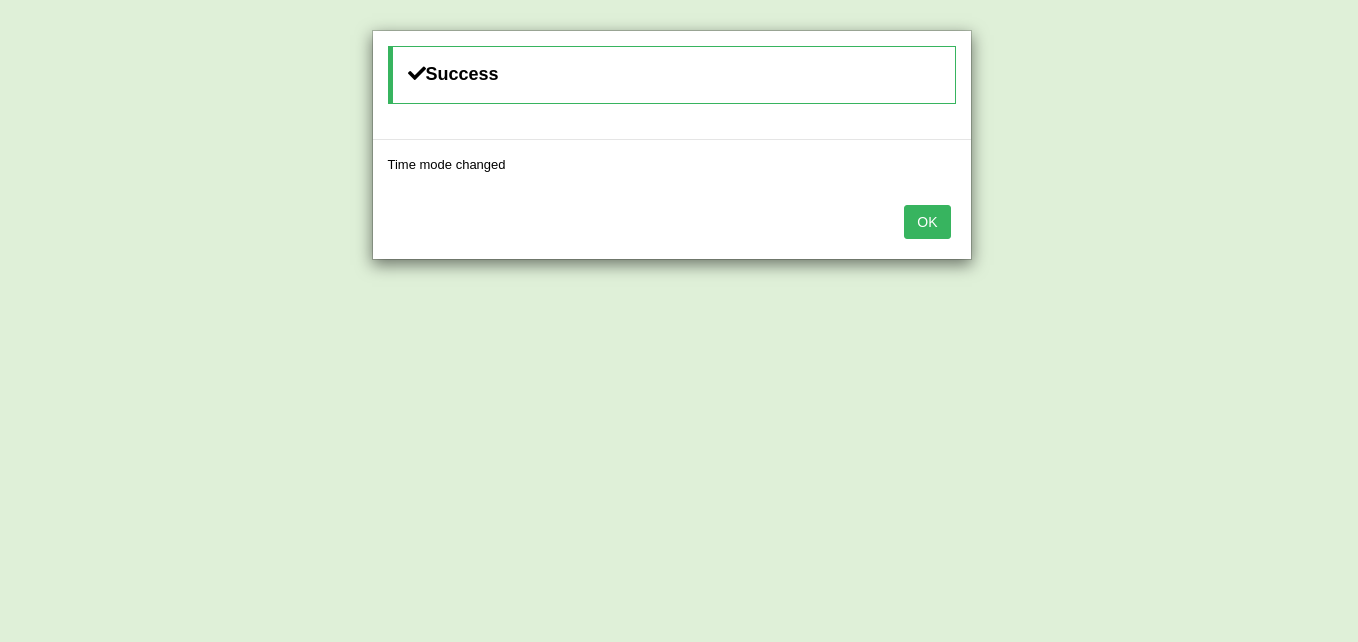 click on "OK" at bounding box center [672, 224] 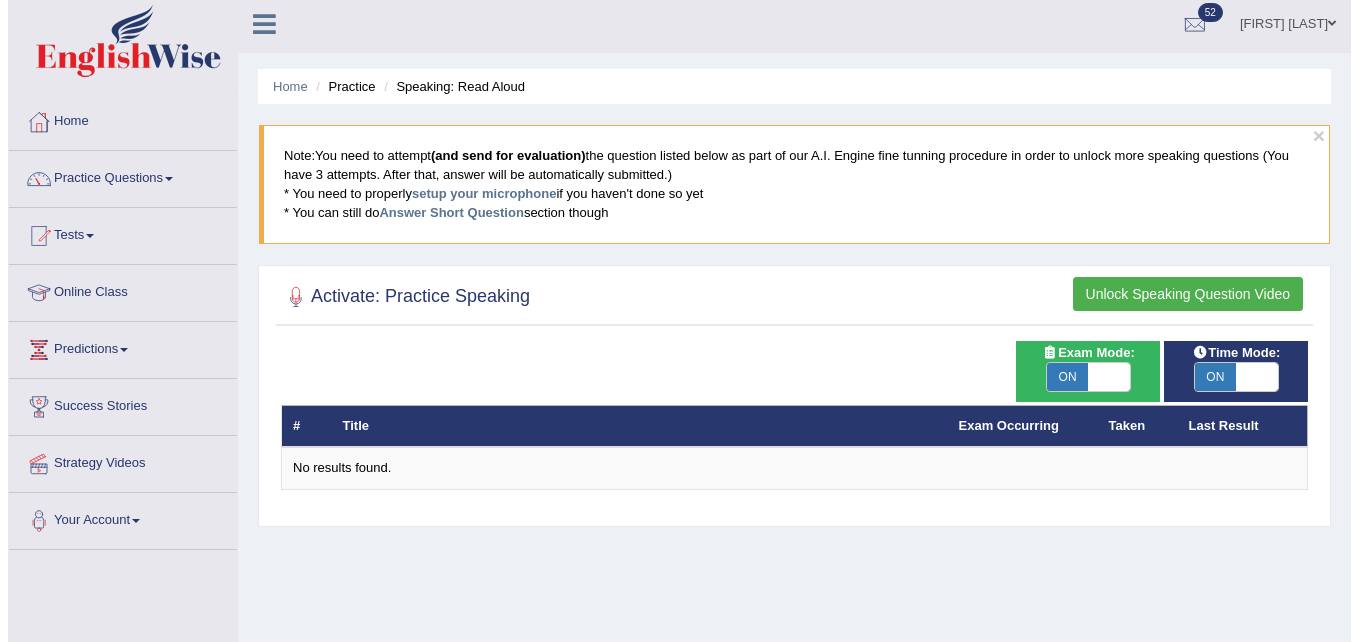 scroll, scrollTop: 0, scrollLeft: 0, axis: both 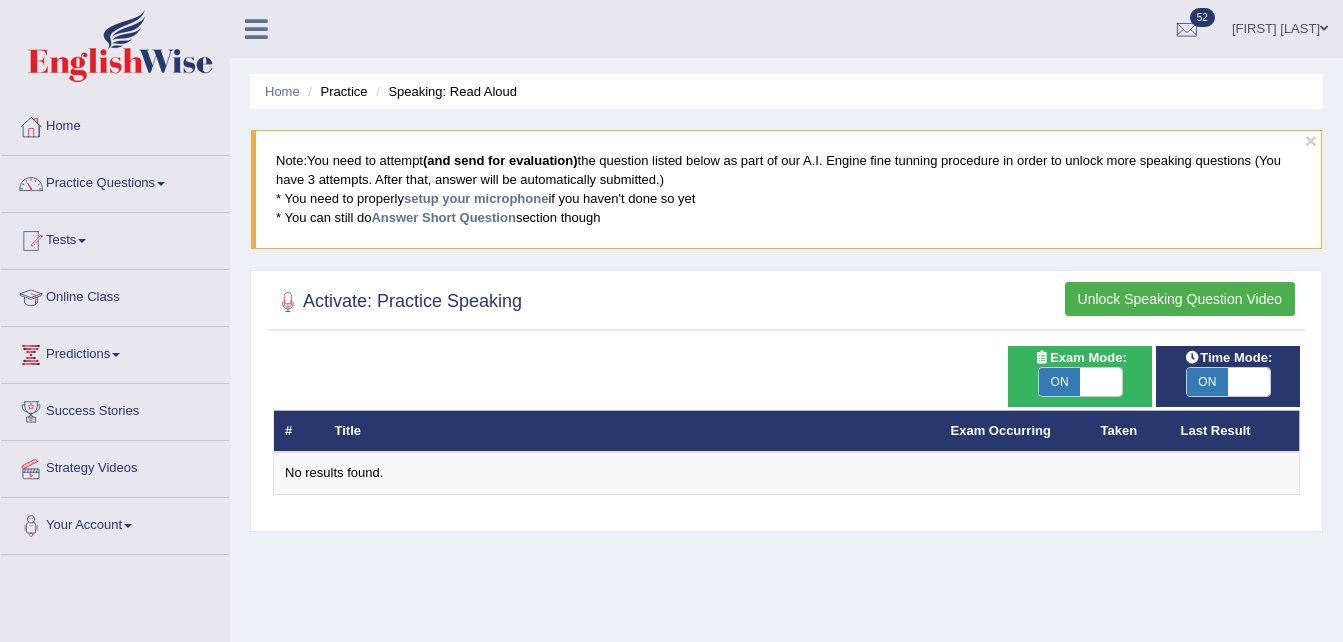 click on "Unlock Speaking Question Video" at bounding box center [1180, 299] 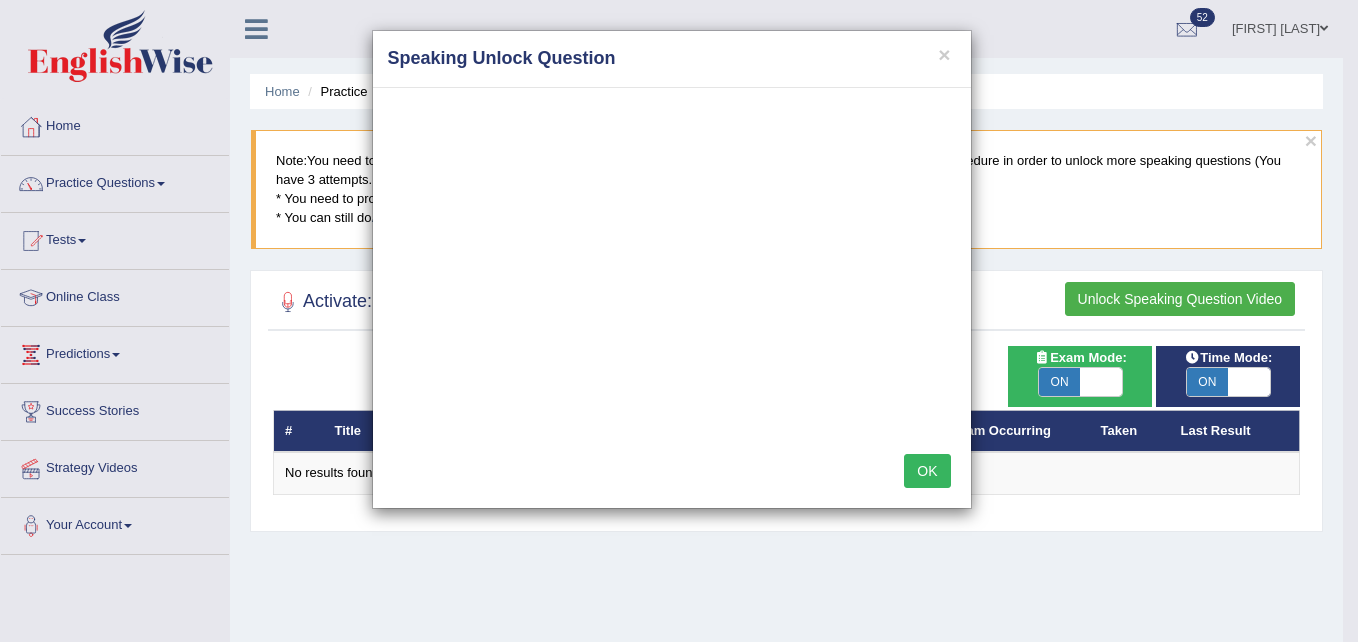 click on "OK" at bounding box center [927, 471] 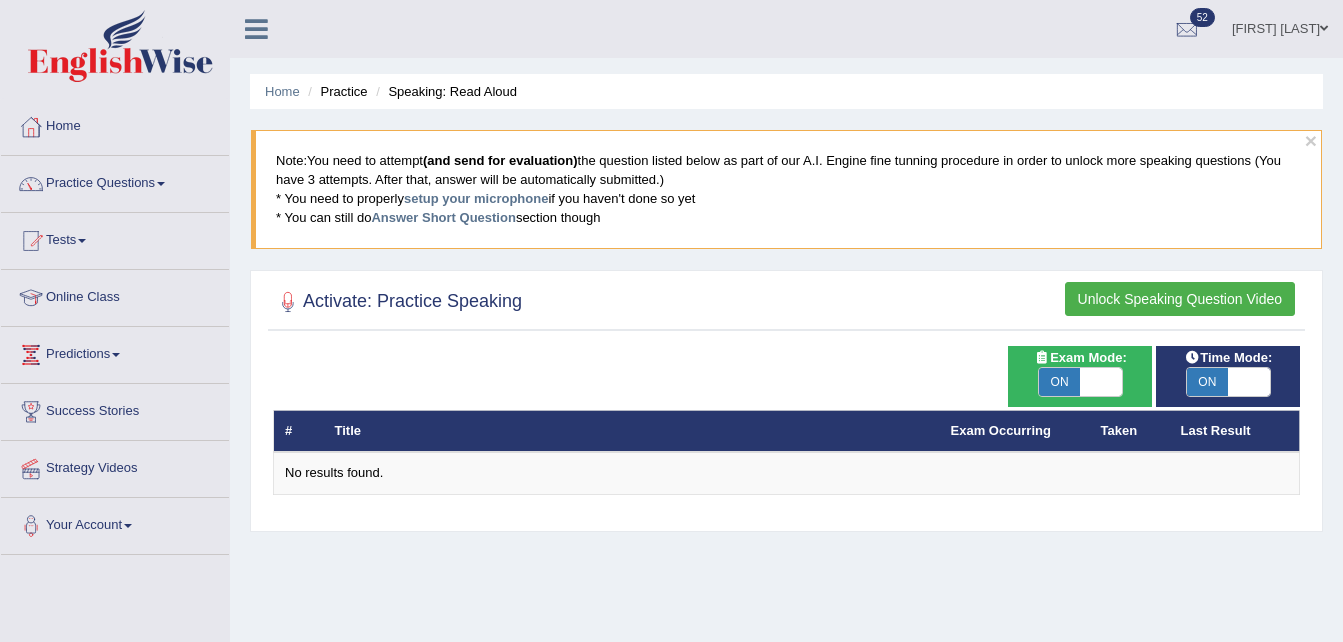 click on "Unlock Speaking Question Video" at bounding box center (1180, 299) 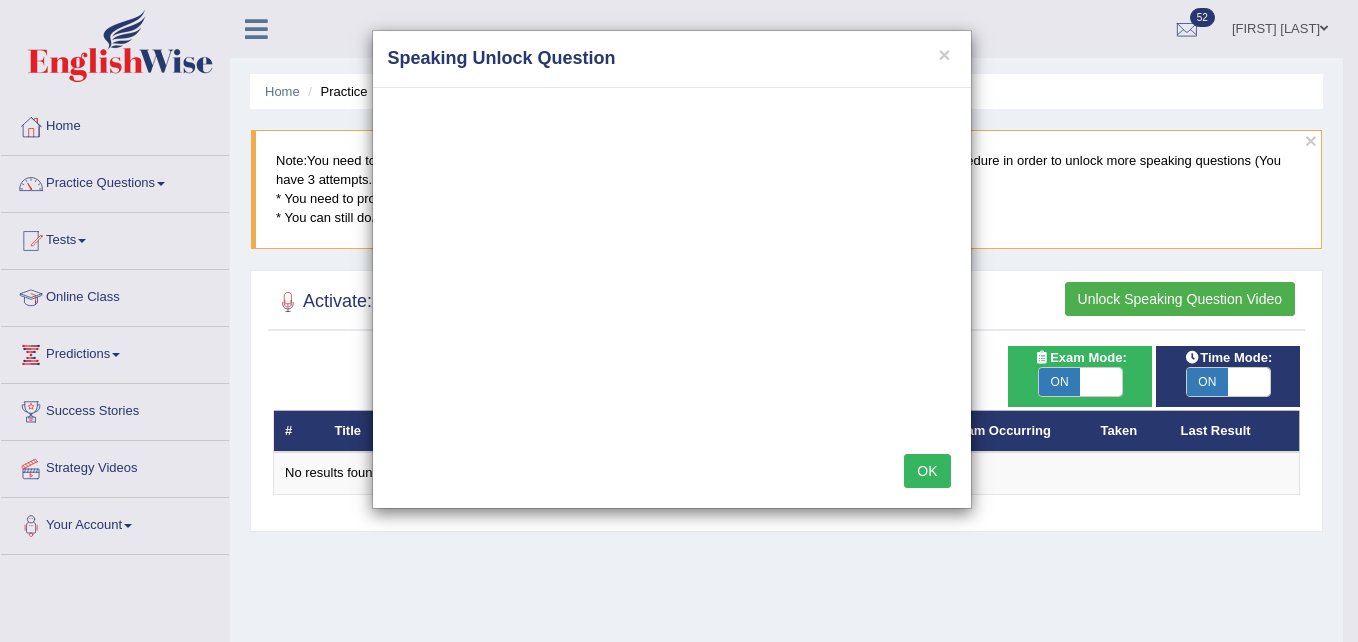 click on "OK" at bounding box center [927, 471] 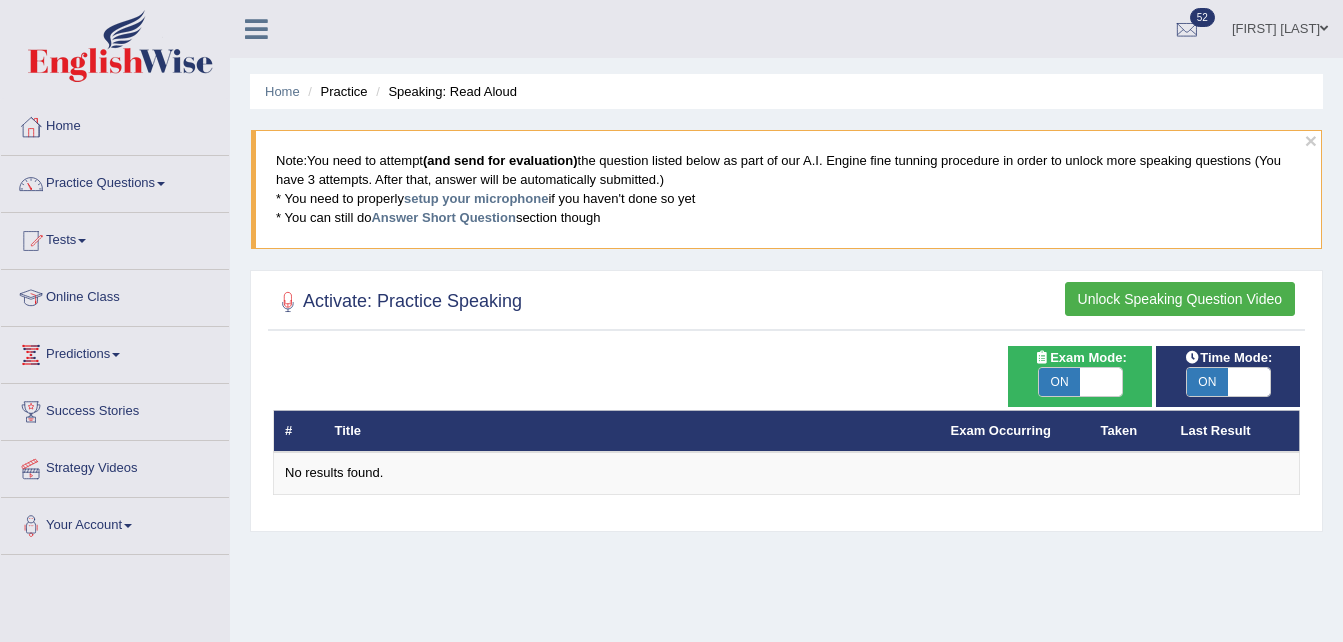 drag, startPoint x: 1129, startPoint y: 285, endPoint x: 1094, endPoint y: 367, distance: 89.157166 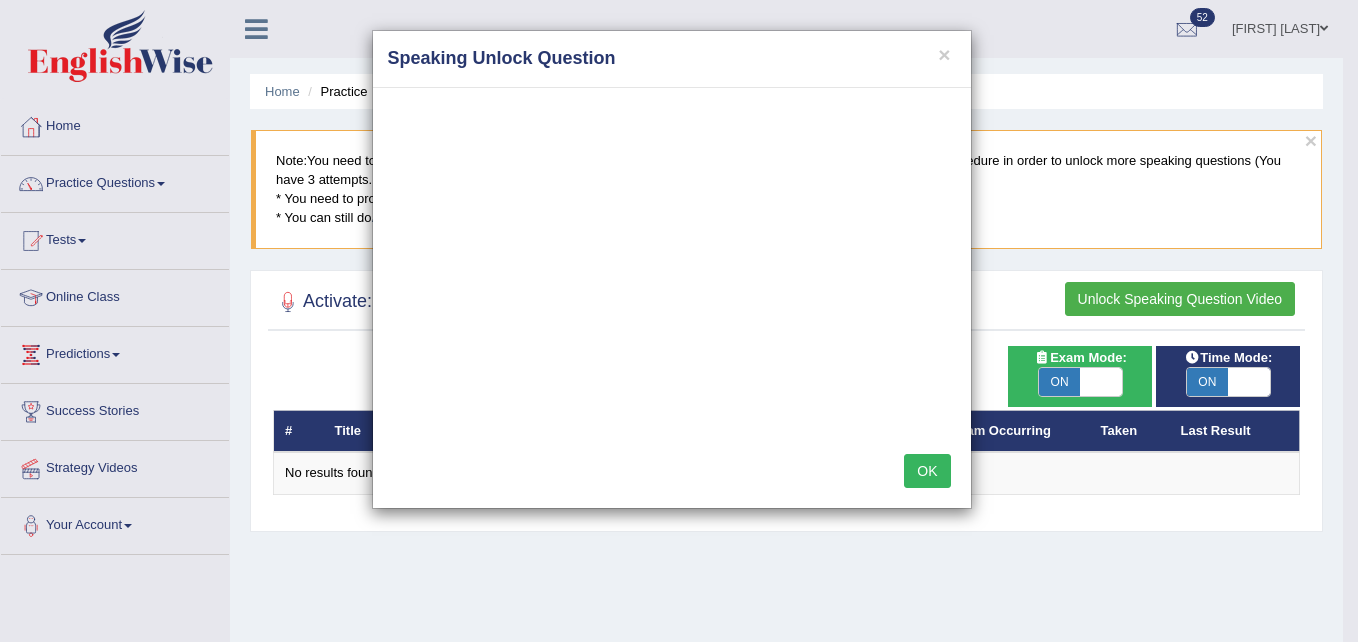 click on "× Speaking Unlock Question OK" at bounding box center [679, 321] 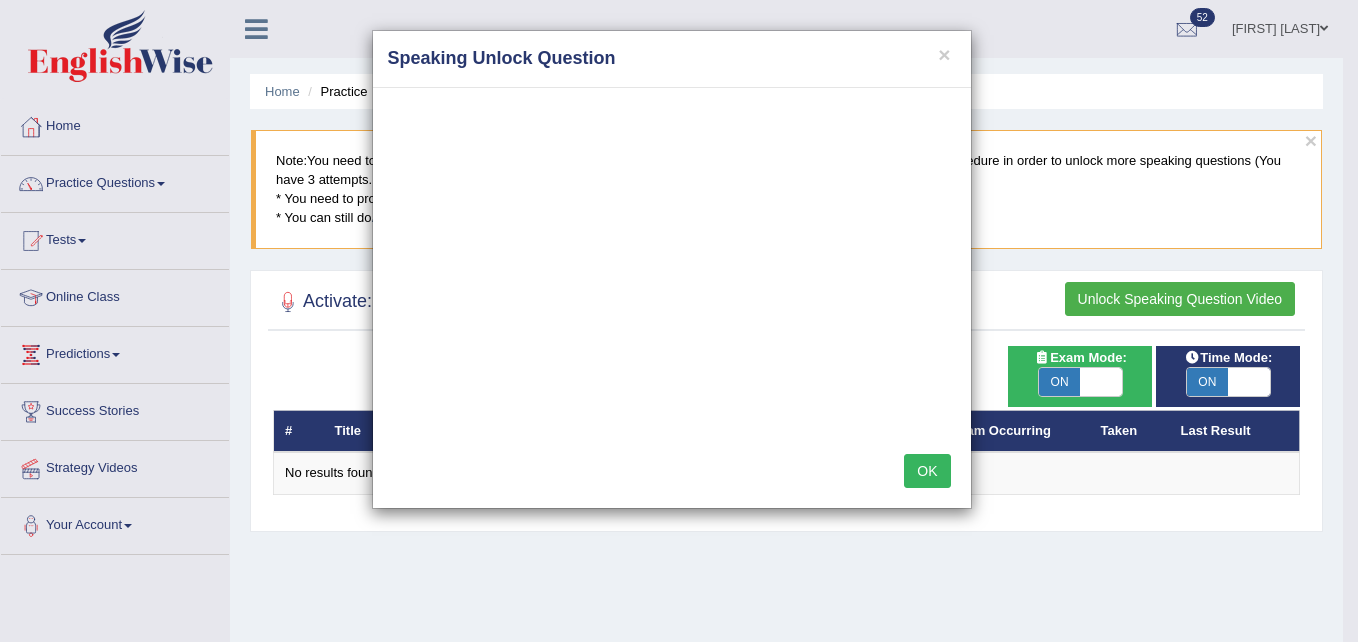 click on "OK" at bounding box center [927, 471] 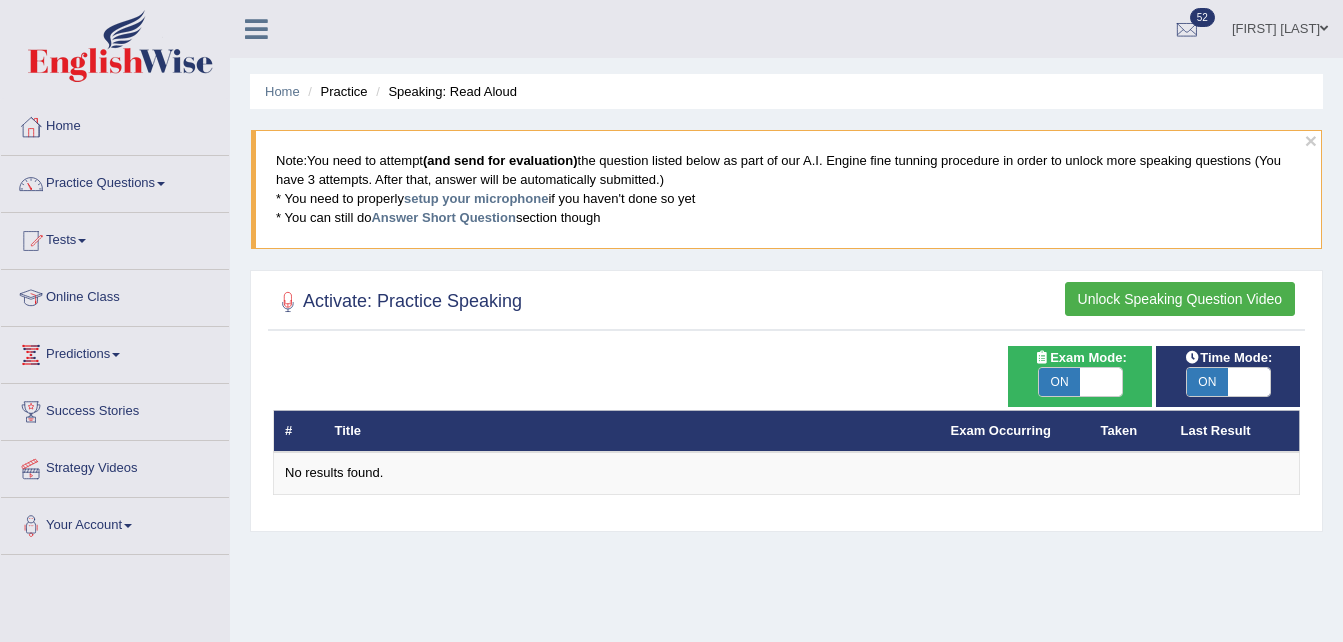 click on "ON" at bounding box center [1060, 382] 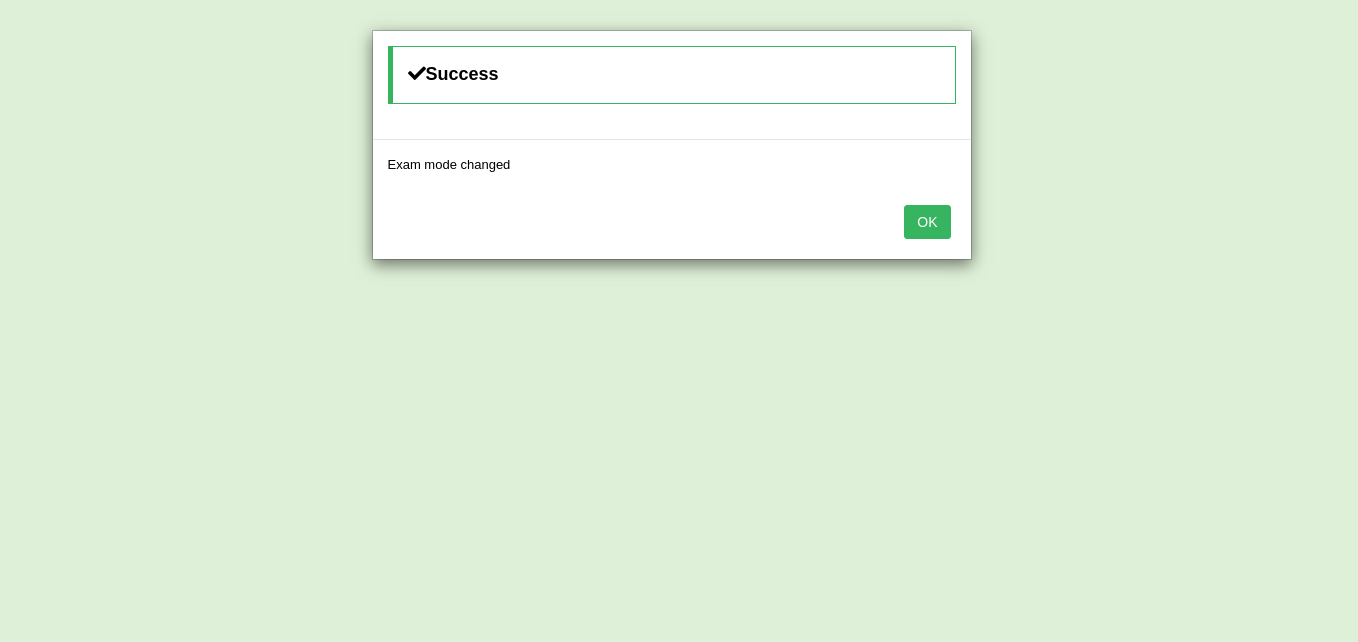 click on "OK" at bounding box center [927, 222] 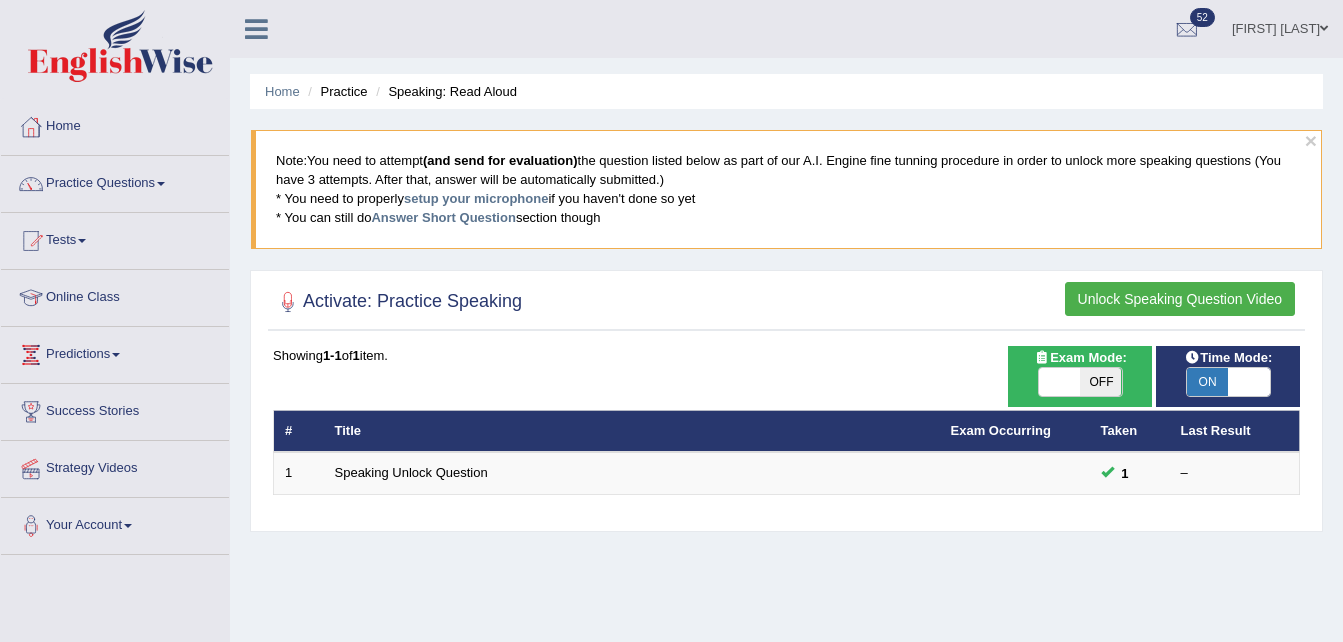 scroll, scrollTop: 0, scrollLeft: 0, axis: both 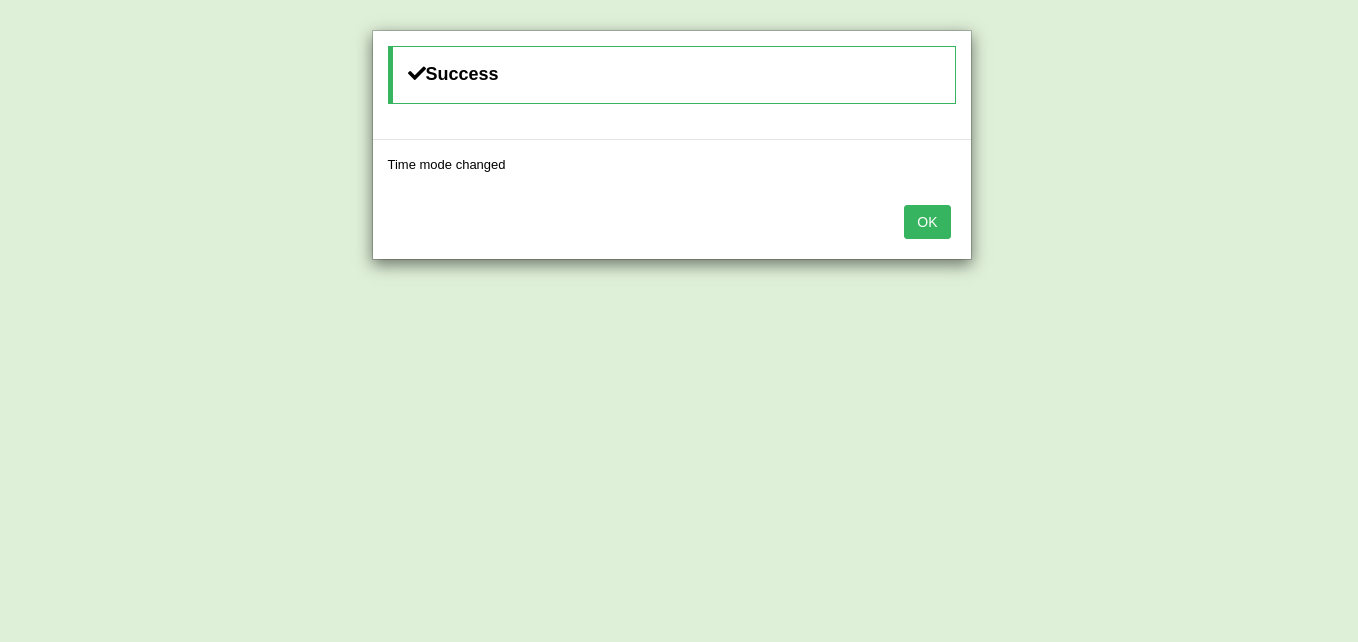 click on "OK" at bounding box center (927, 222) 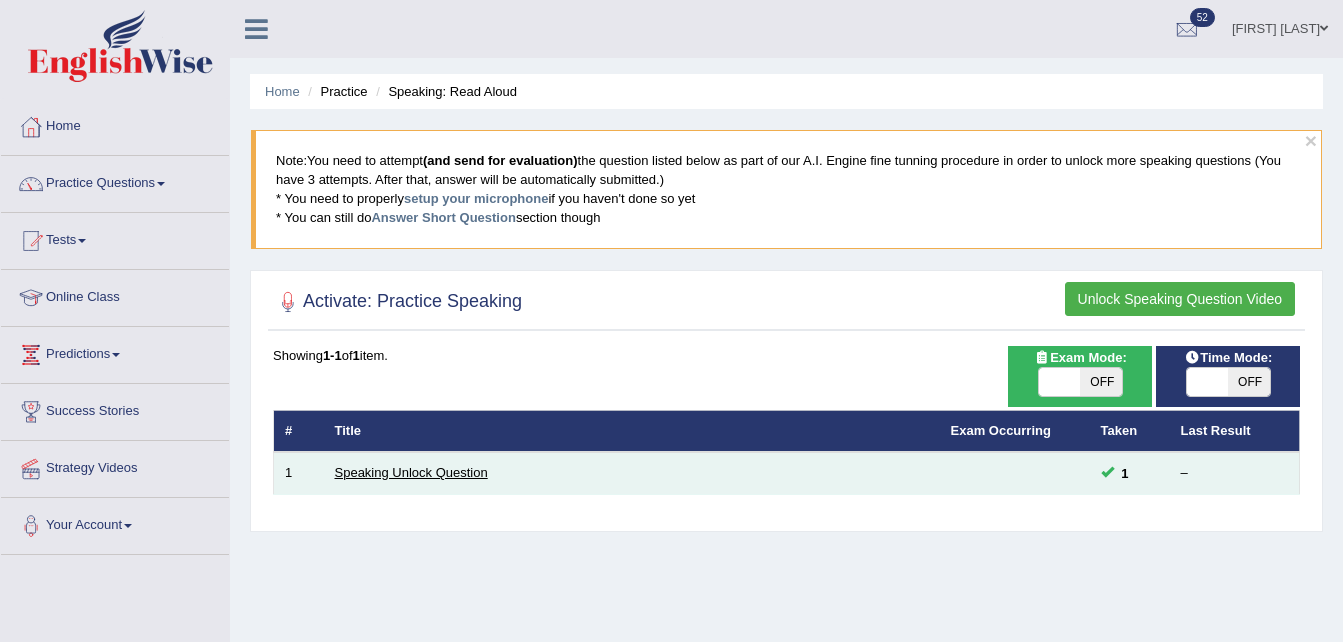 click on "Speaking Unlock Question" at bounding box center (411, 472) 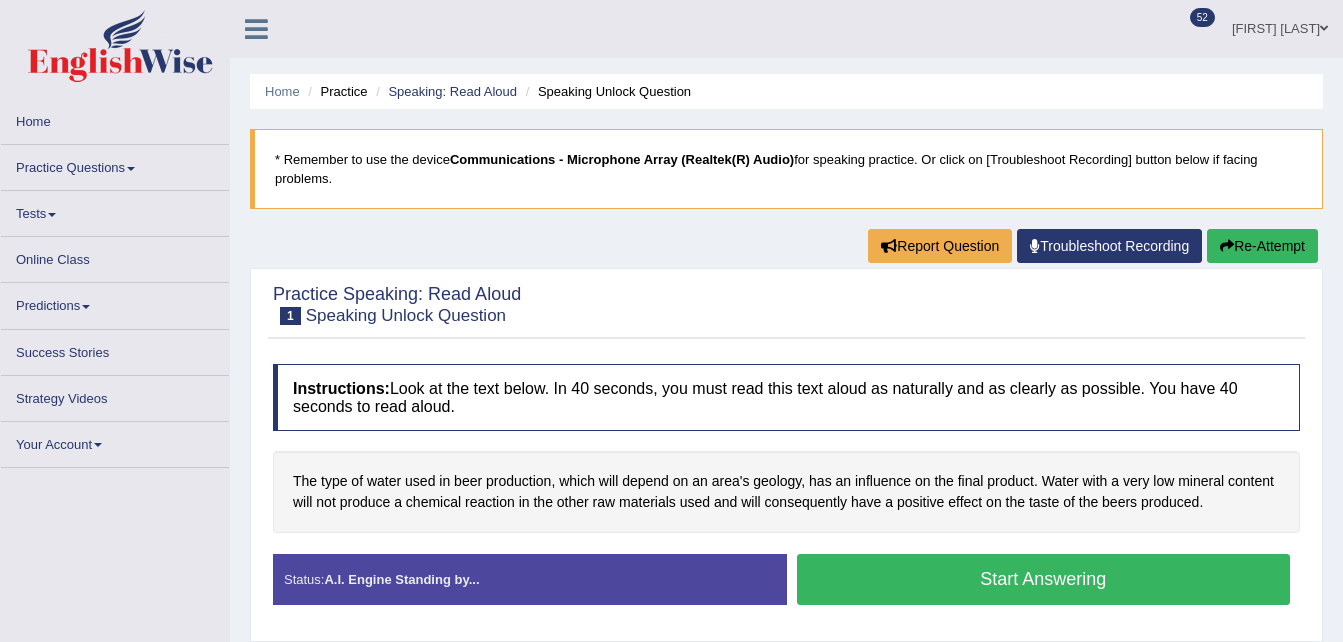 scroll, scrollTop: 0, scrollLeft: 0, axis: both 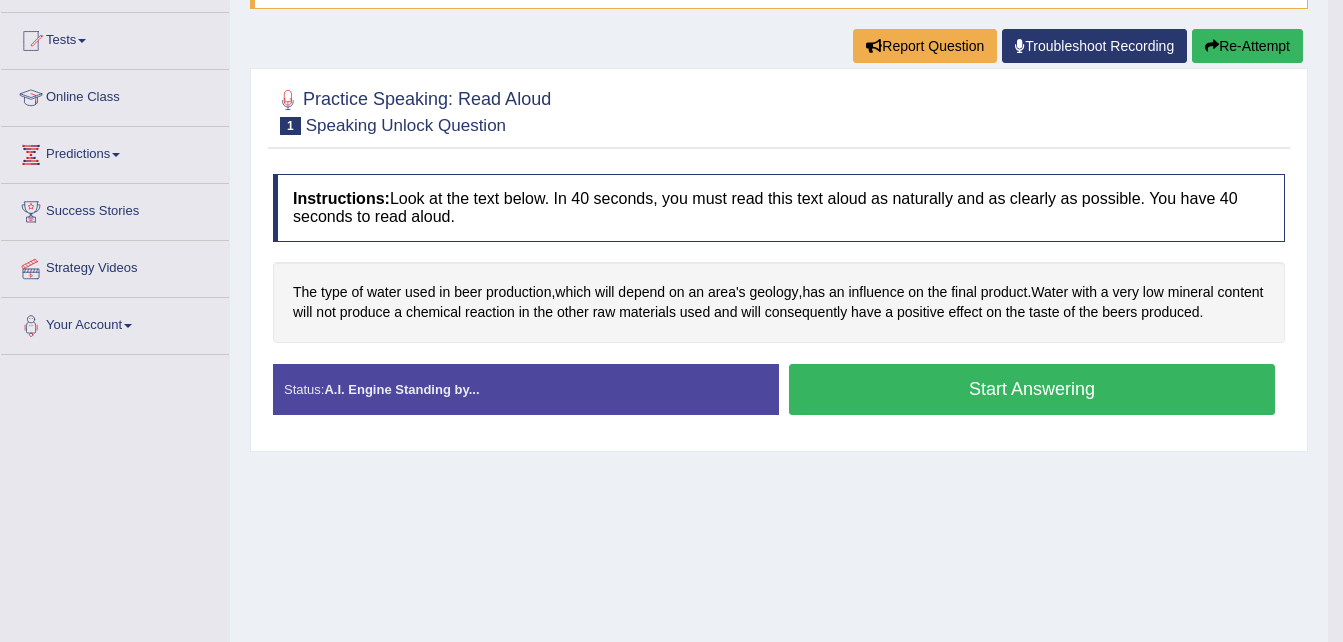click on "Start Answering" at bounding box center [1032, 389] 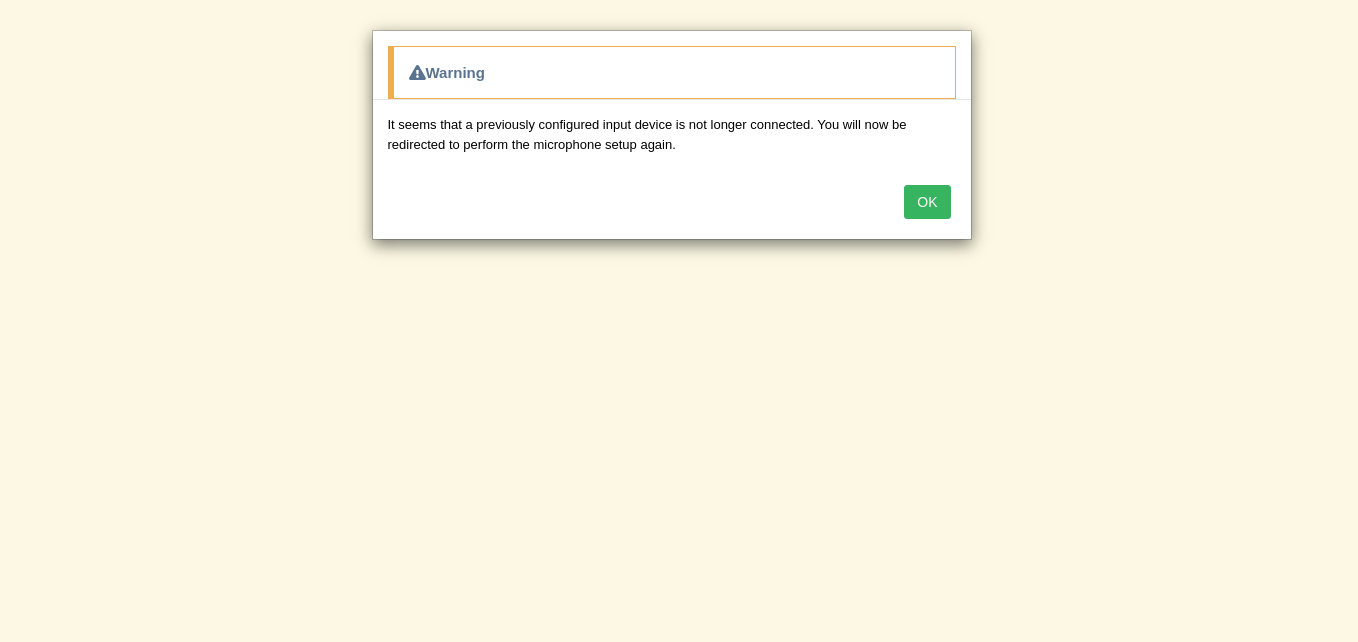 click on "OK" at bounding box center [927, 202] 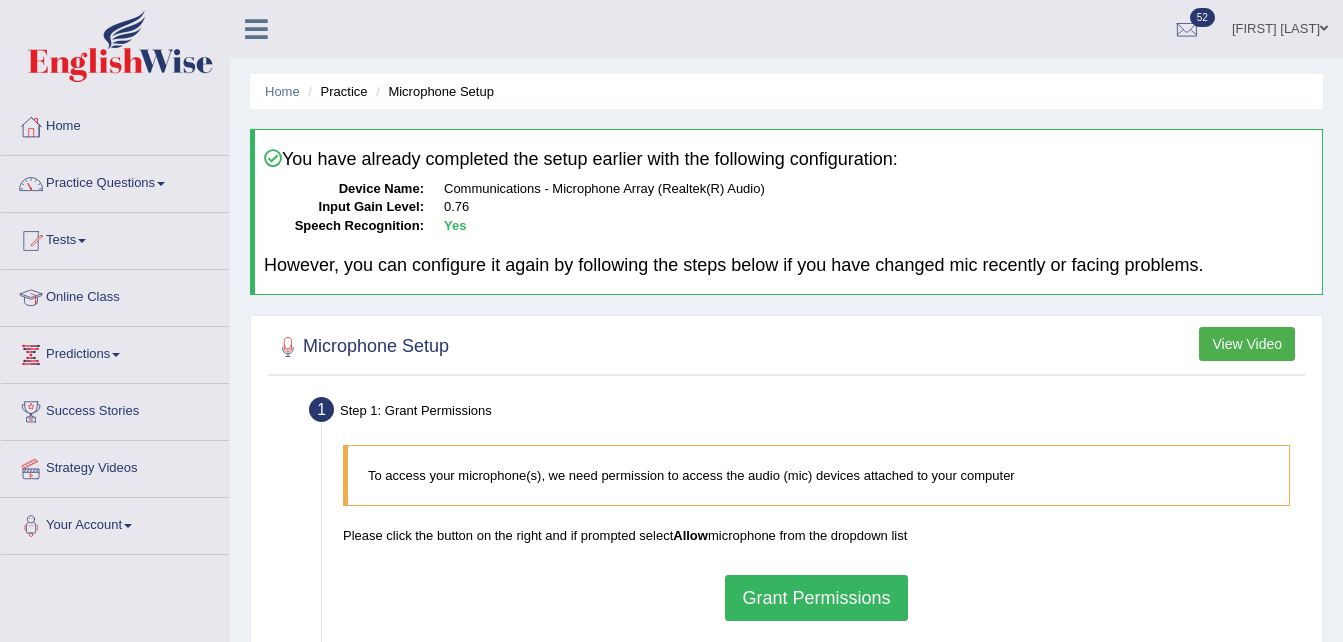 scroll, scrollTop: 0, scrollLeft: 0, axis: both 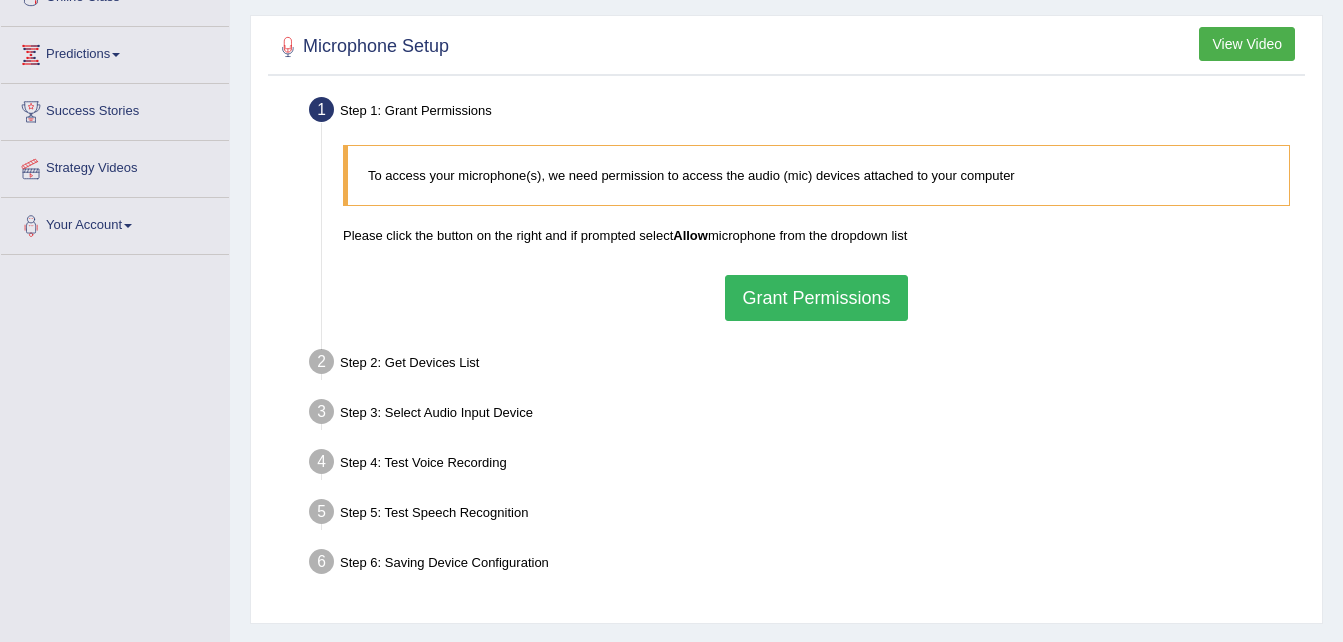 click on "Grant Permissions" at bounding box center [816, 298] 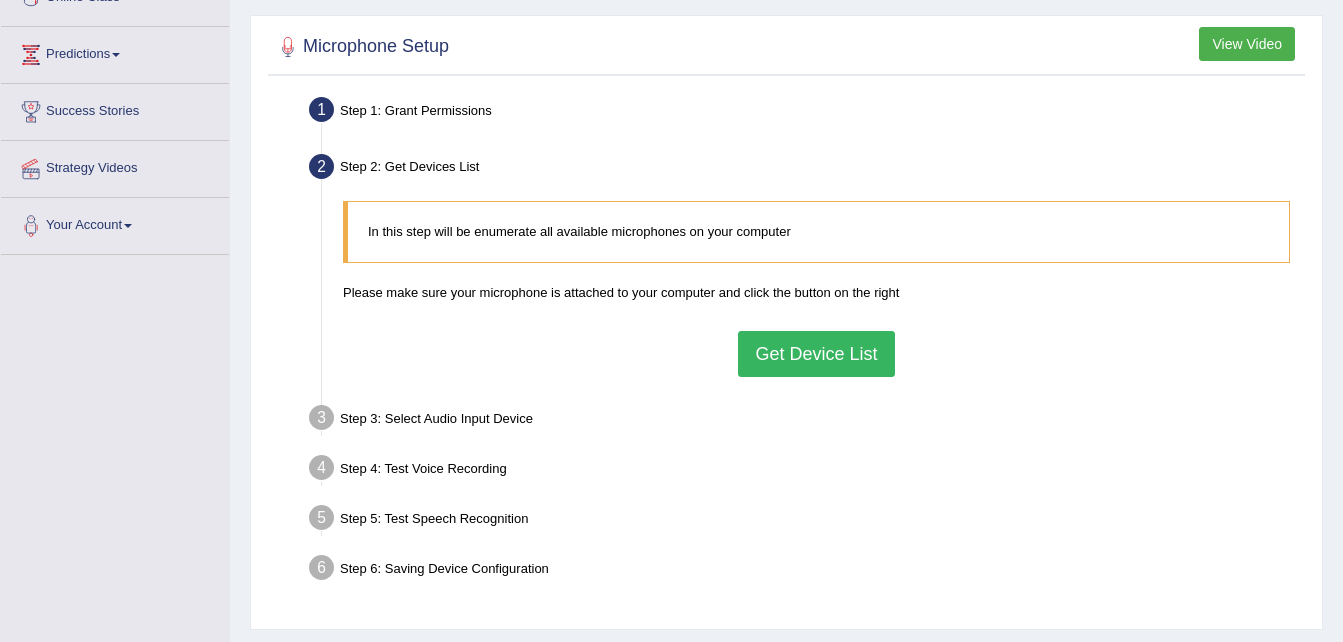 click on "Get Device List" at bounding box center [816, 354] 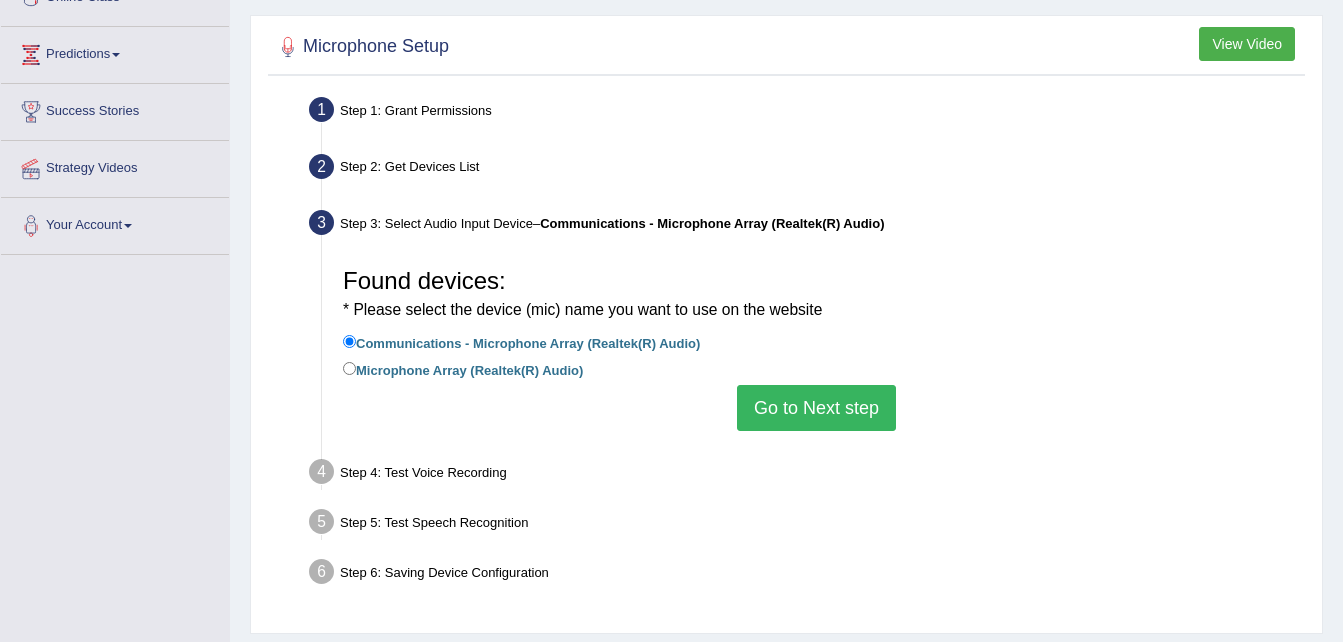 click on "Go to Next step" at bounding box center (816, 408) 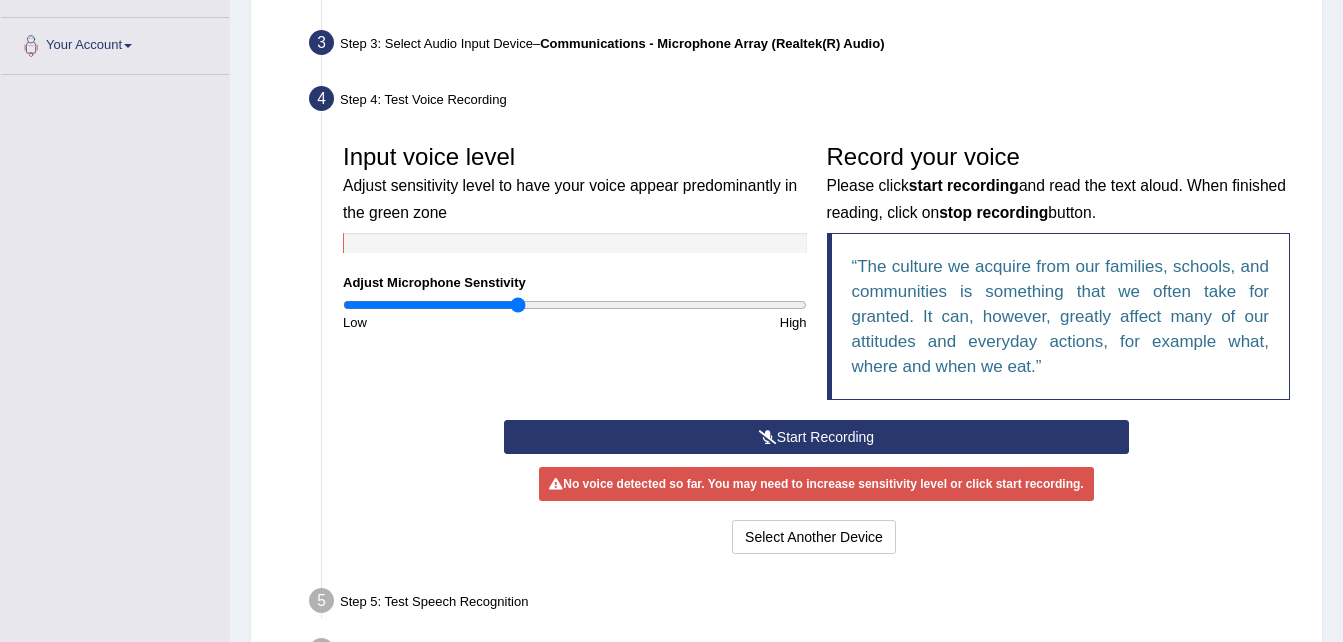scroll, scrollTop: 500, scrollLeft: 0, axis: vertical 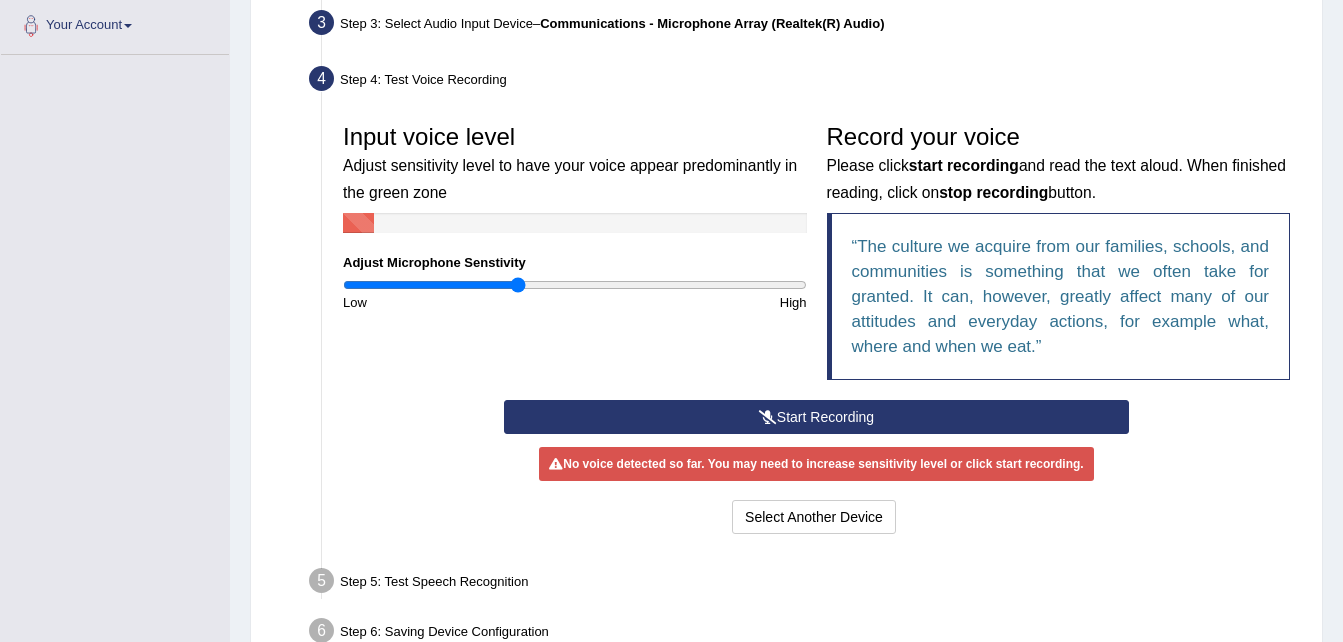 click on "Start Recording" at bounding box center [816, 417] 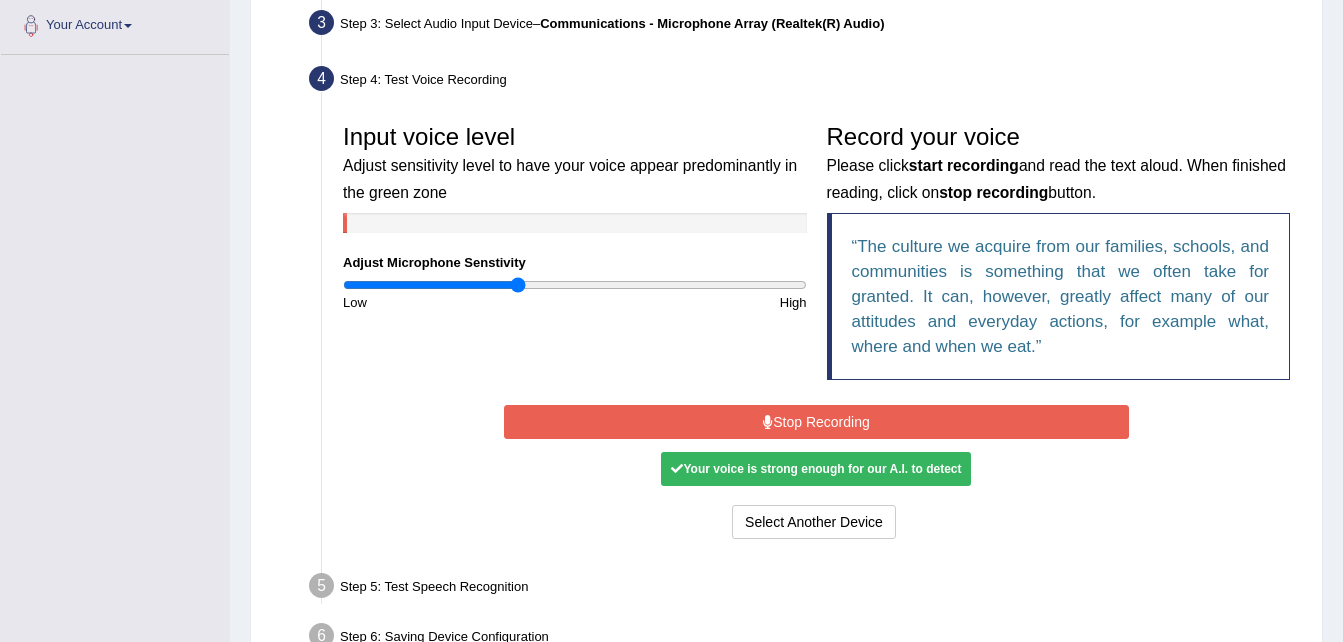 click on "Stop Recording" at bounding box center [816, 422] 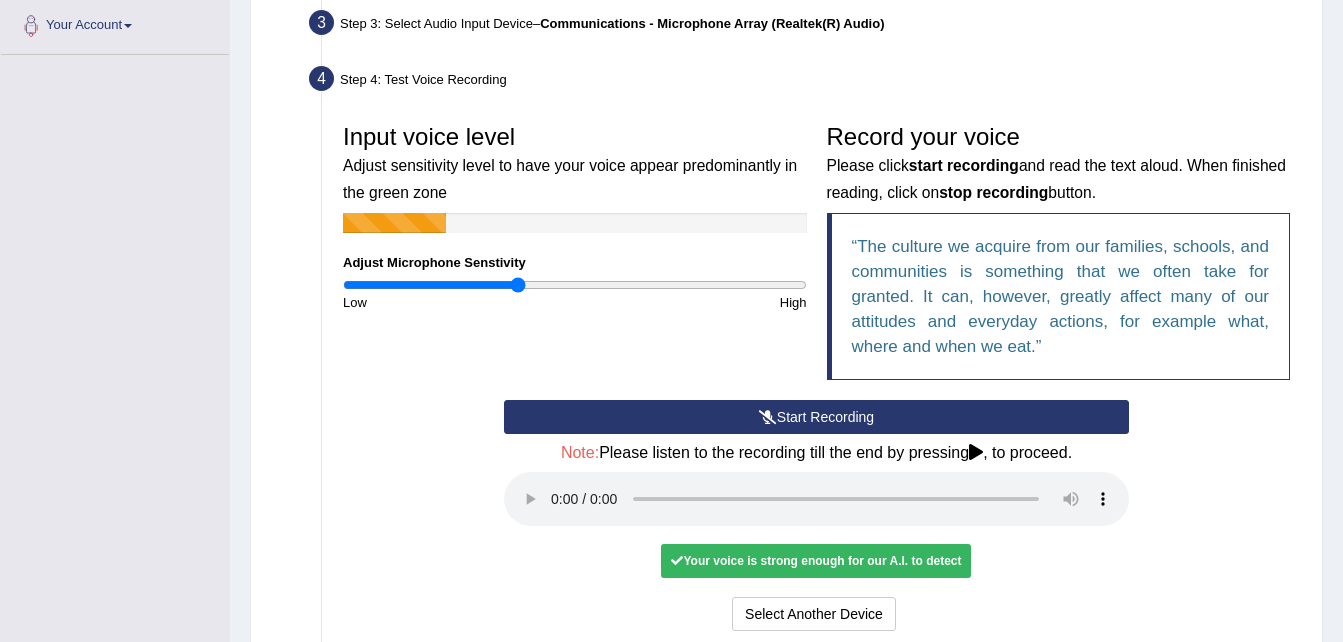 click on "Your voice is strong enough for our A.I. to detect" at bounding box center (816, 561) 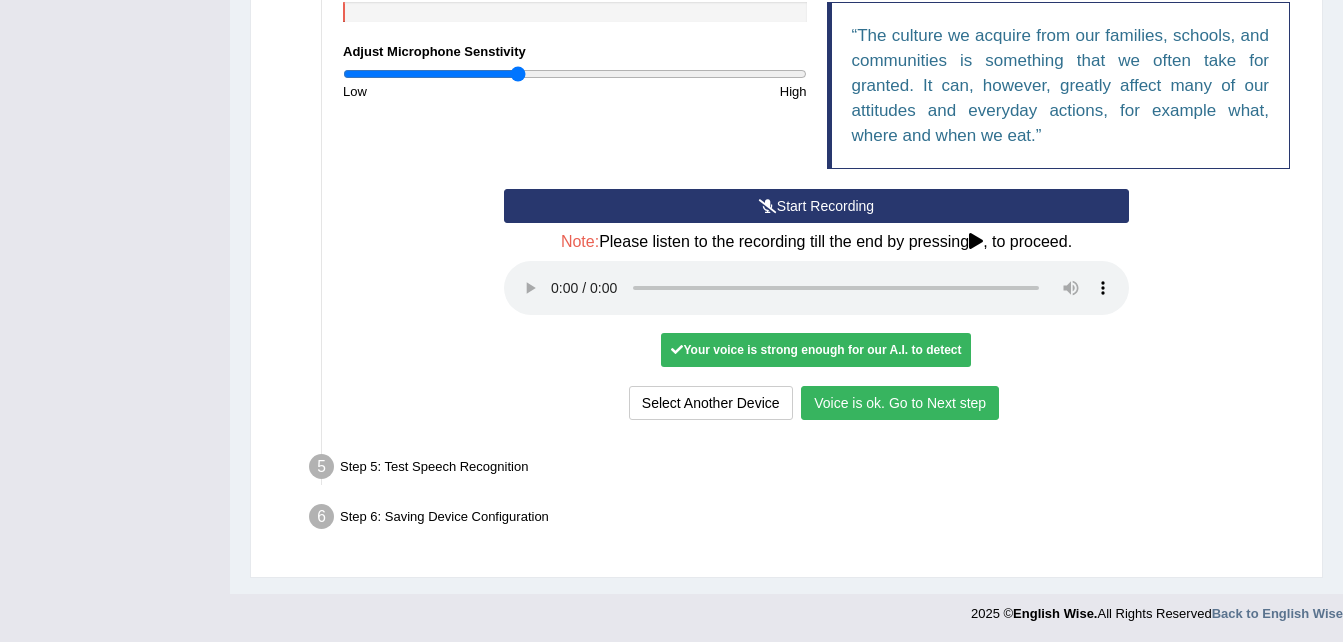scroll, scrollTop: 713, scrollLeft: 0, axis: vertical 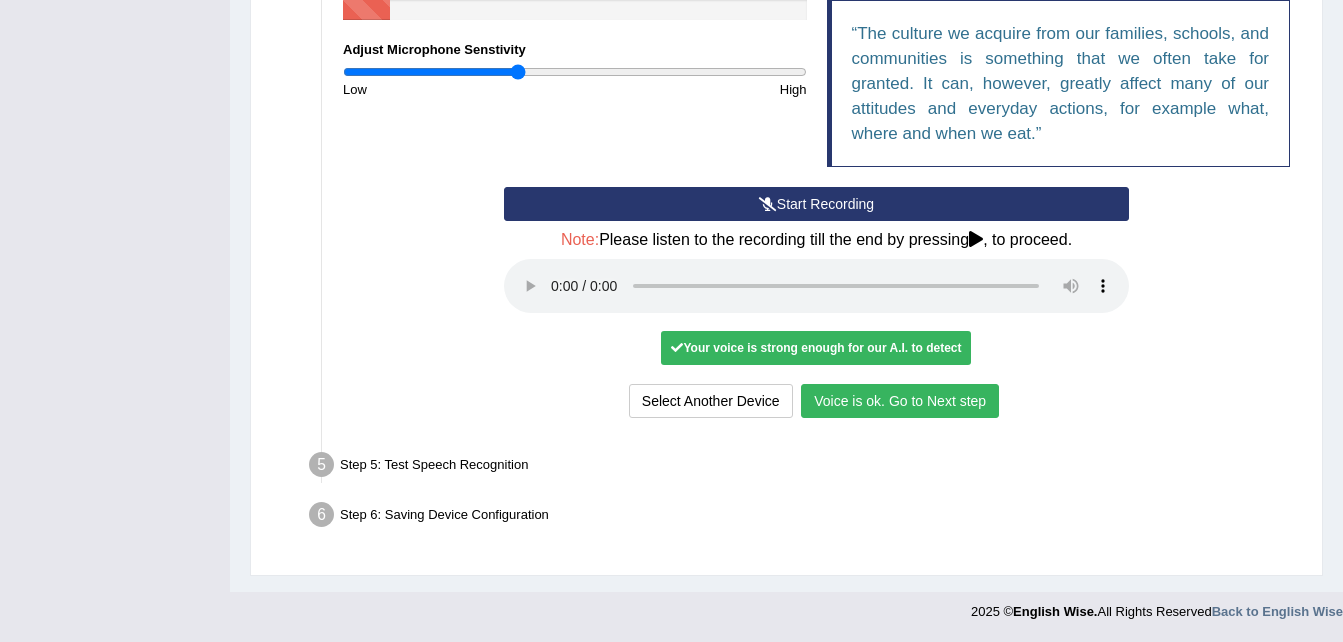 click on "Voice is ok. Go to Next step" at bounding box center (900, 401) 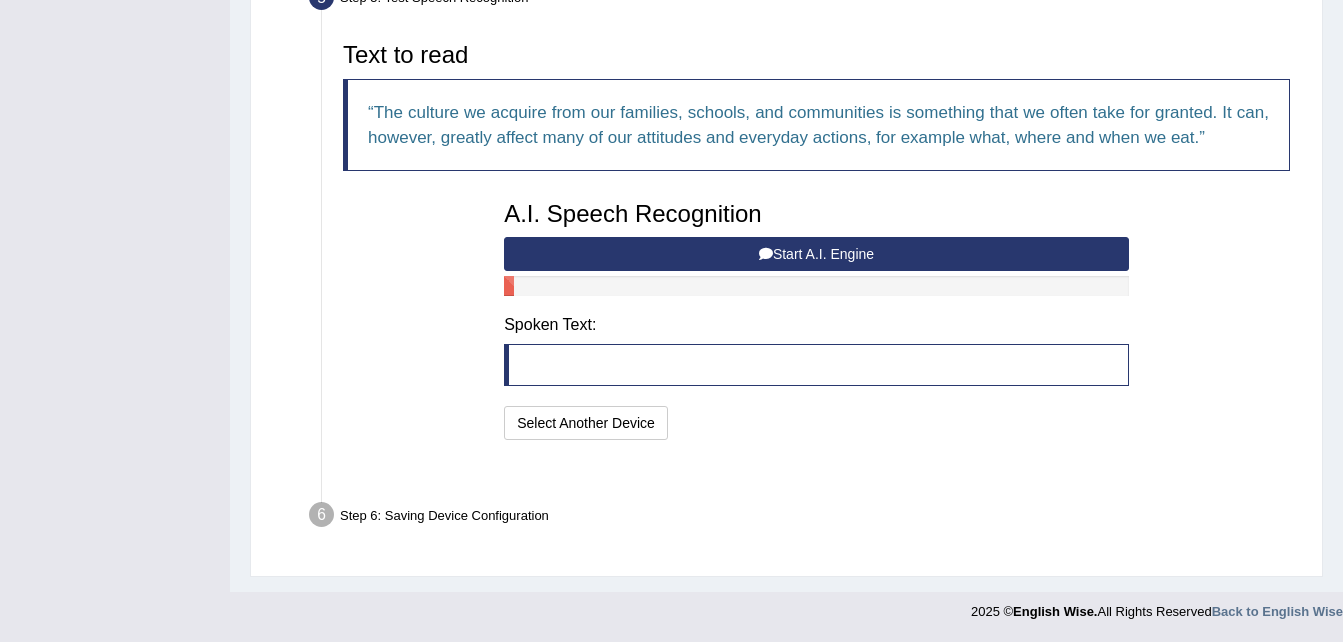 scroll, scrollTop: 609, scrollLeft: 0, axis: vertical 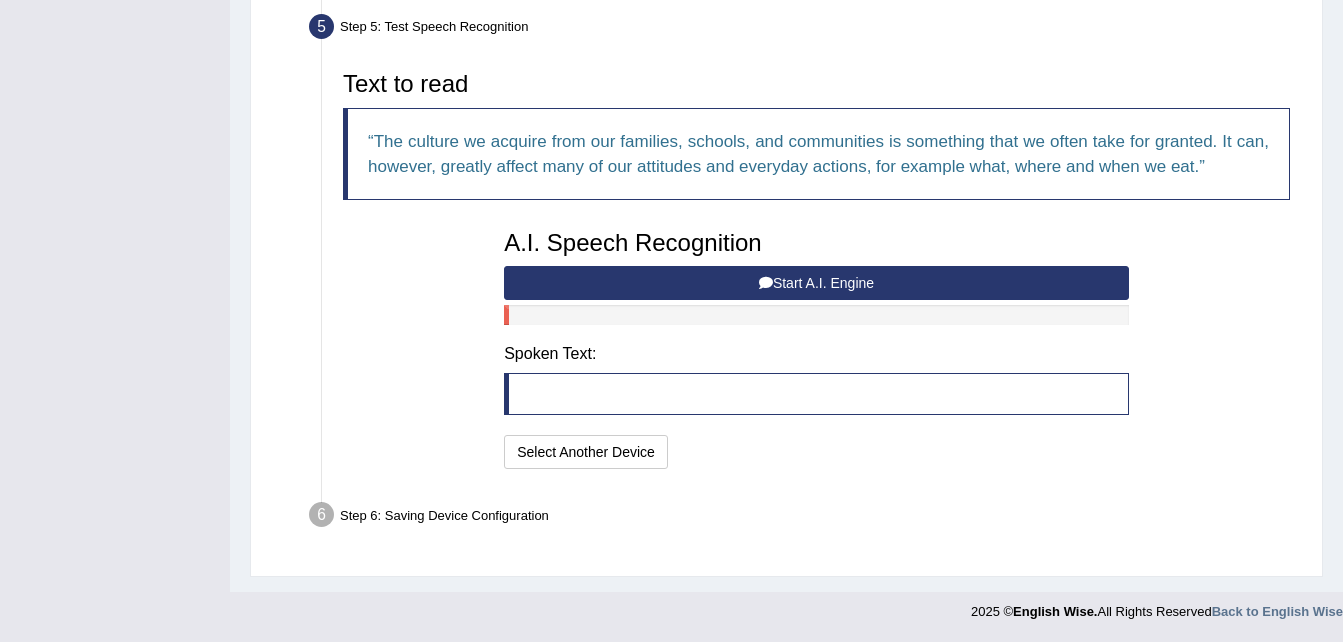 click on "Start A.I. Engine" at bounding box center [816, 283] 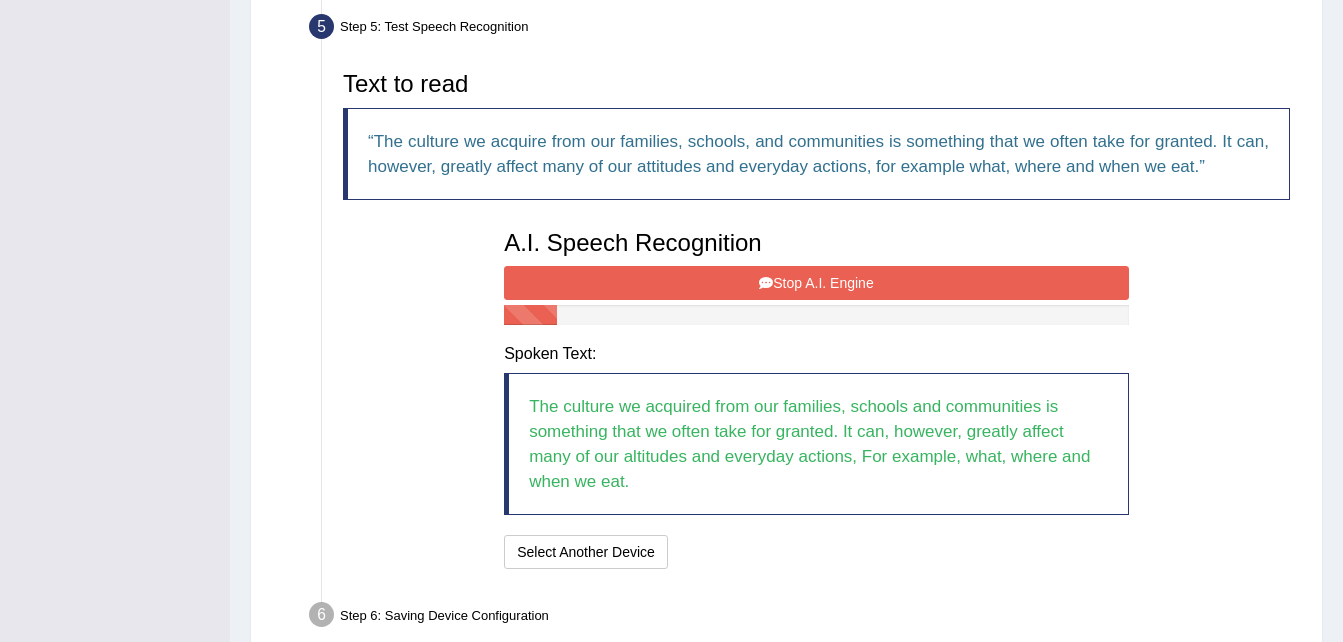 click on "Stop A.I. Engine" at bounding box center (816, 283) 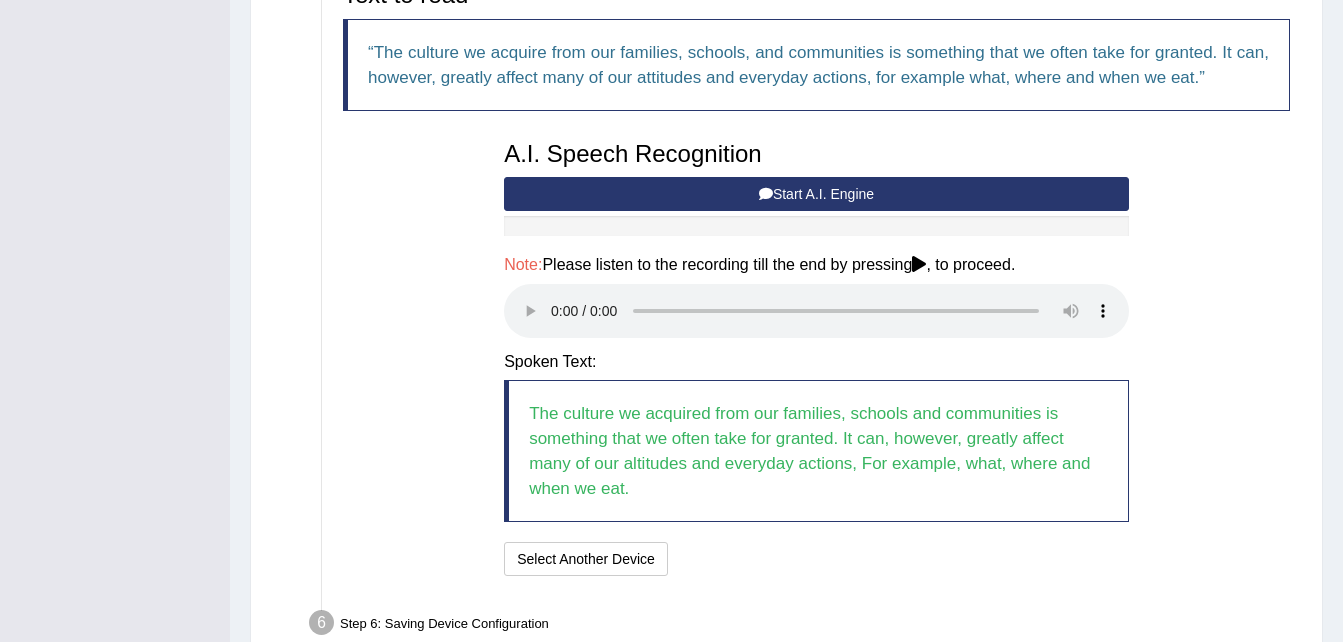 scroll, scrollTop: 806, scrollLeft: 0, axis: vertical 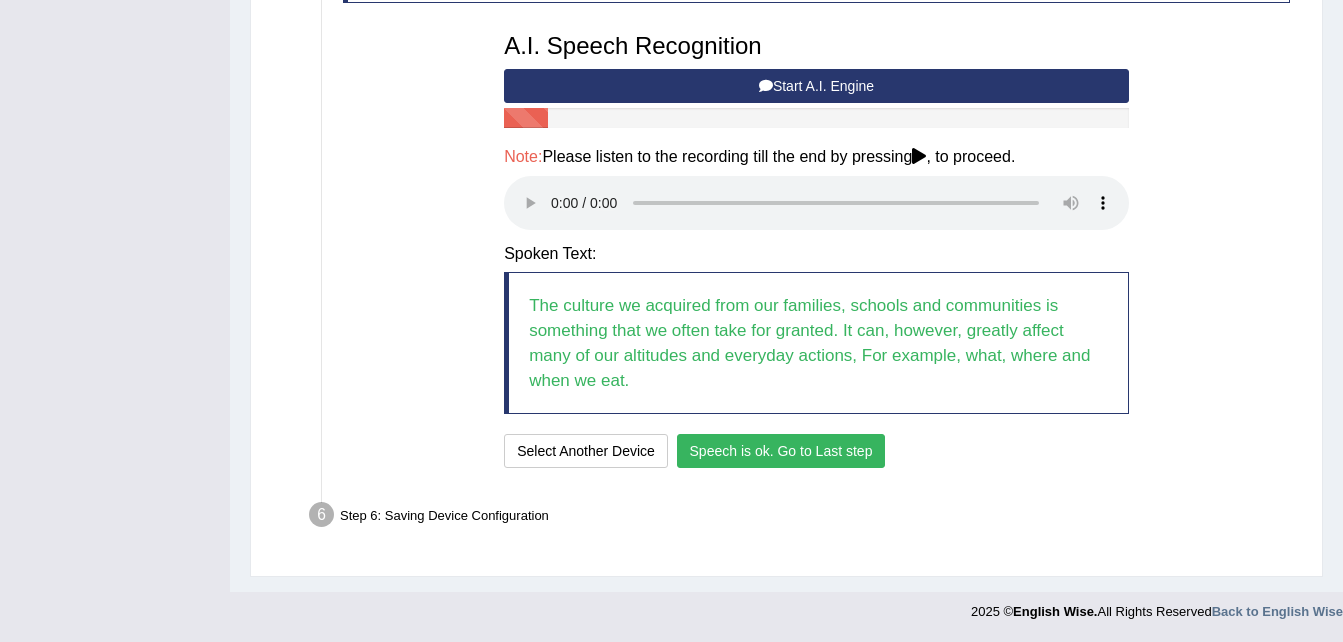 click on "Speech is ok. Go to Last step" at bounding box center [781, 451] 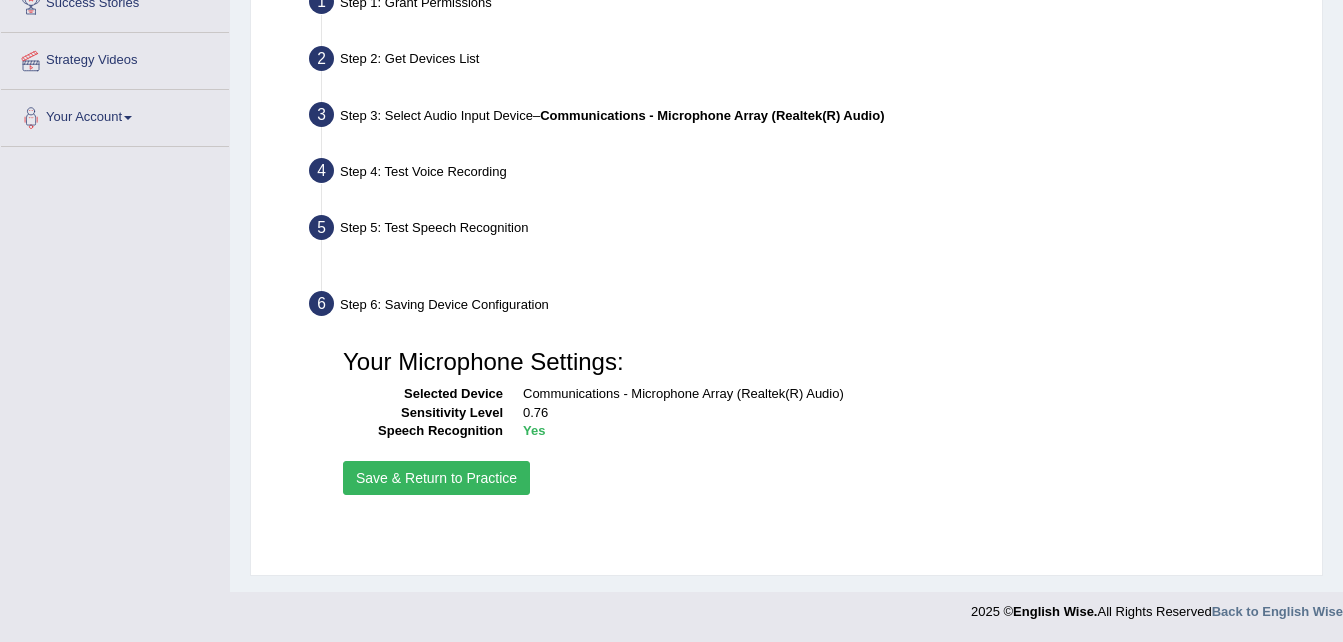 scroll, scrollTop: 408, scrollLeft: 0, axis: vertical 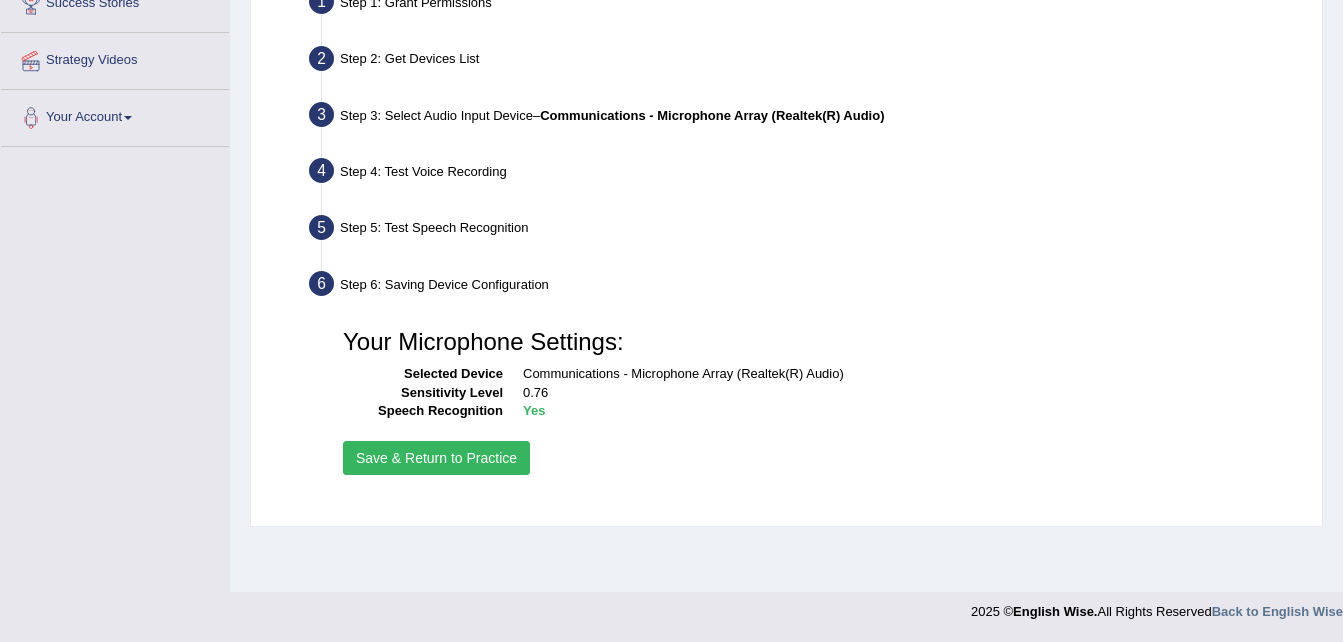 click on "Save & Return to Practice" at bounding box center [436, 458] 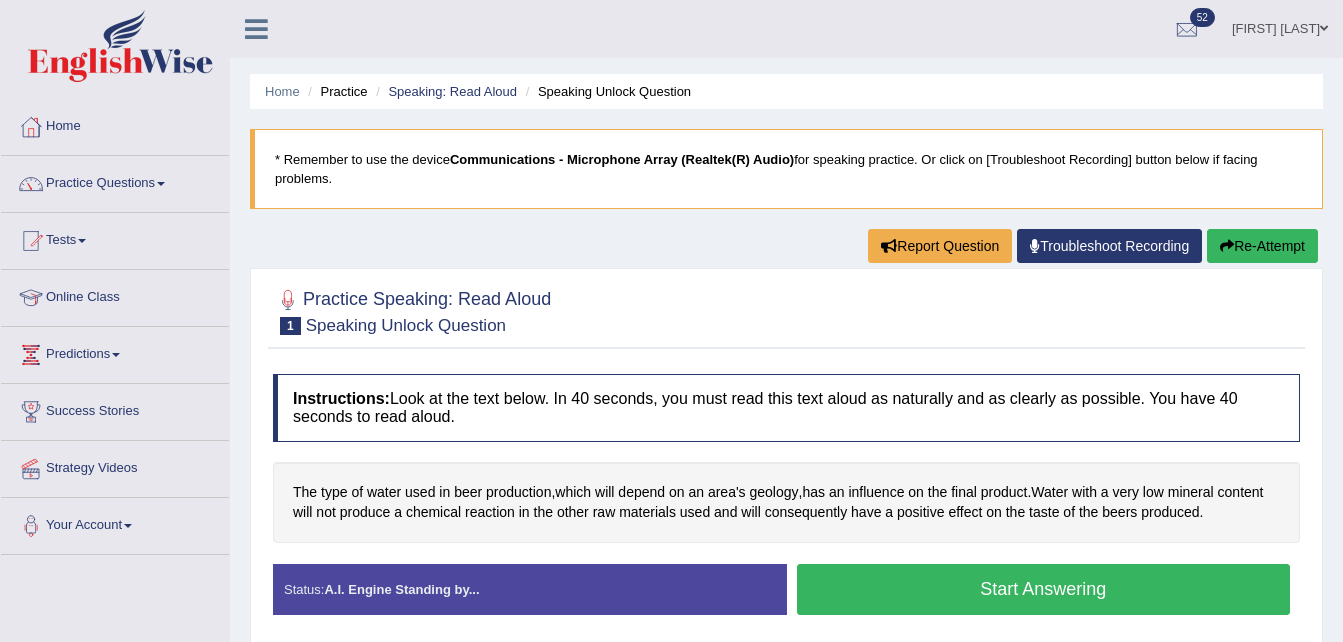 scroll, scrollTop: 0, scrollLeft: 0, axis: both 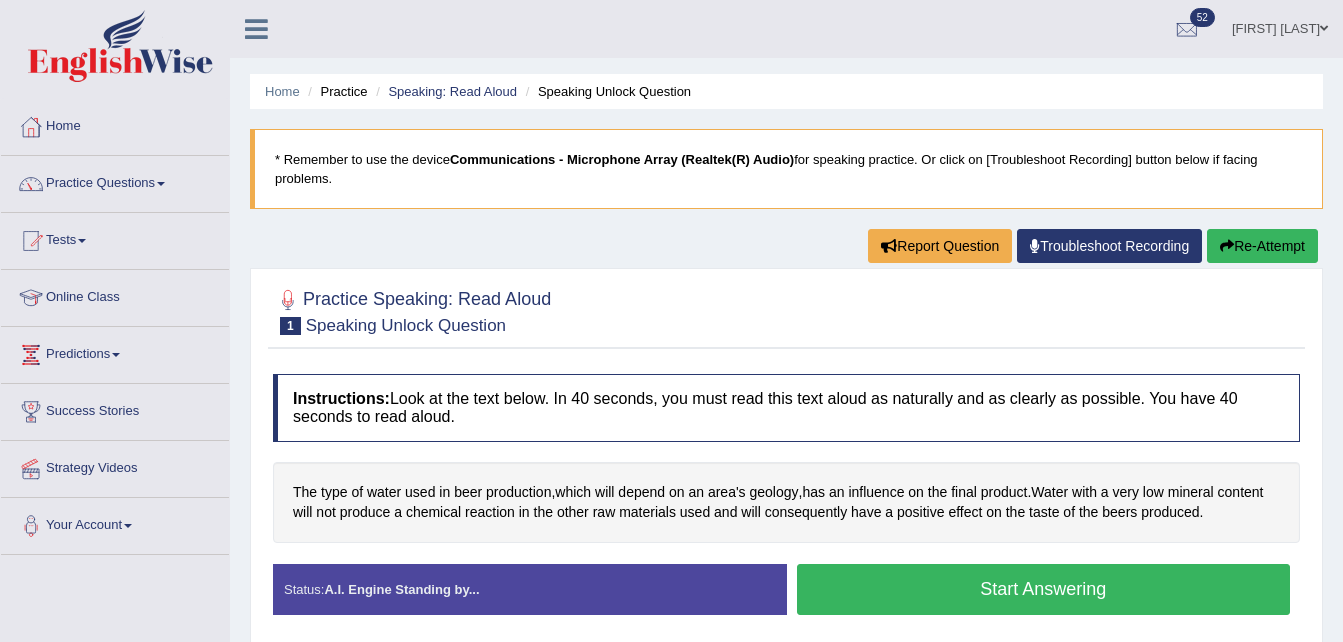 click on "Start Answering" at bounding box center [1044, 589] 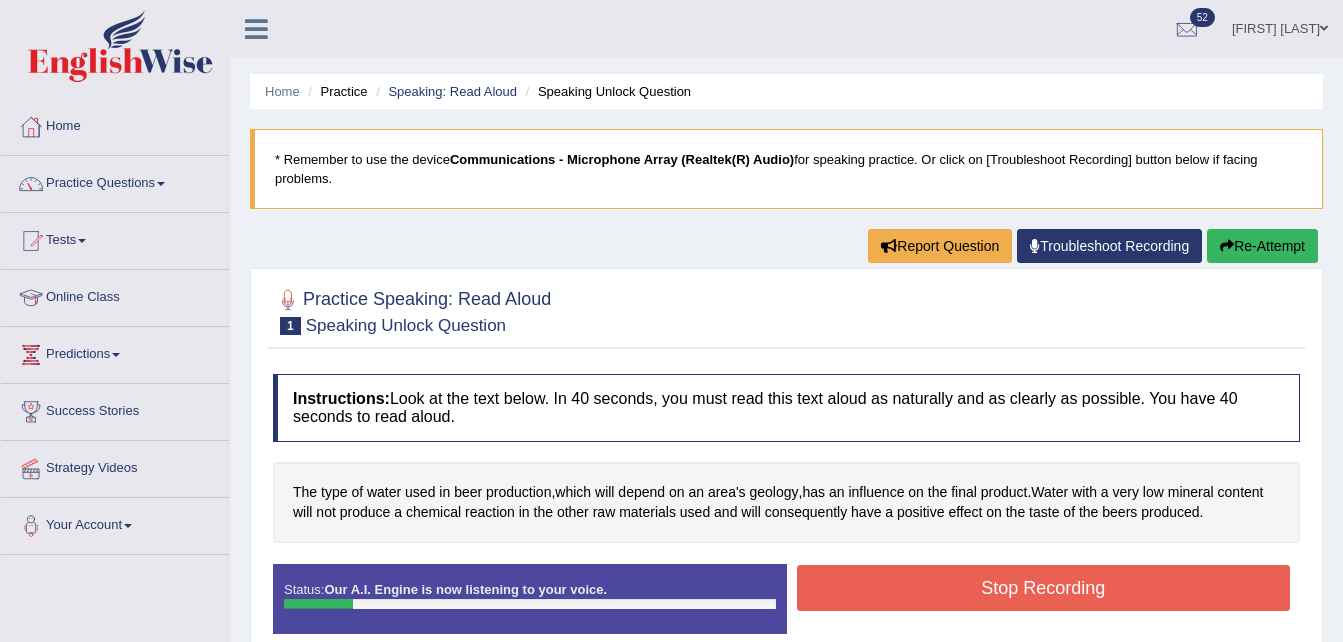 click on "Stop Recording" at bounding box center (1044, 588) 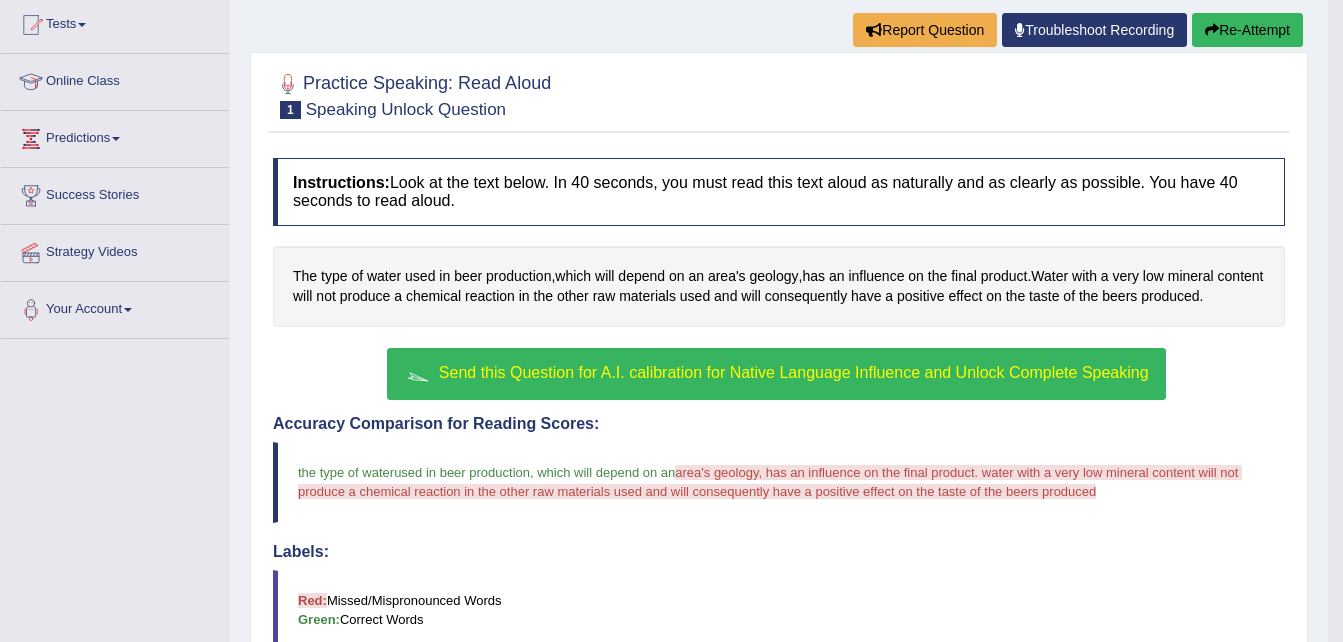 scroll, scrollTop: 157, scrollLeft: 0, axis: vertical 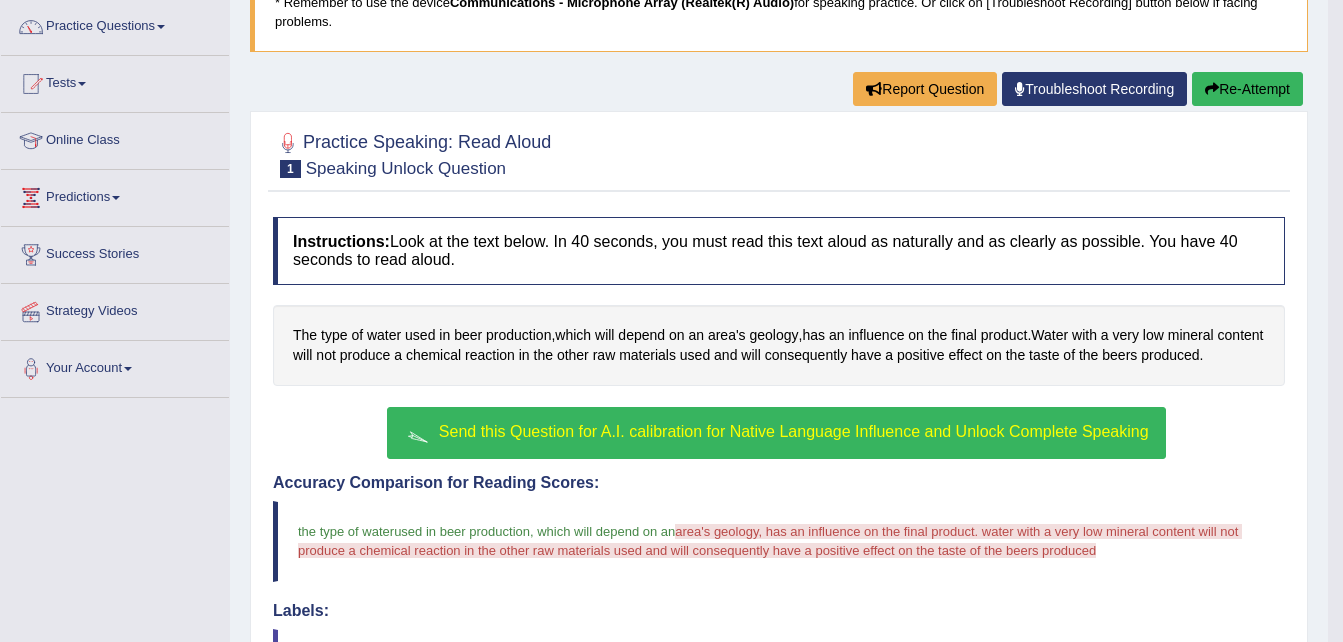 click on "Re-Attempt" at bounding box center (1247, 89) 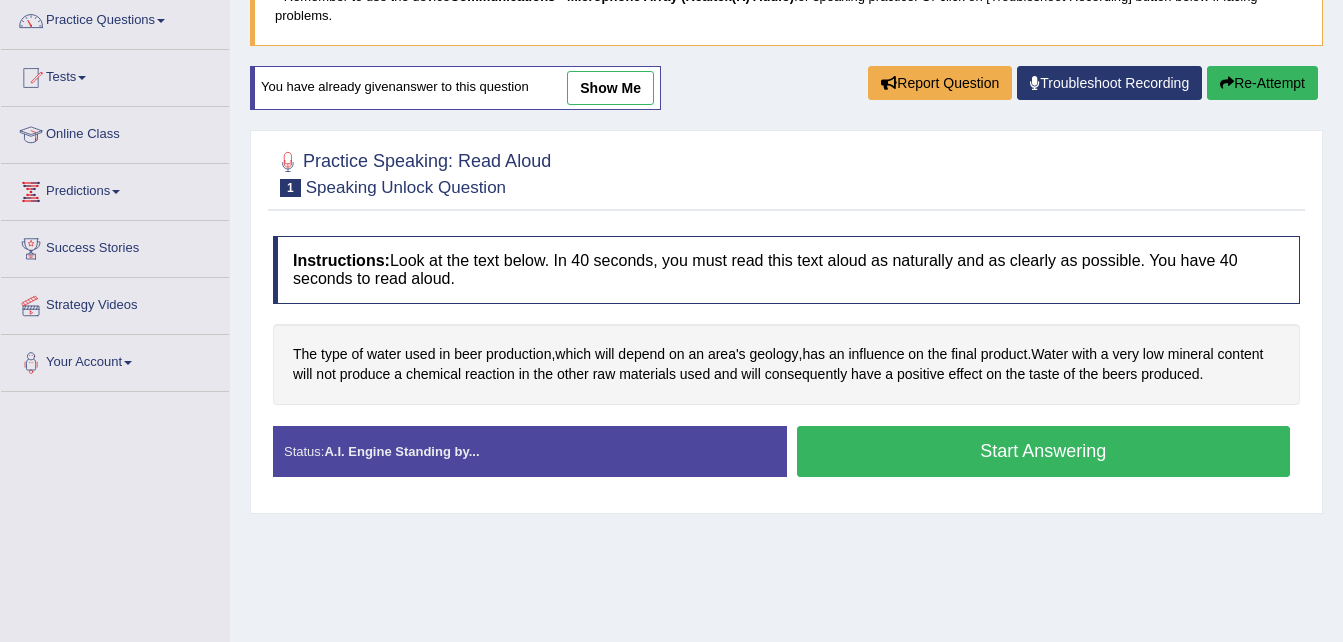 scroll, scrollTop: 163, scrollLeft: 0, axis: vertical 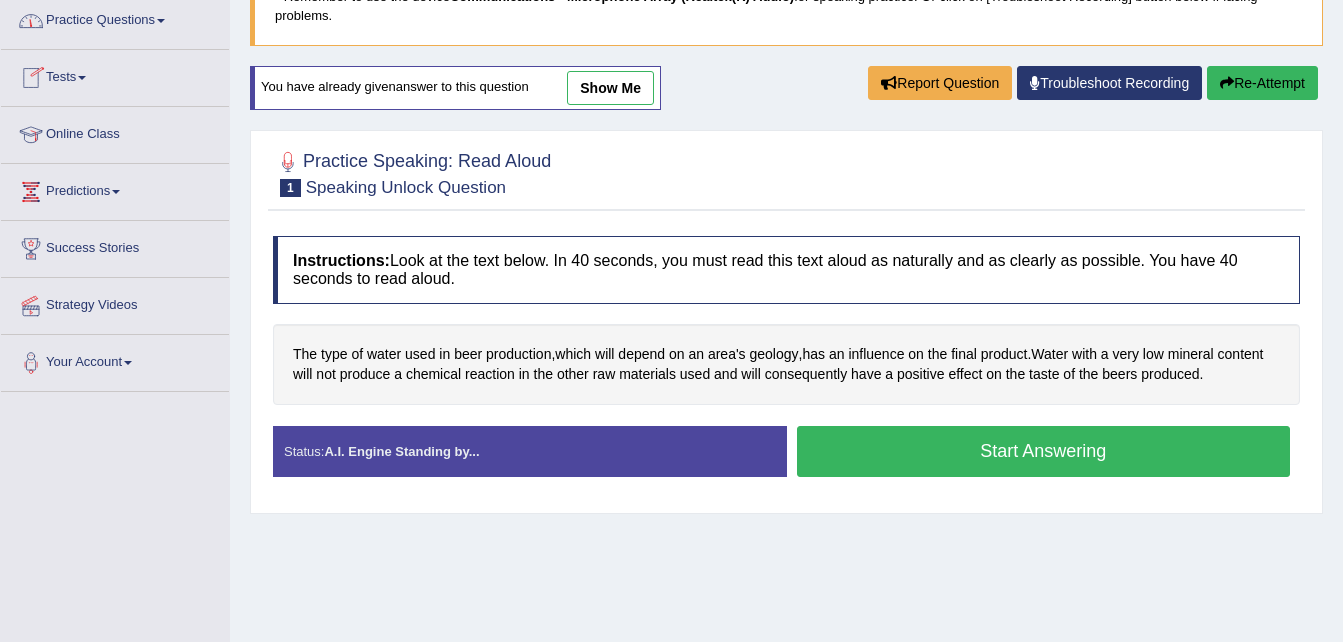 click on "Start Answering" at bounding box center [1044, 451] 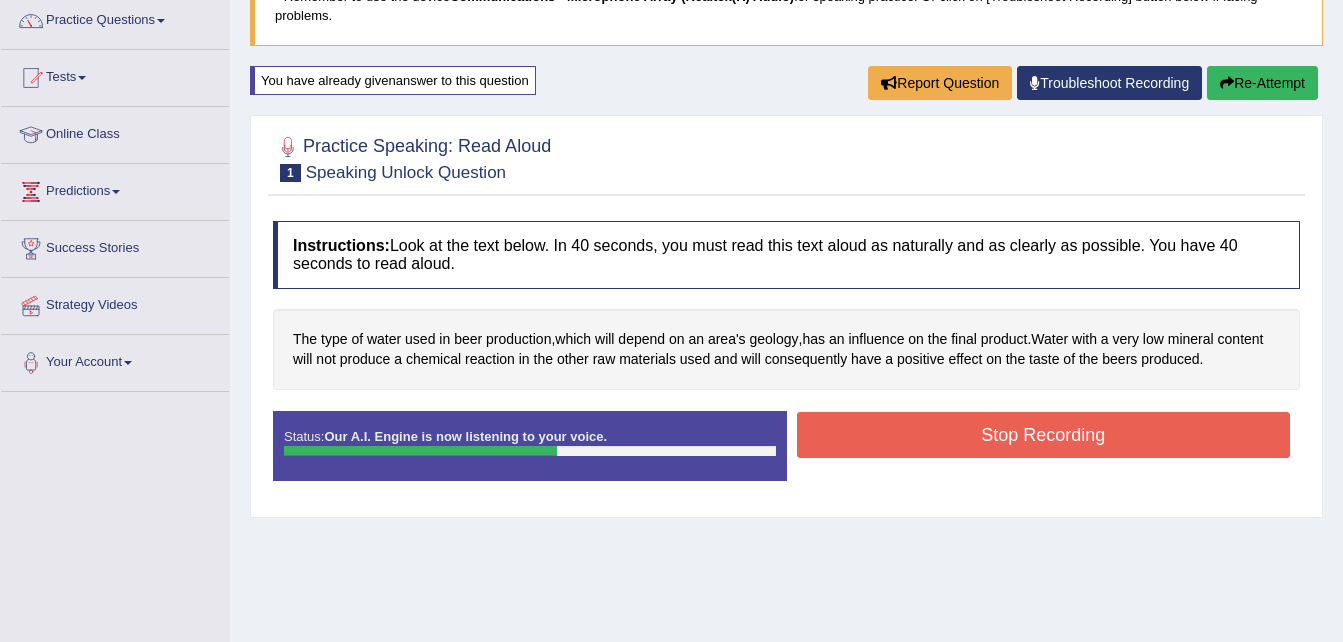 click on "Stop Recording" at bounding box center (1044, 435) 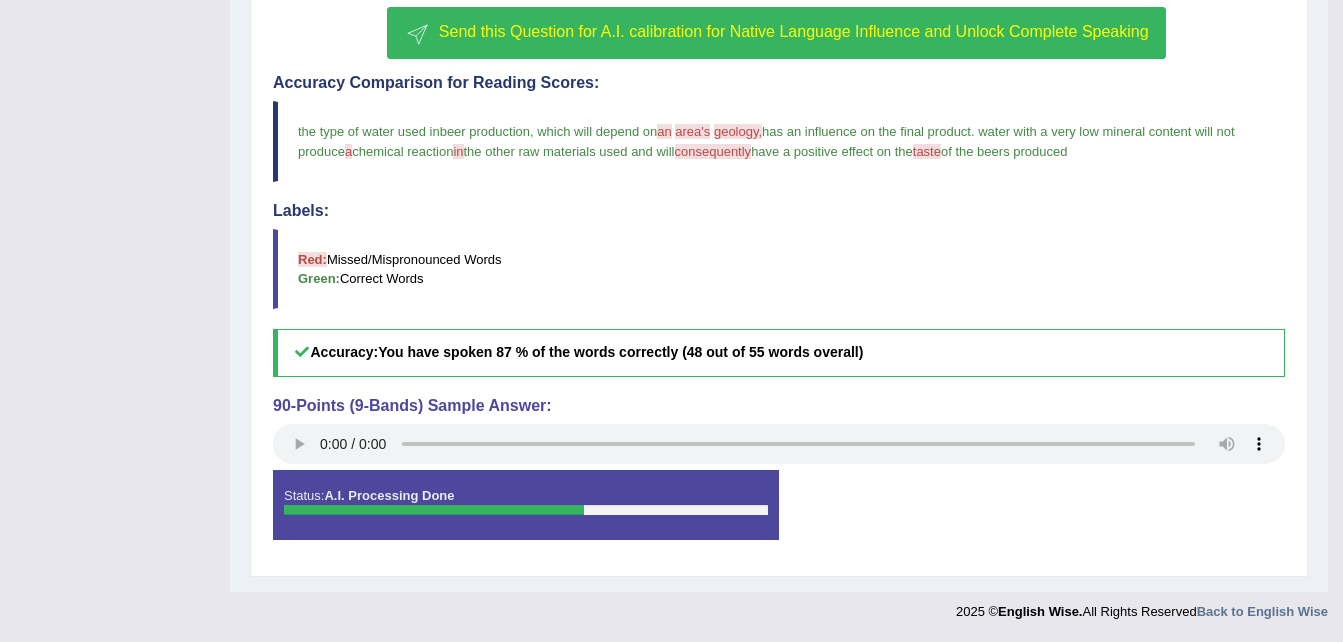 scroll, scrollTop: 67, scrollLeft: 0, axis: vertical 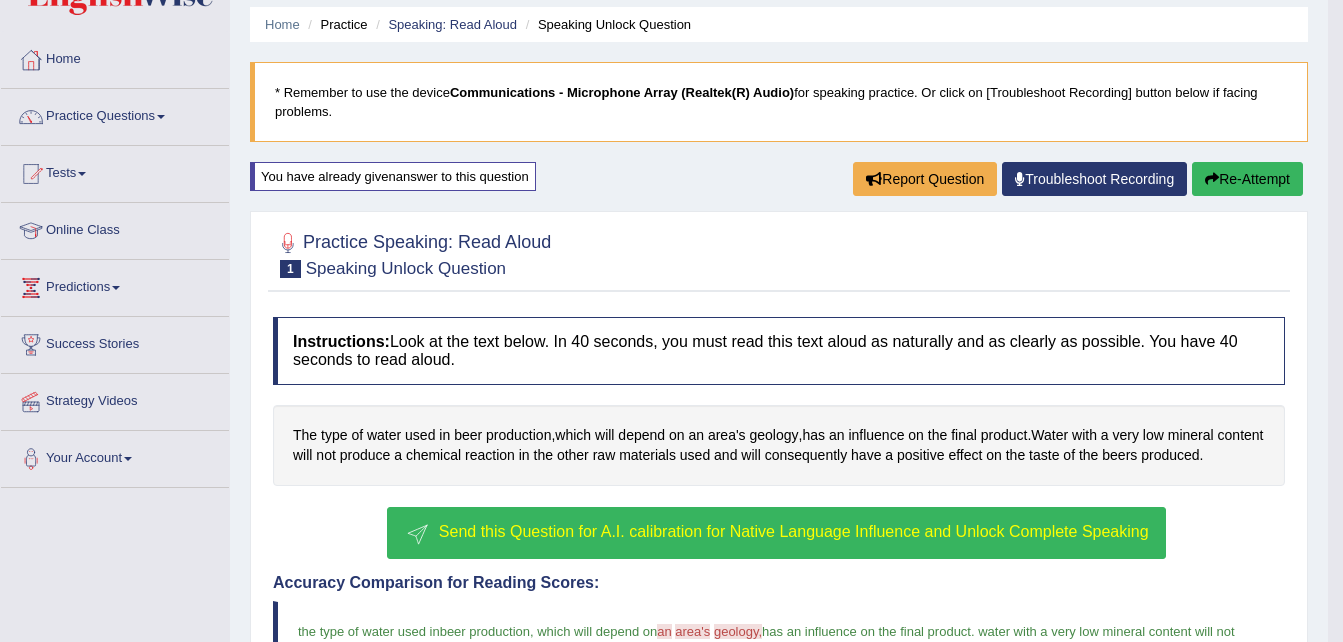 click on "Send this Question for A.I. calibration for Native Language Influence and Unlock Complete Speaking" at bounding box center [794, 531] 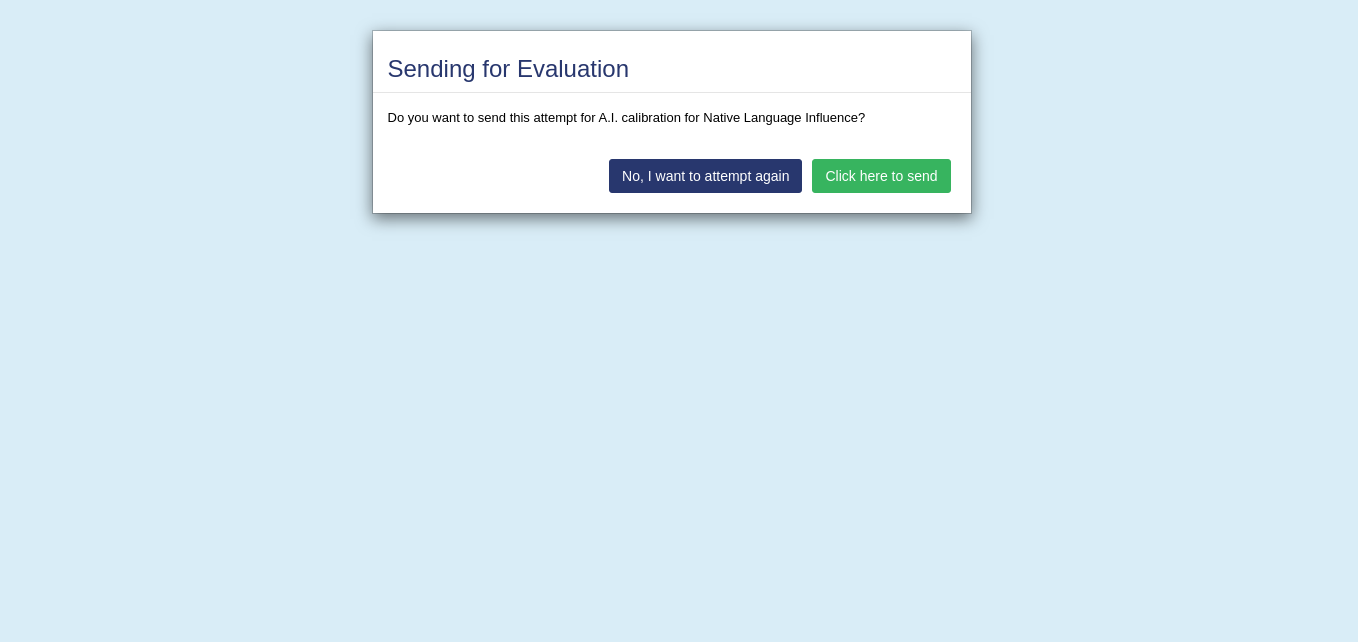 click on "Click here to send" at bounding box center [881, 176] 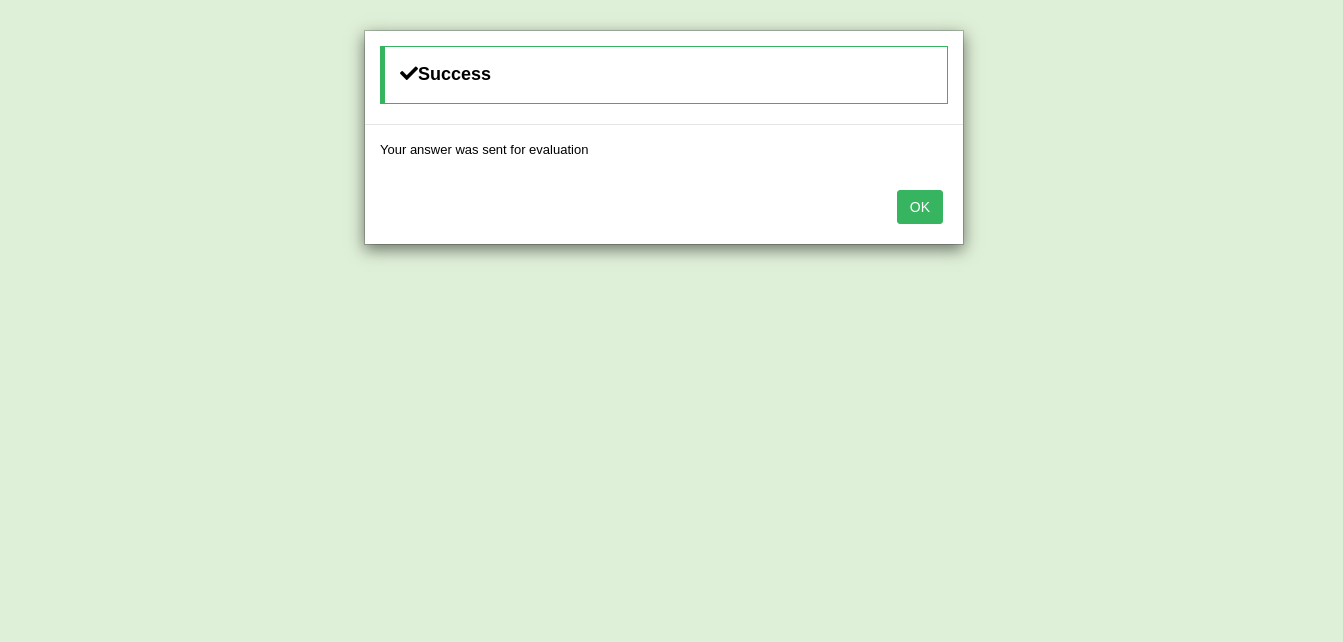 click on "OK" at bounding box center [920, 207] 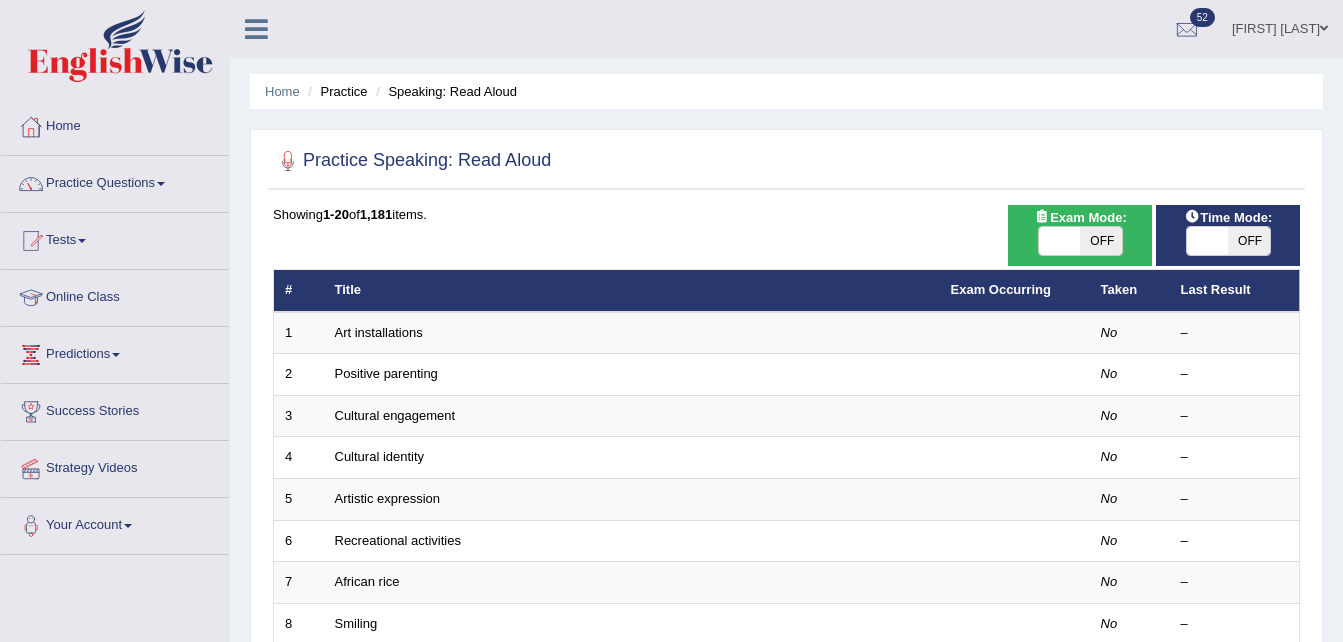 scroll, scrollTop: 0, scrollLeft: 0, axis: both 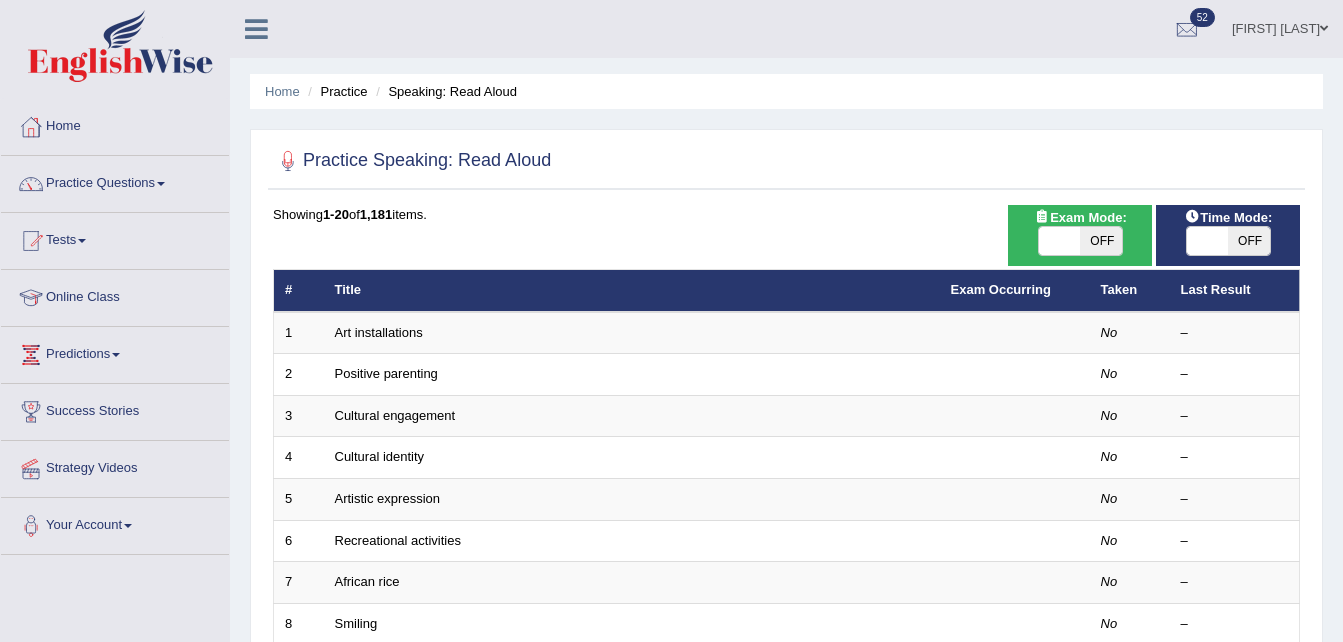click on "OFF" at bounding box center [1101, 241] 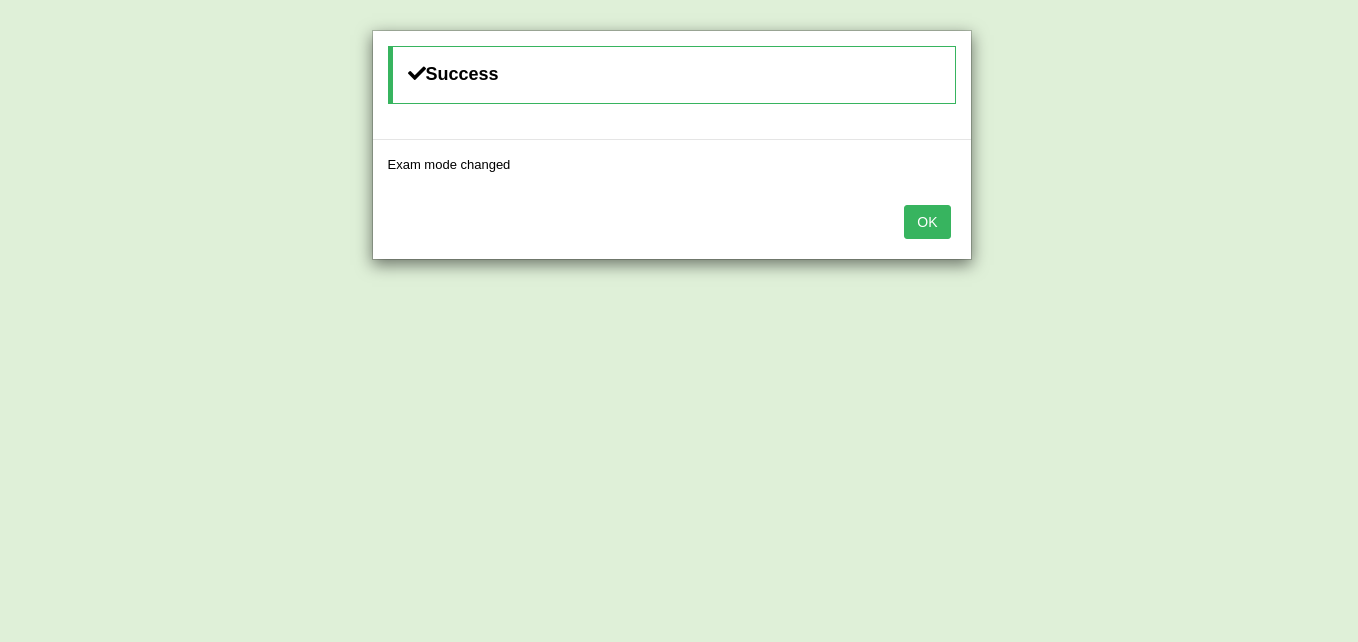 click on "OK" at bounding box center [927, 222] 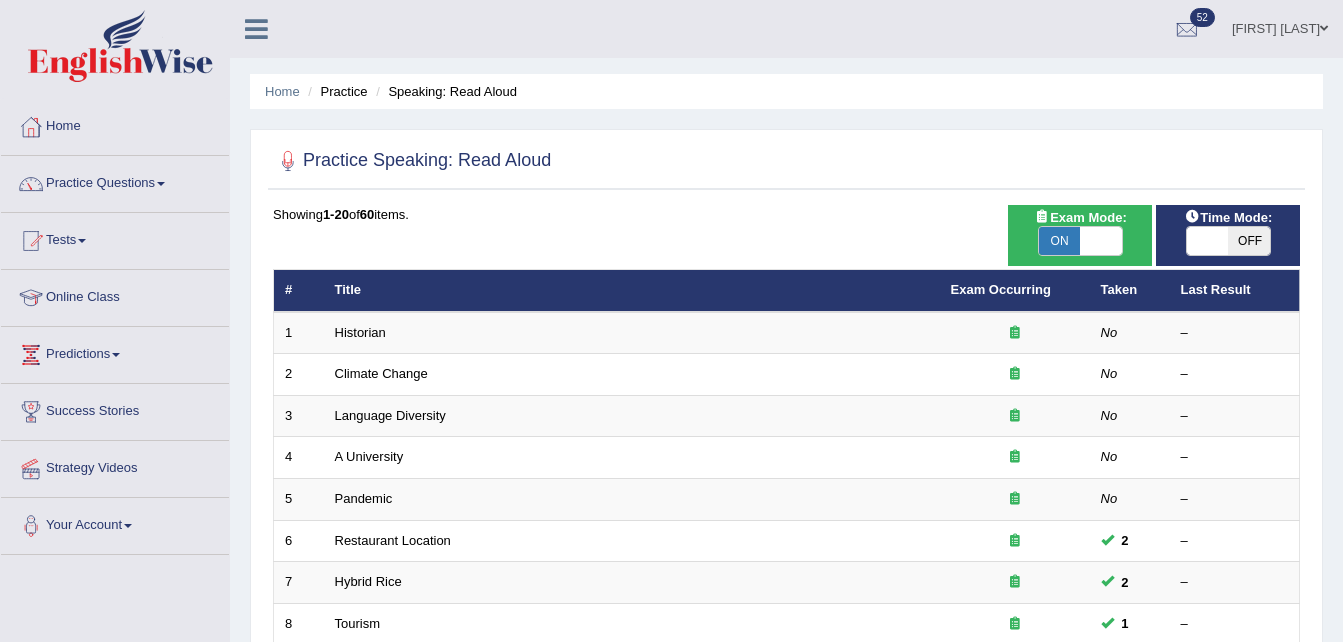scroll, scrollTop: 0, scrollLeft: 0, axis: both 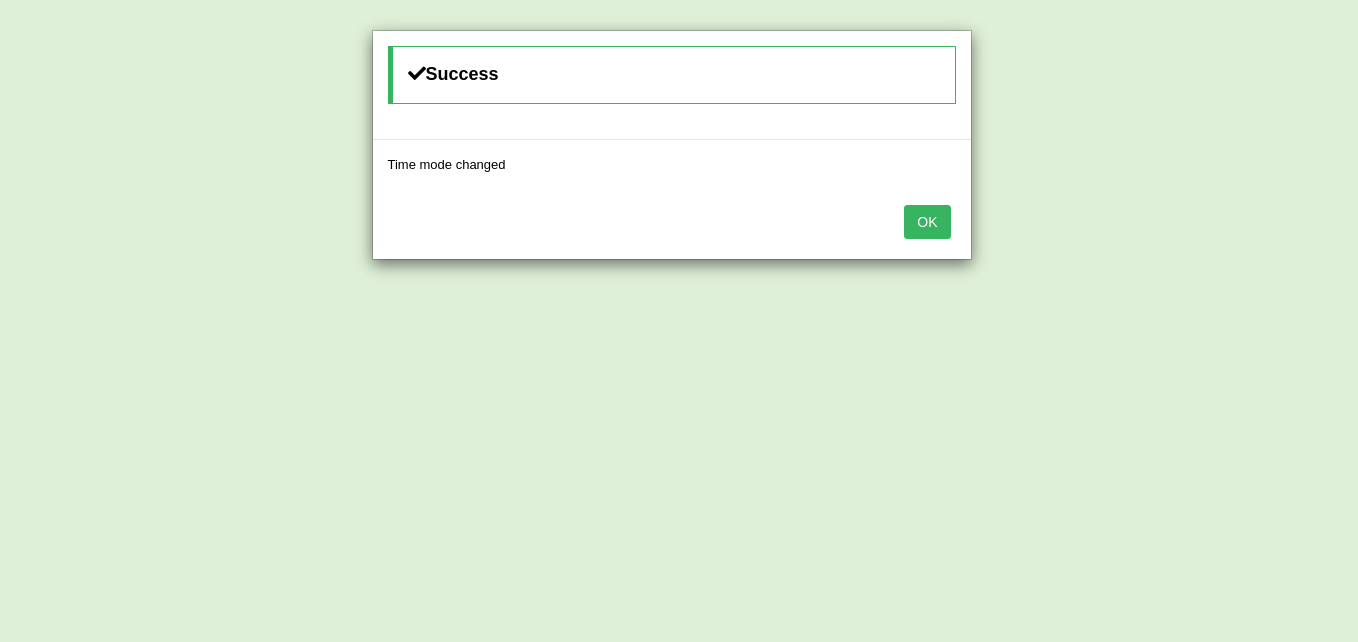 click on "OK" at bounding box center [927, 222] 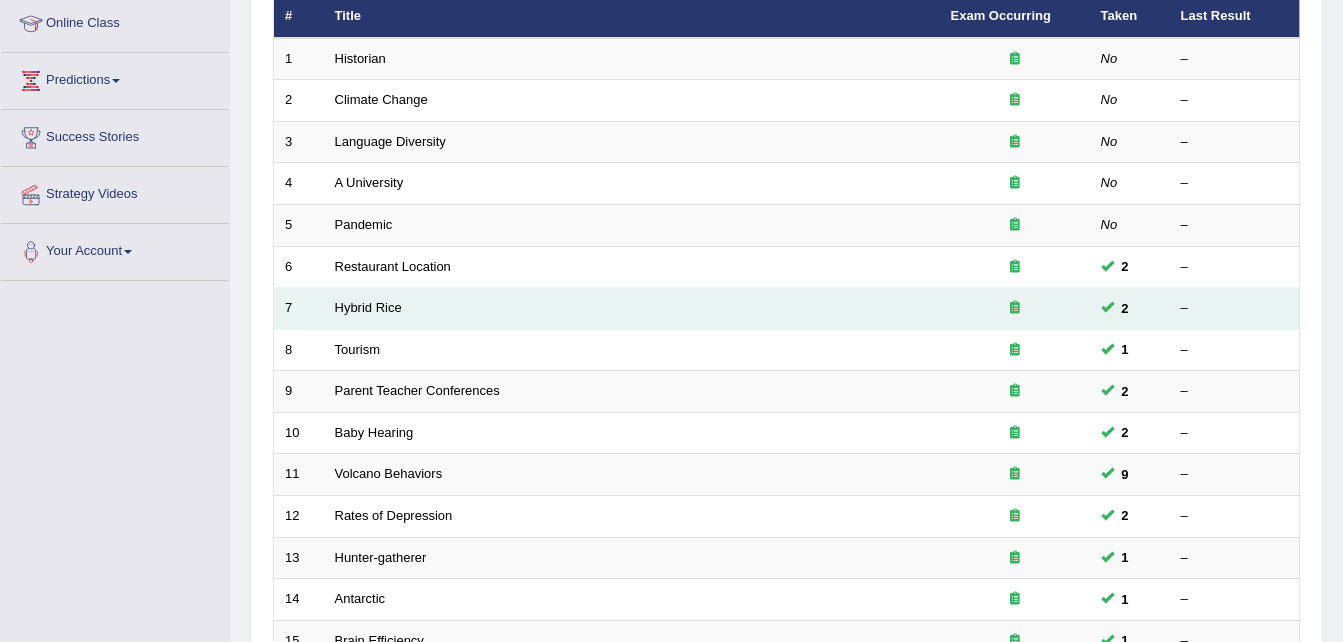 scroll, scrollTop: 0, scrollLeft: 0, axis: both 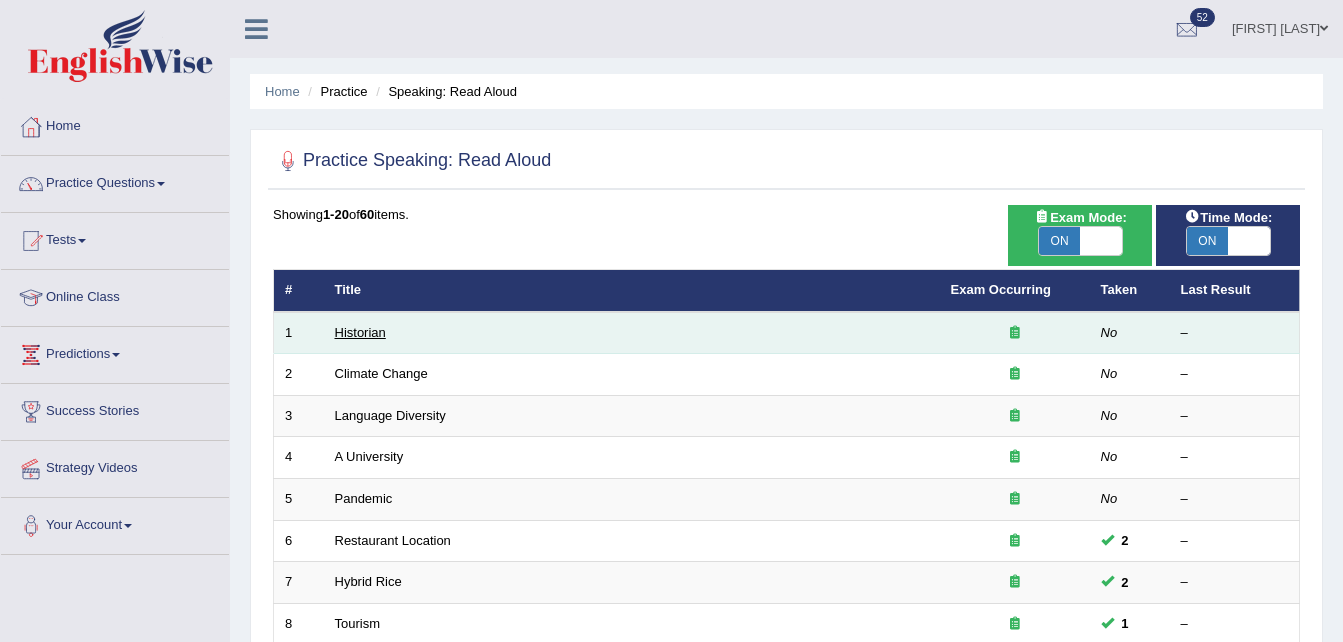 click on "Historian" at bounding box center (360, 332) 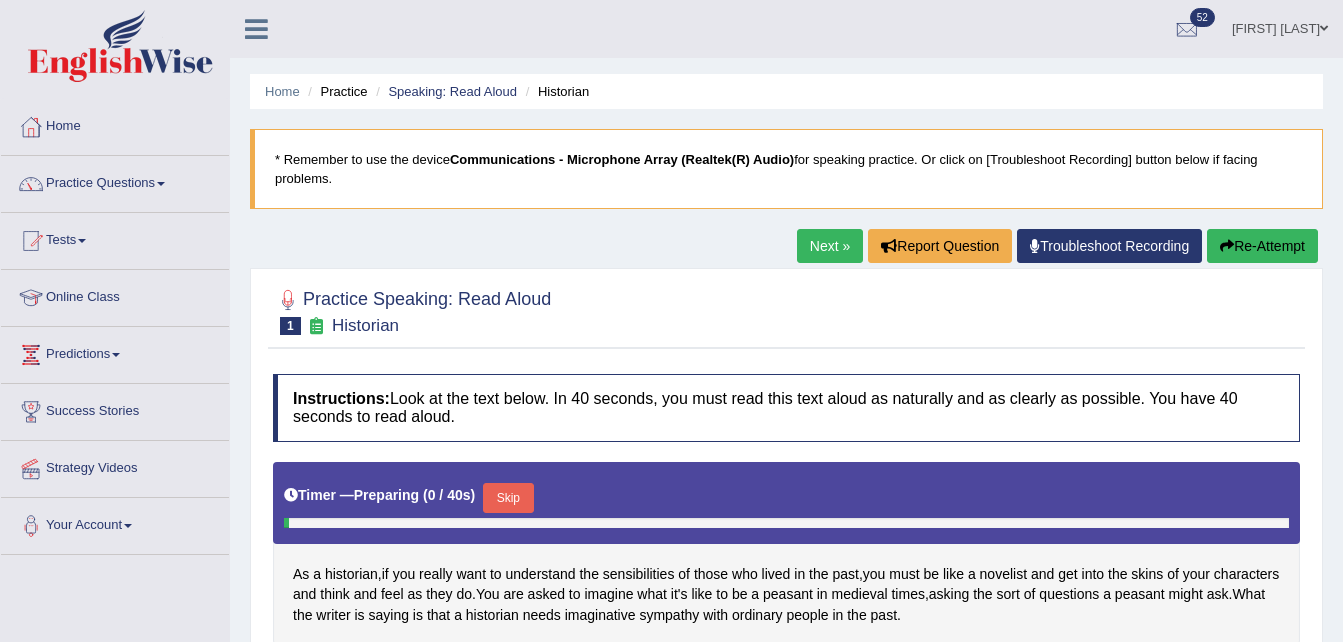 scroll, scrollTop: 0, scrollLeft: 0, axis: both 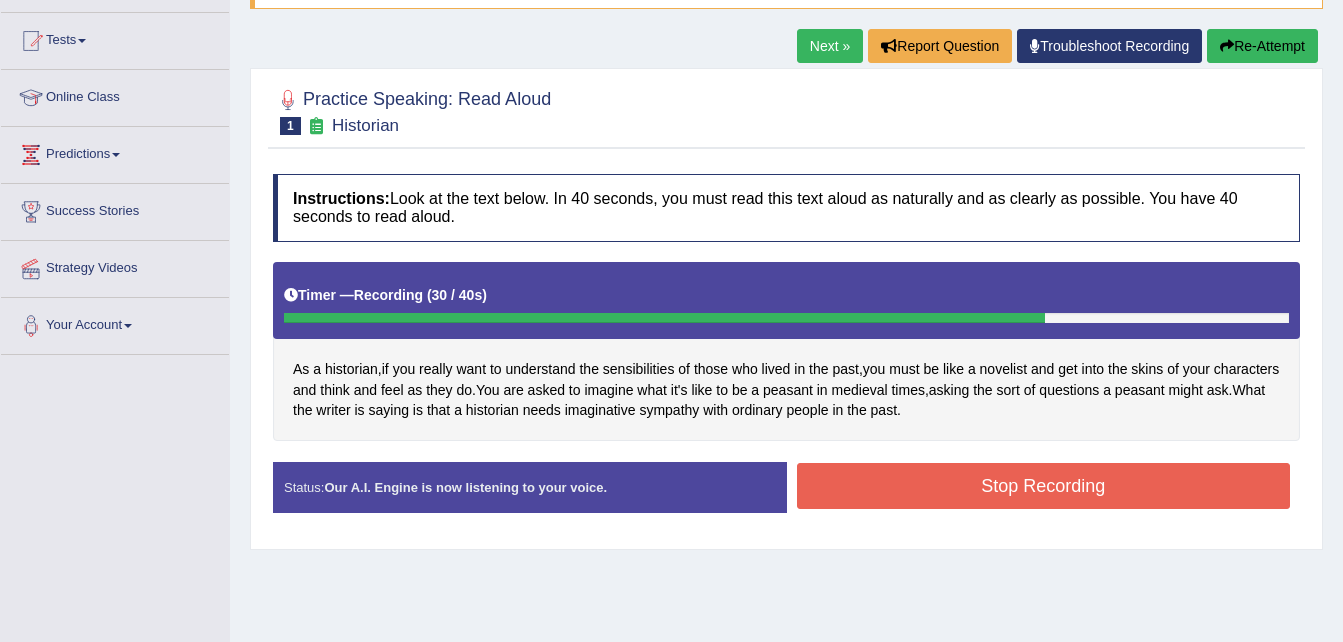 click on "Stop Recording" at bounding box center [1044, 486] 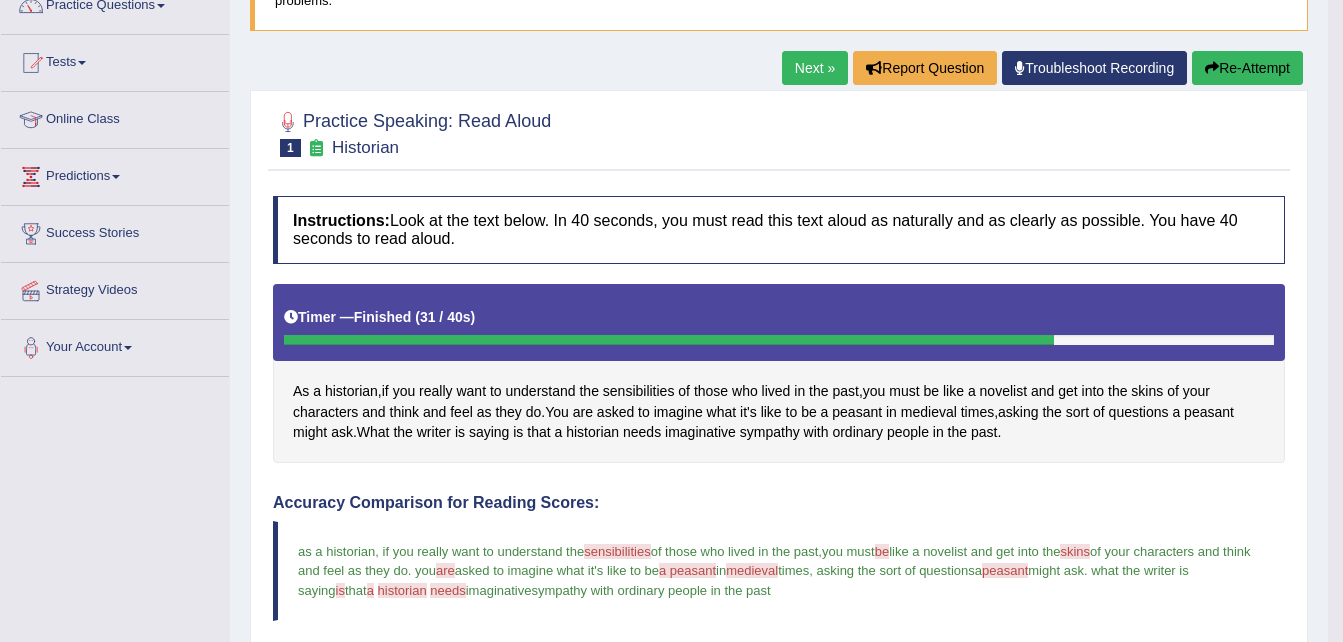 scroll, scrollTop: 0, scrollLeft: 0, axis: both 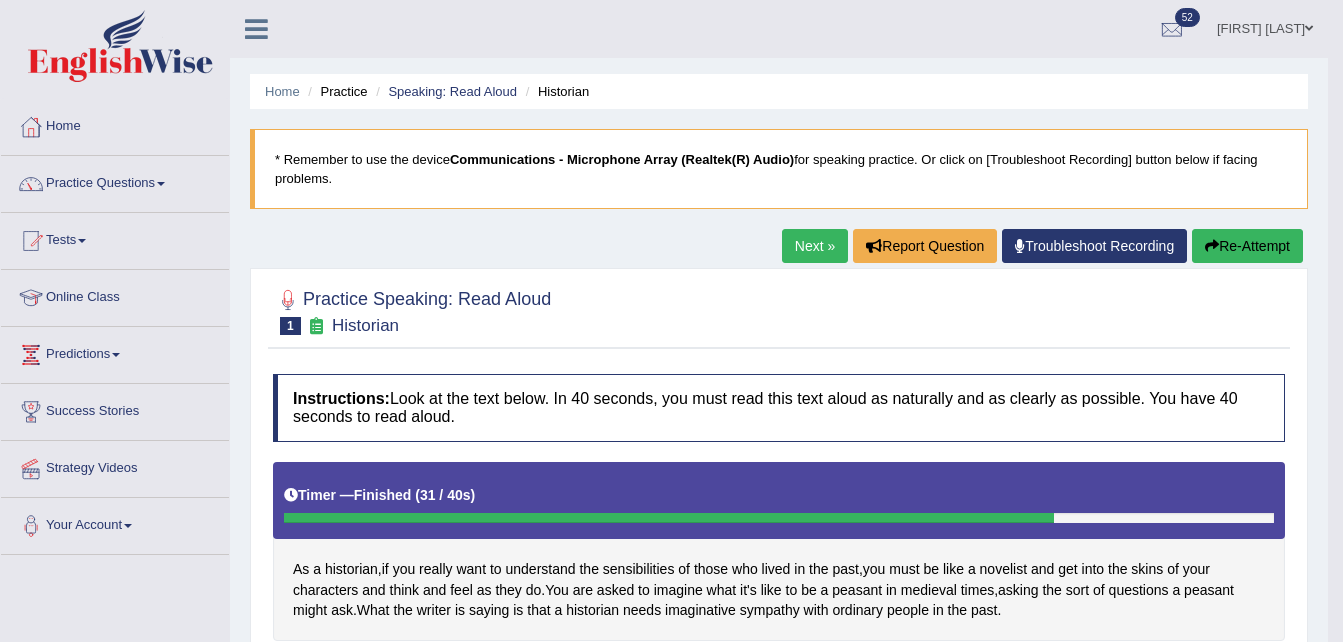 click on "Next »" at bounding box center [815, 246] 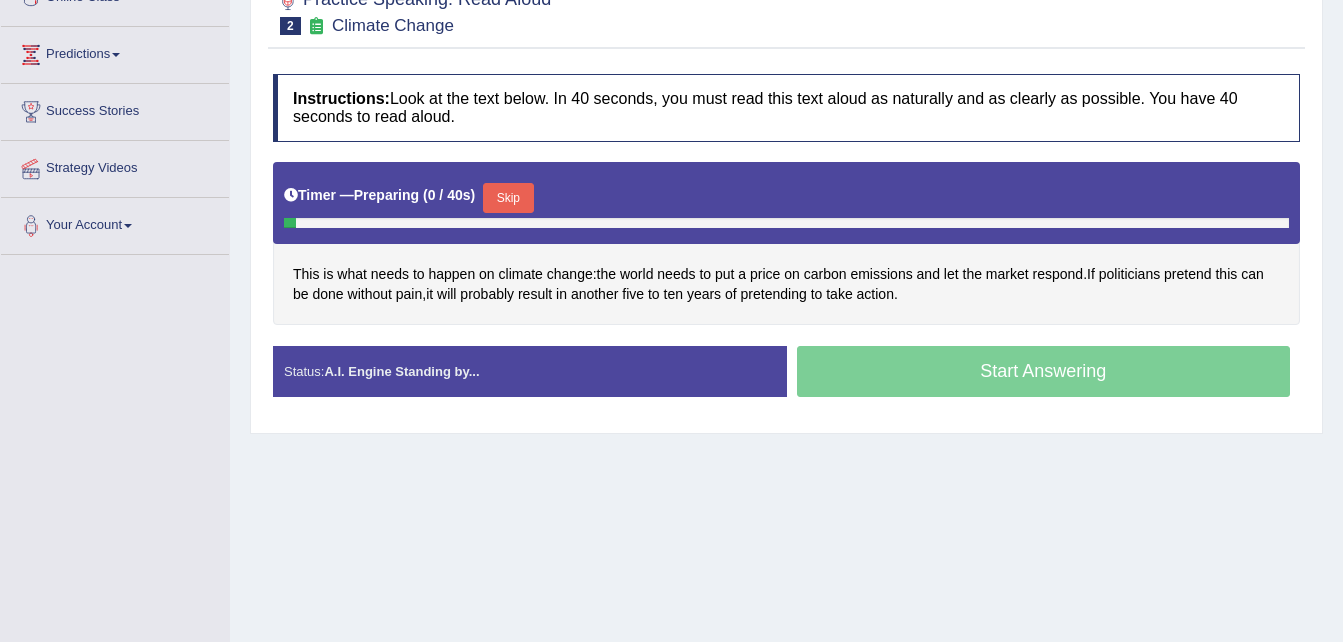 scroll, scrollTop: 0, scrollLeft: 0, axis: both 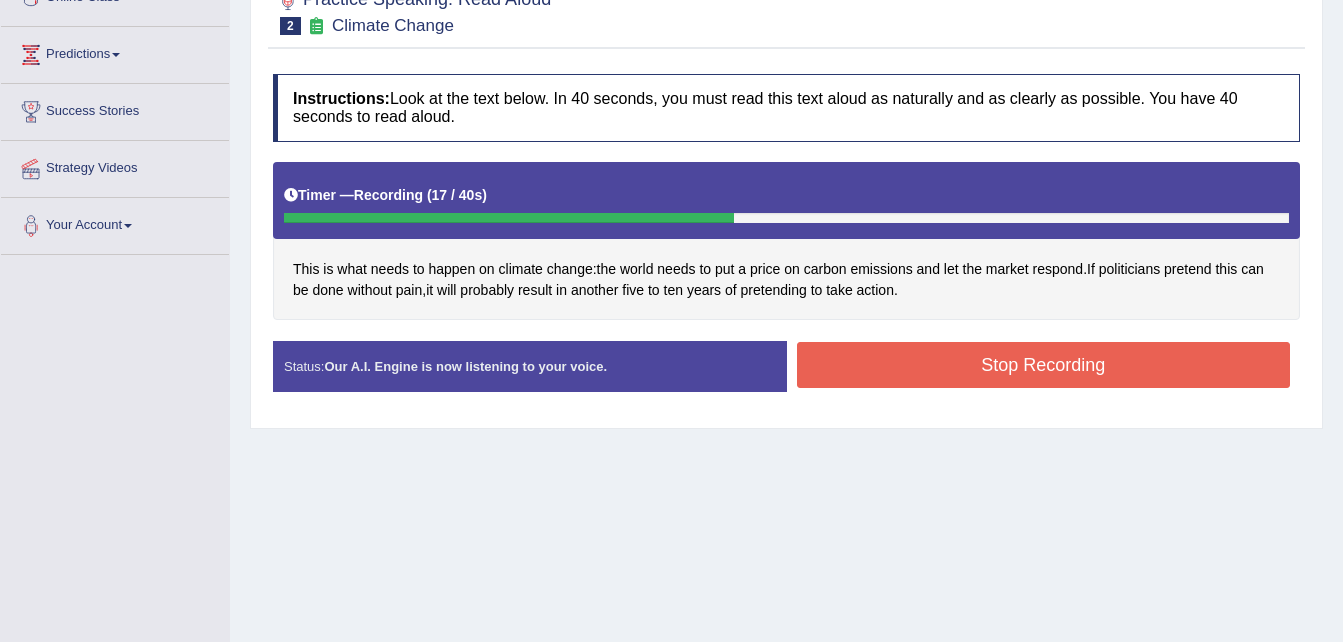 click on "Stop Recording" at bounding box center (1044, 365) 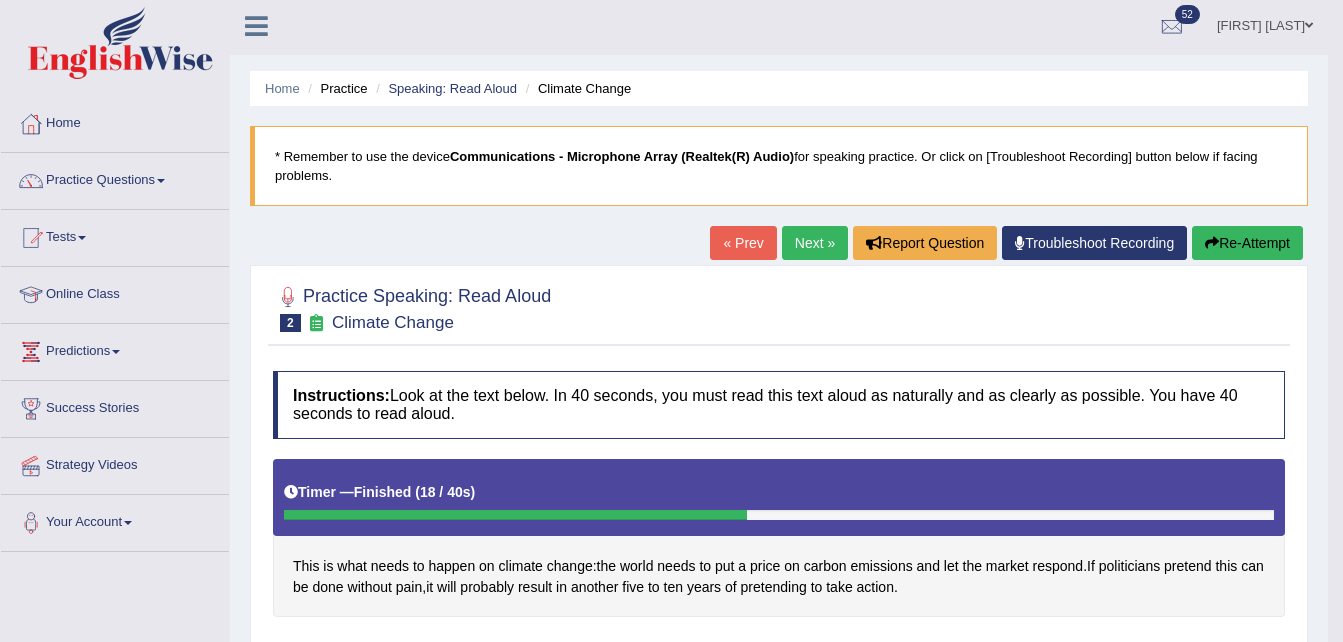 scroll, scrollTop: 0, scrollLeft: 0, axis: both 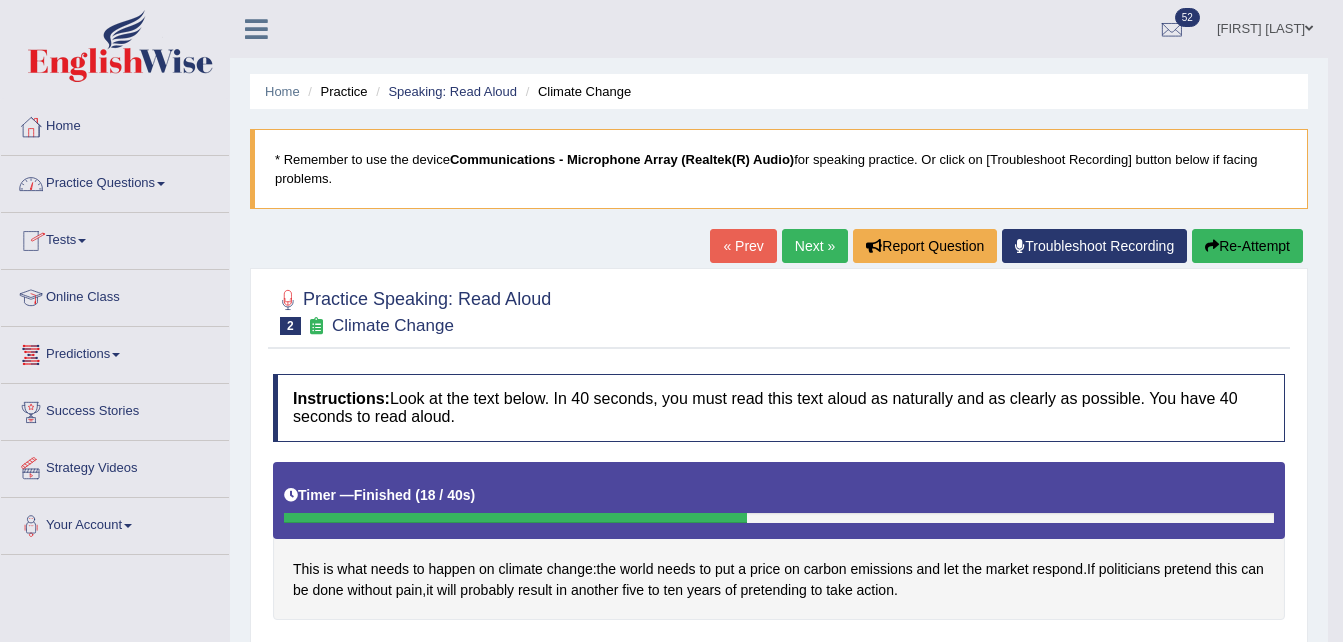 click on "Next »" at bounding box center (815, 246) 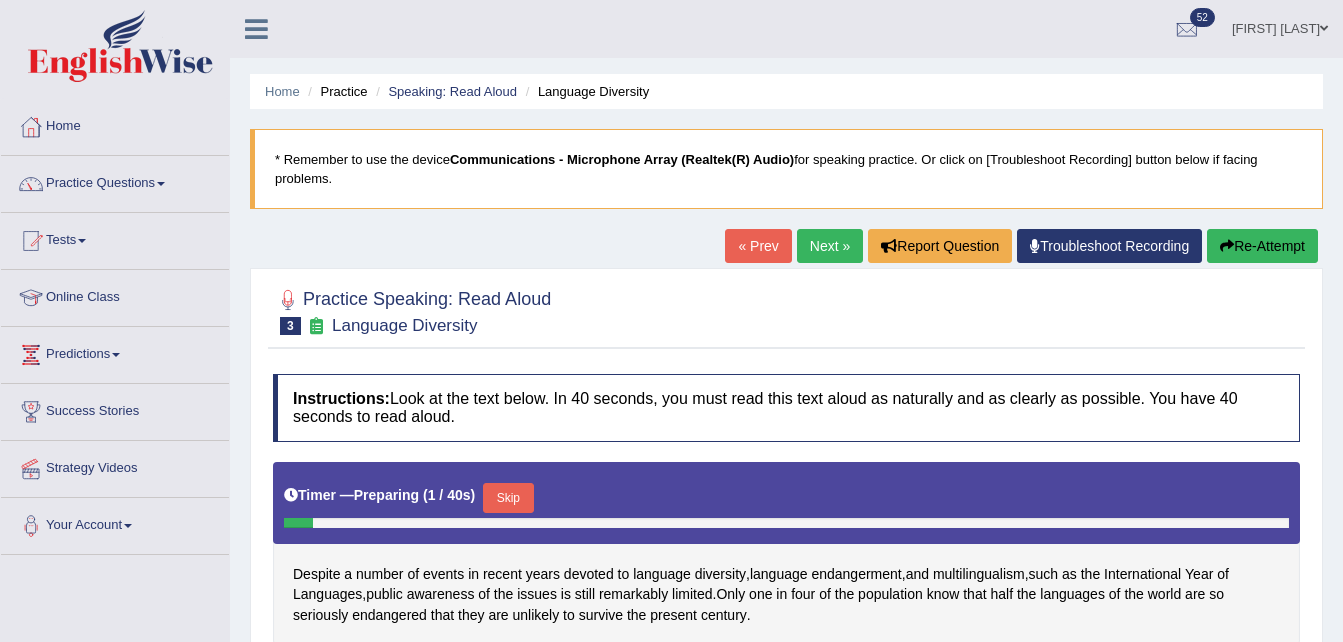 scroll, scrollTop: 400, scrollLeft: 0, axis: vertical 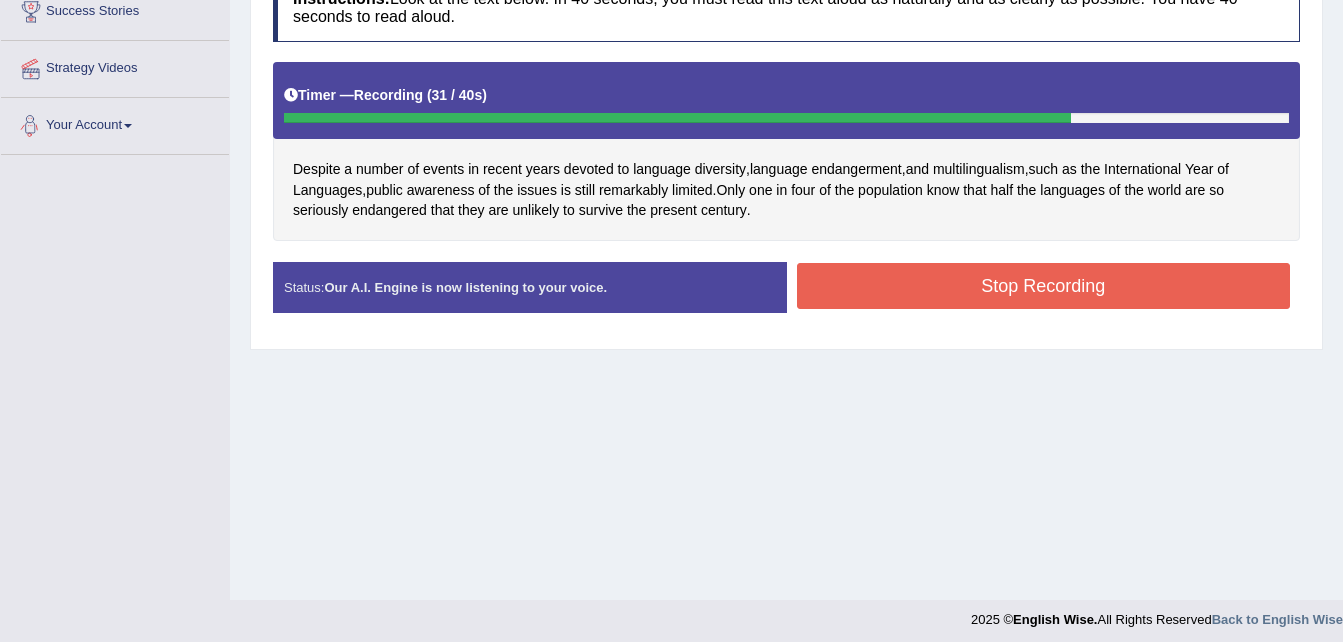 click on "Stop Recording" at bounding box center (1044, 286) 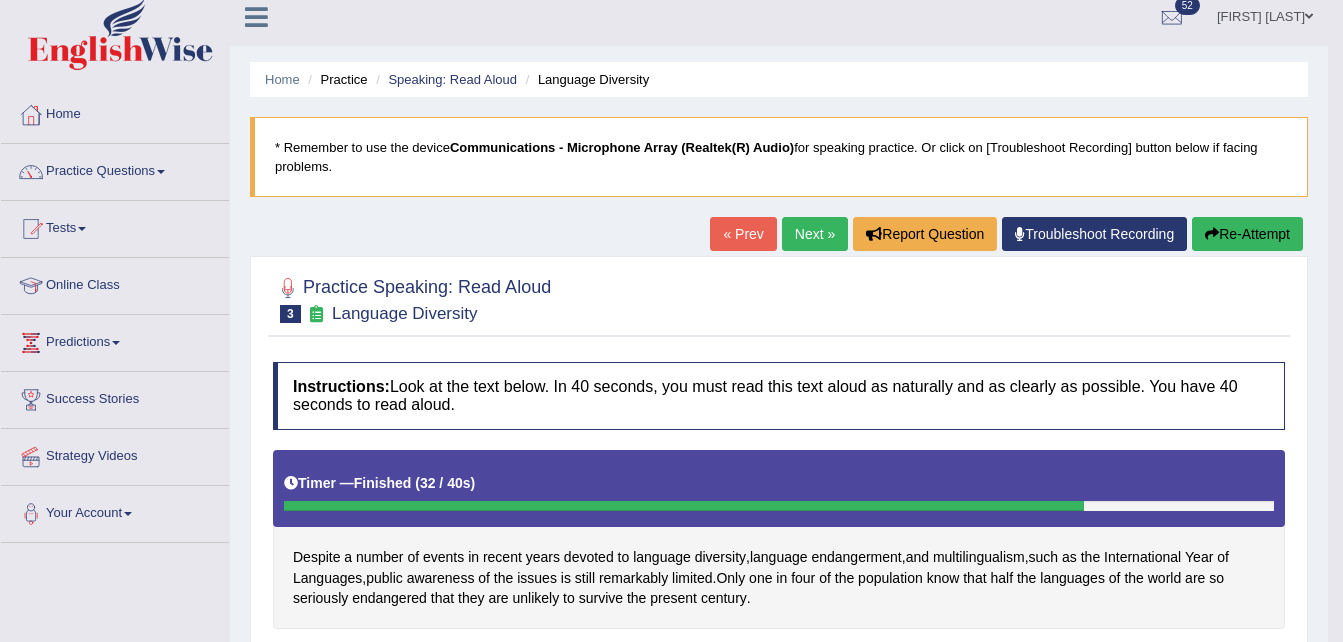 scroll, scrollTop: 0, scrollLeft: 0, axis: both 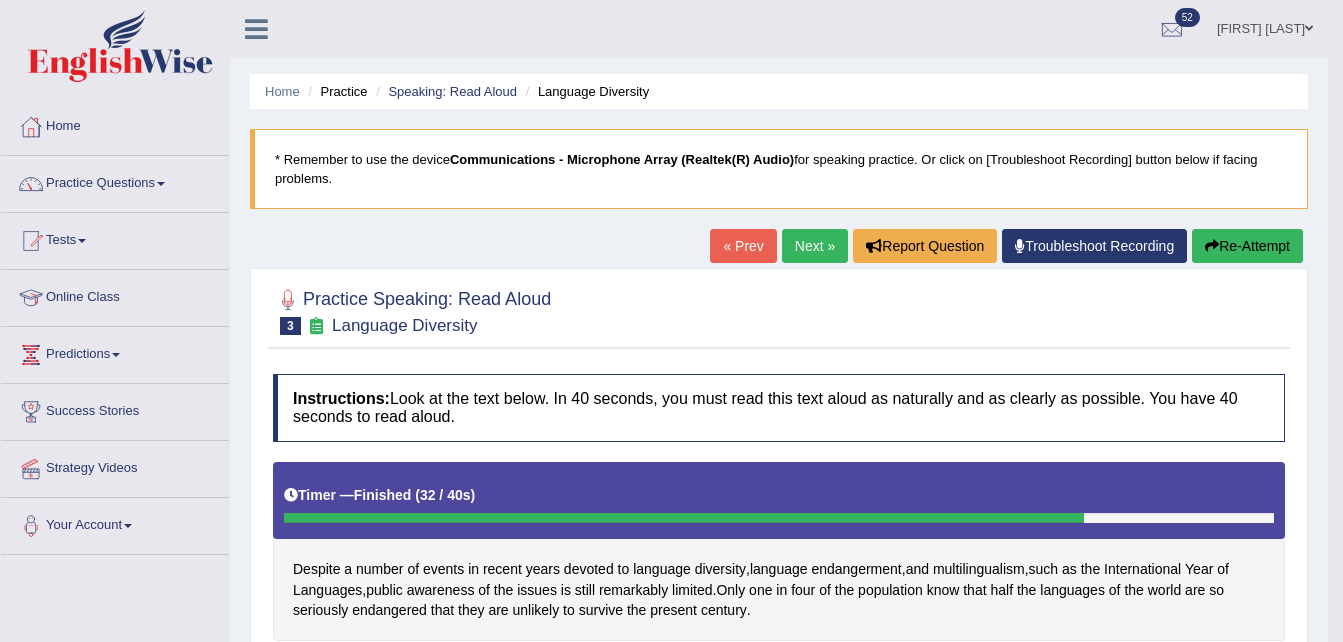 click on "Next »" at bounding box center [815, 246] 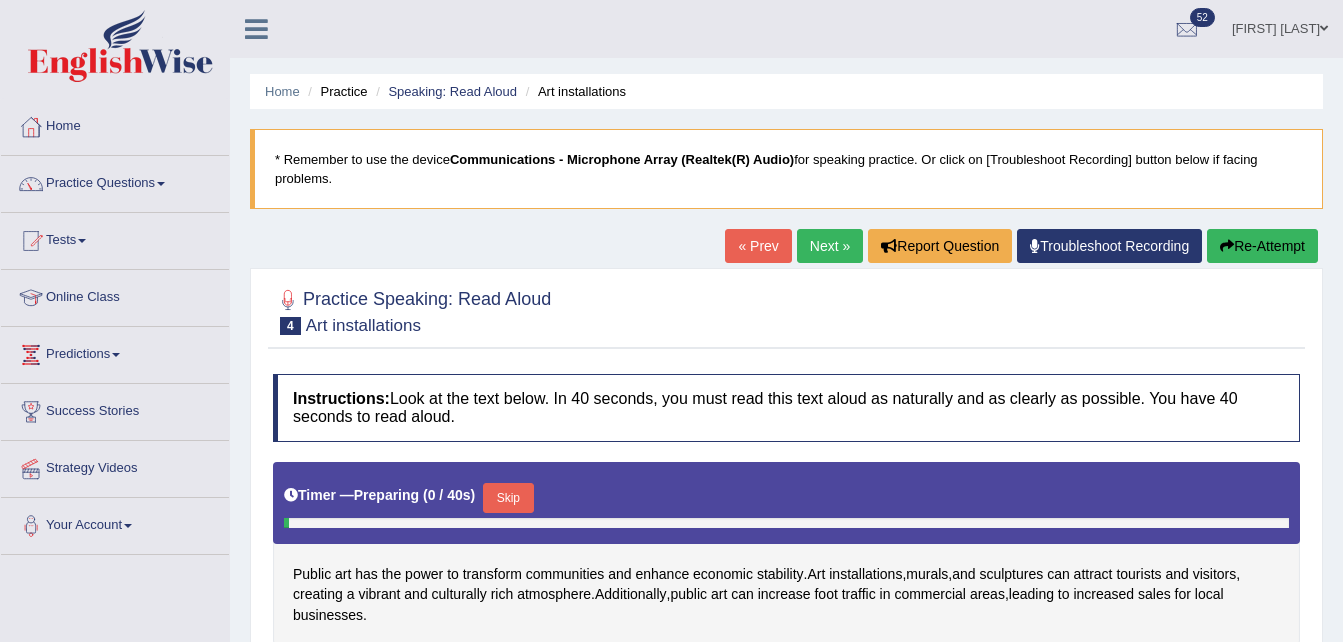 scroll, scrollTop: 141, scrollLeft: 0, axis: vertical 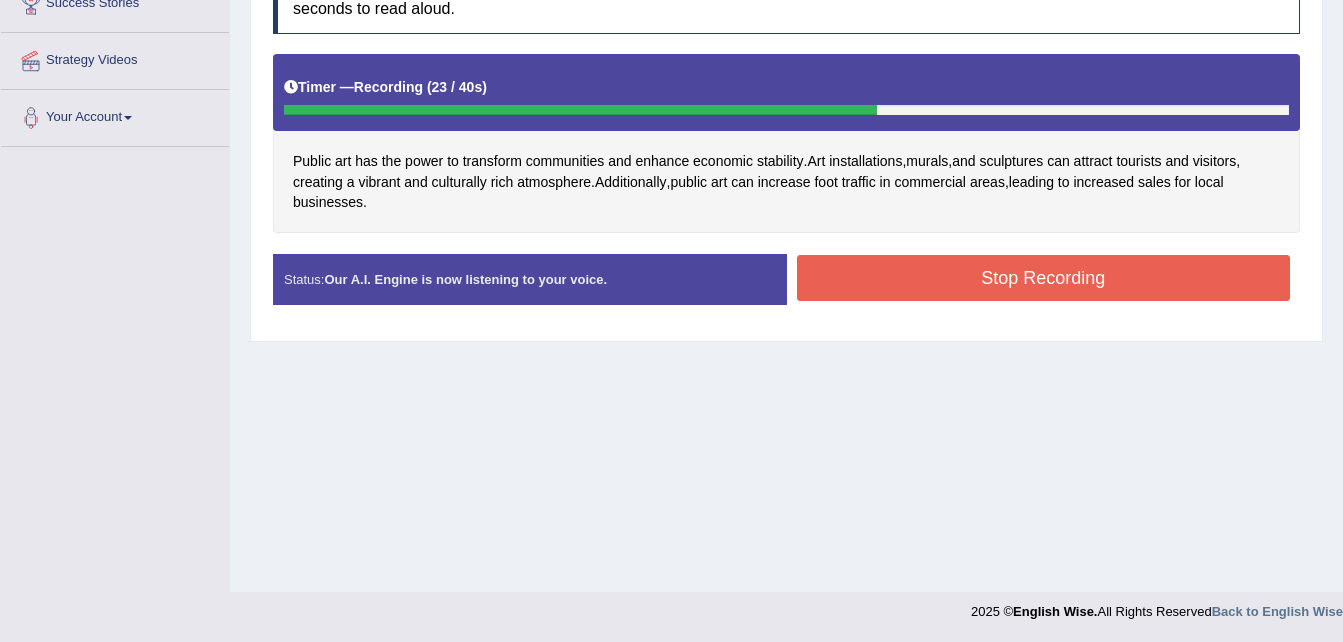 click on "Stop Recording" at bounding box center [1044, 278] 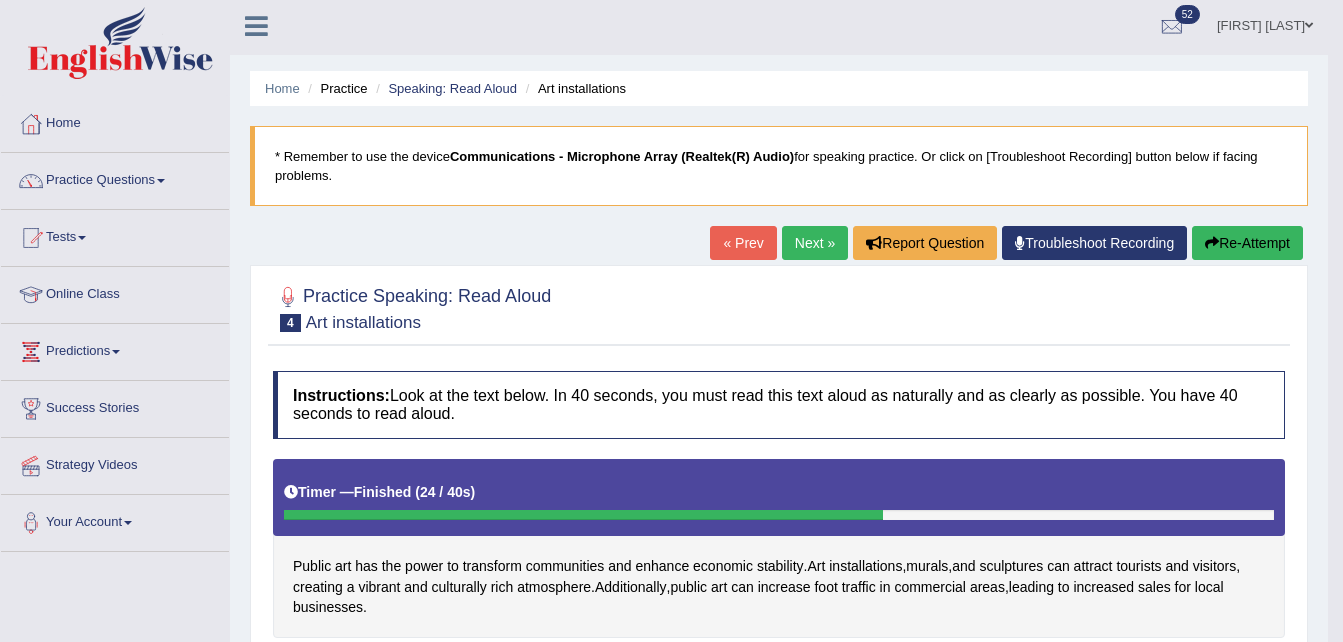 scroll, scrollTop: 0, scrollLeft: 0, axis: both 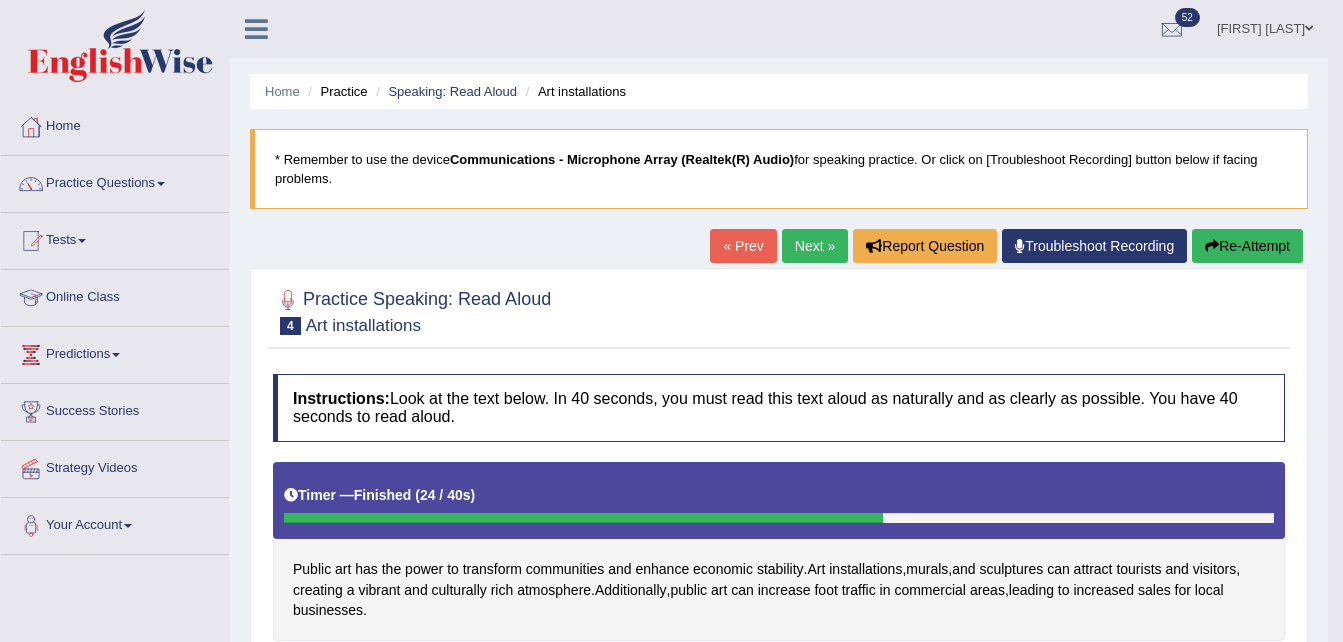 click on "Next »" at bounding box center [815, 246] 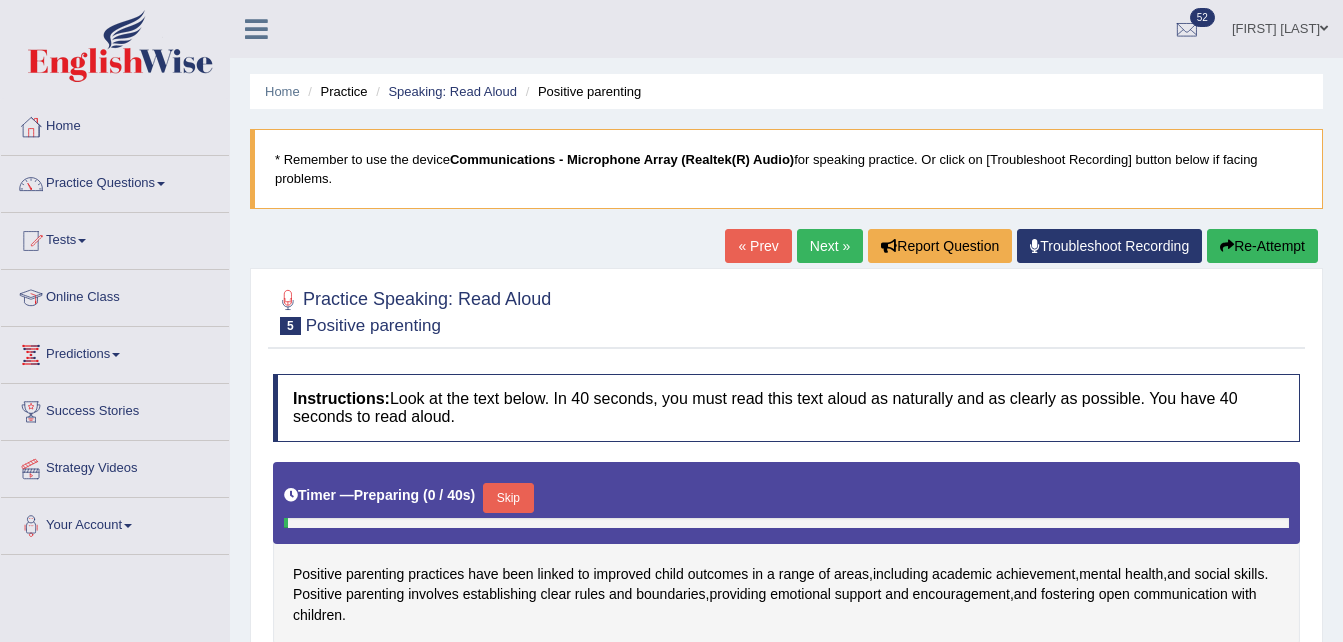 scroll, scrollTop: 0, scrollLeft: 0, axis: both 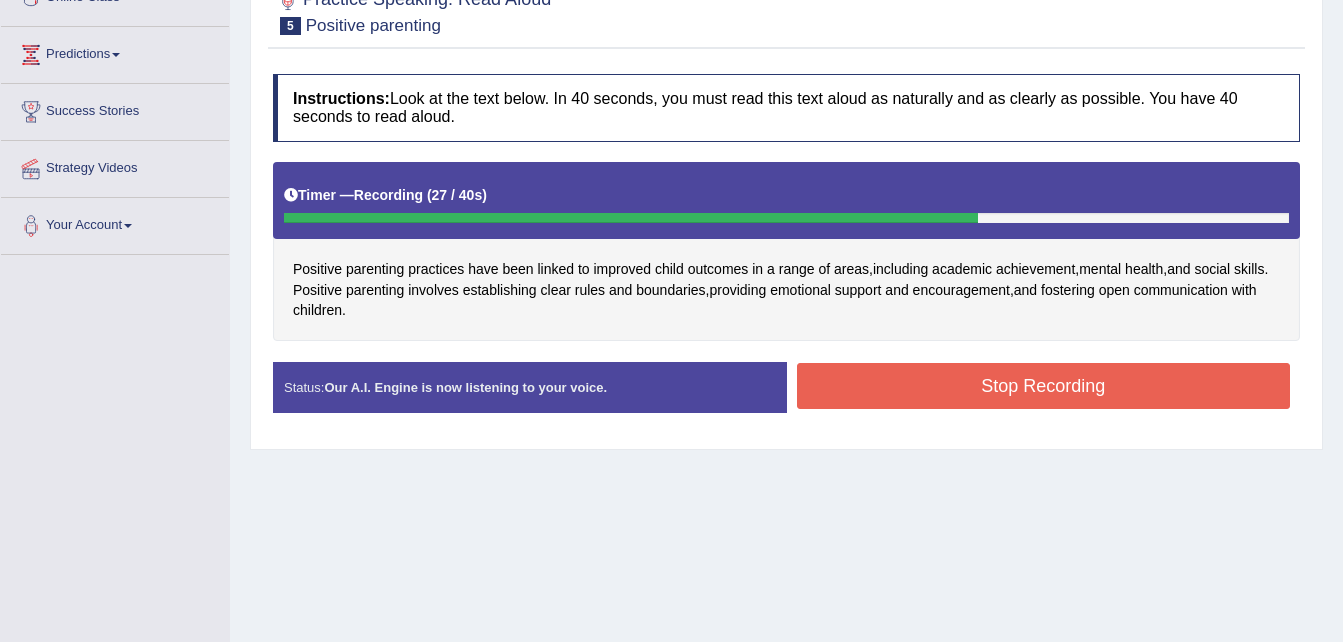click on "Stop Recording" at bounding box center (1044, 386) 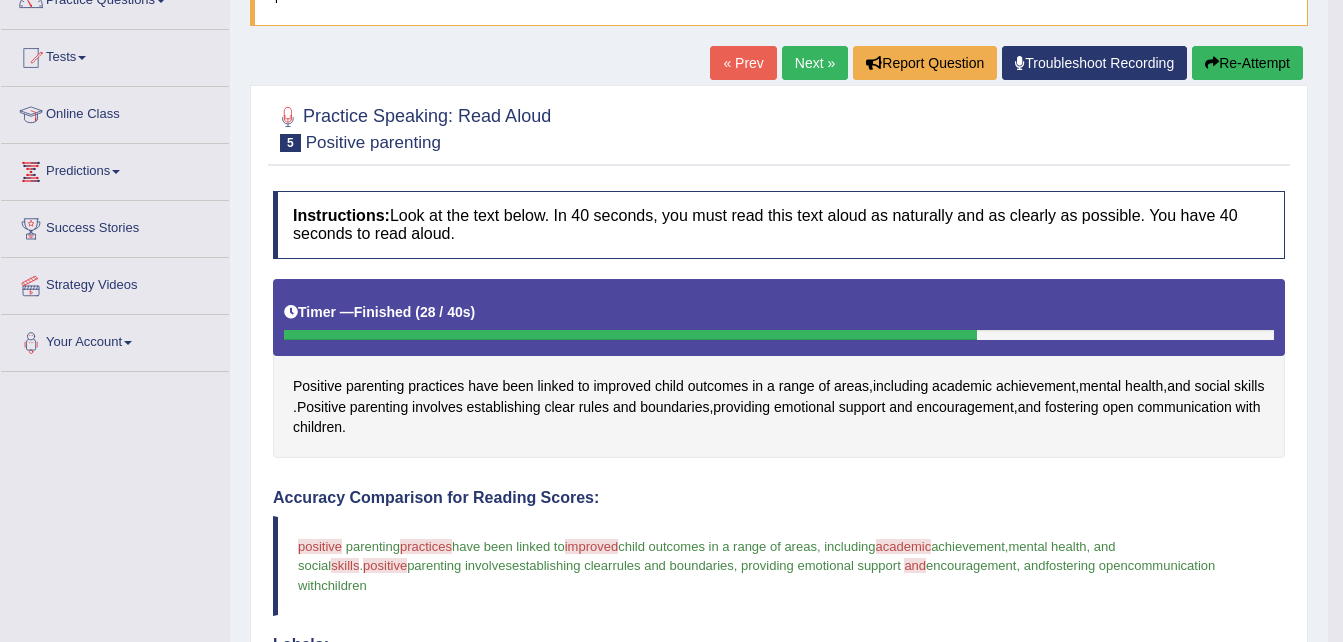 scroll, scrollTop: 182, scrollLeft: 0, axis: vertical 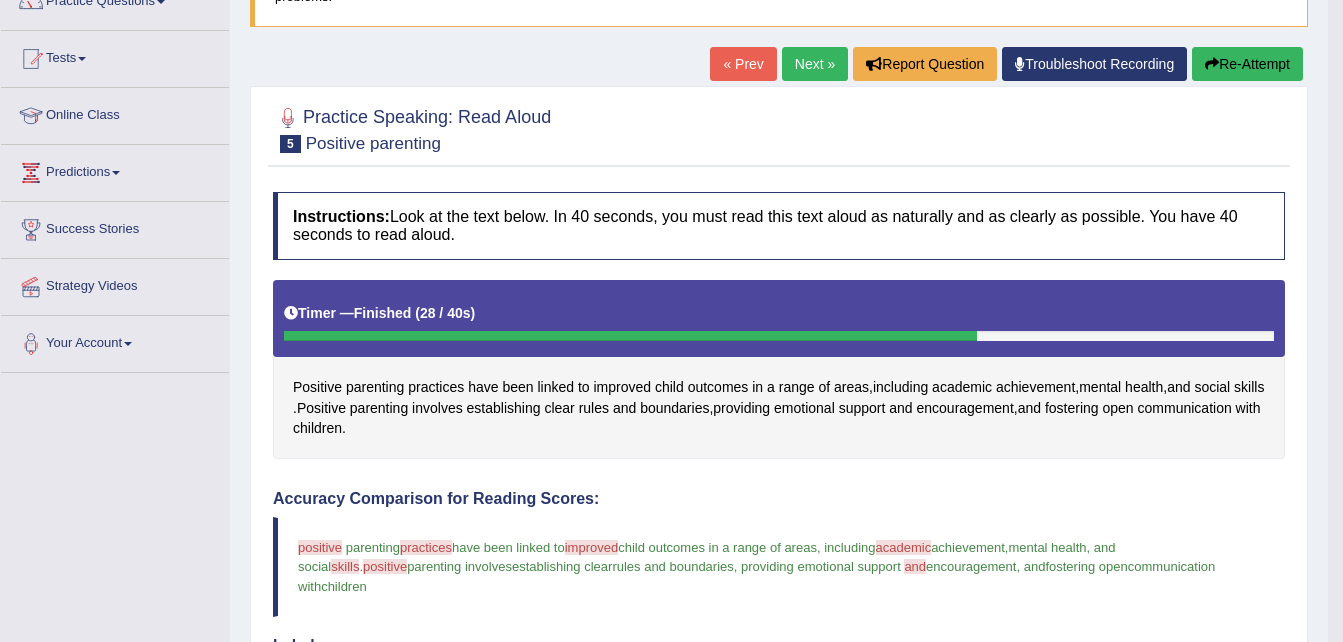 click on "Re-Attempt" at bounding box center (1247, 64) 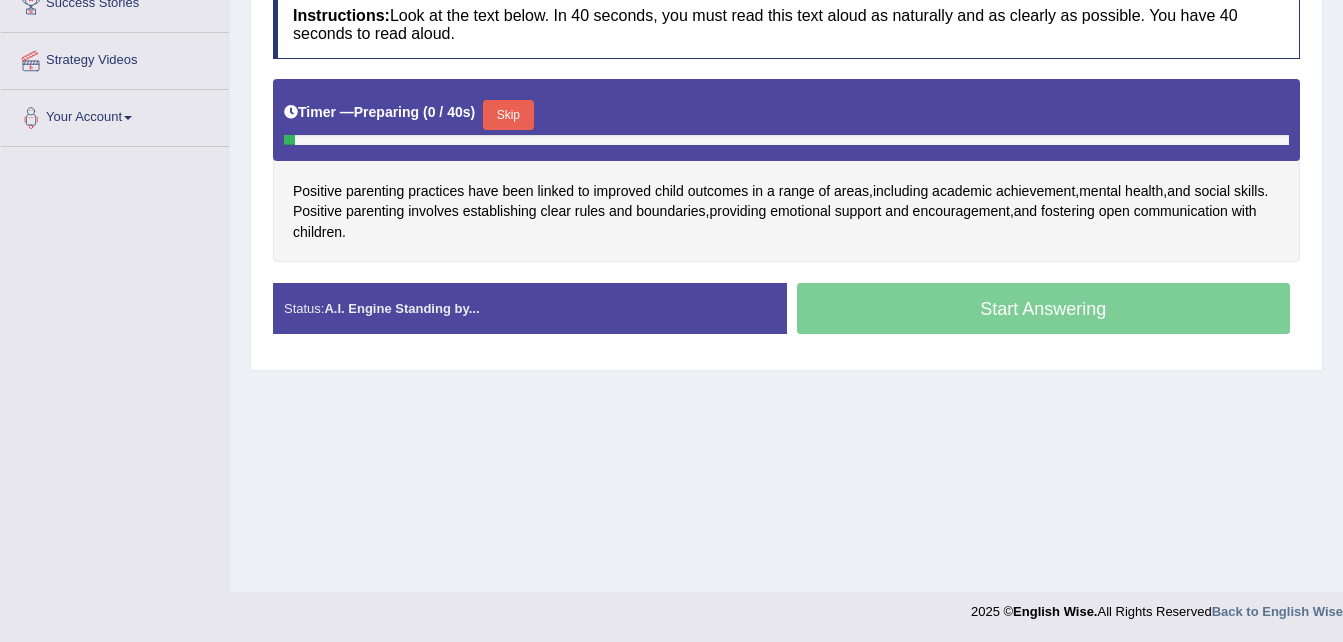 scroll, scrollTop: 408, scrollLeft: 0, axis: vertical 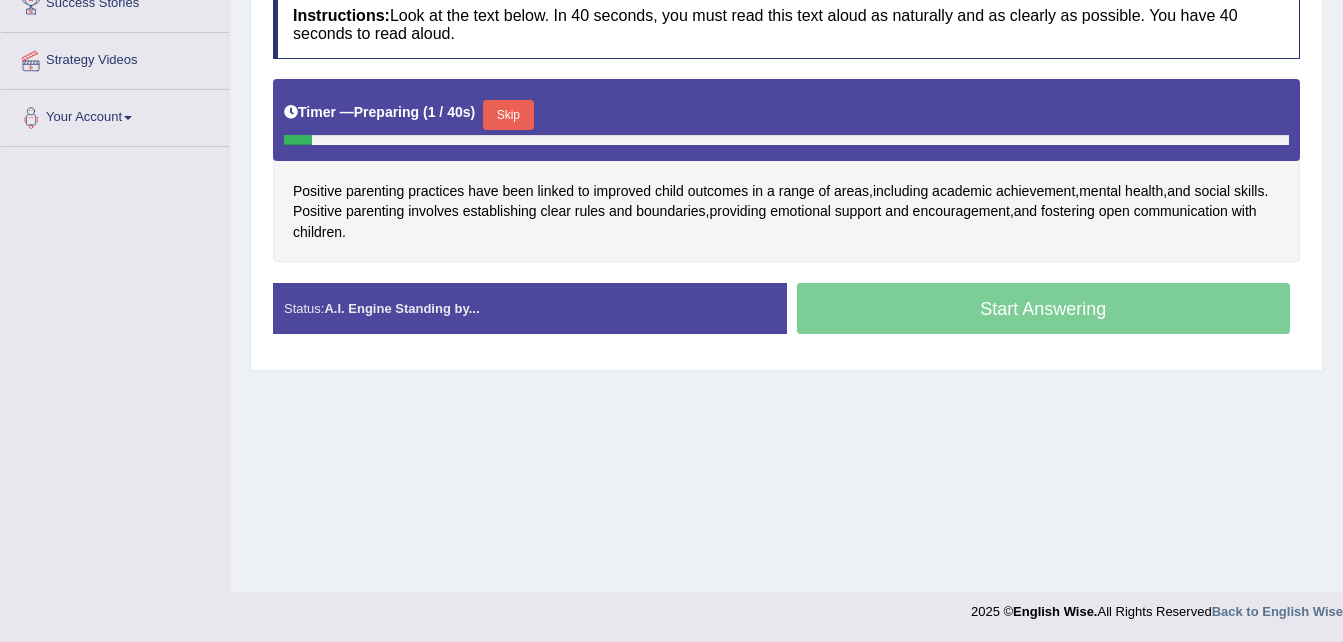 click on "Start Answering" at bounding box center [1044, 311] 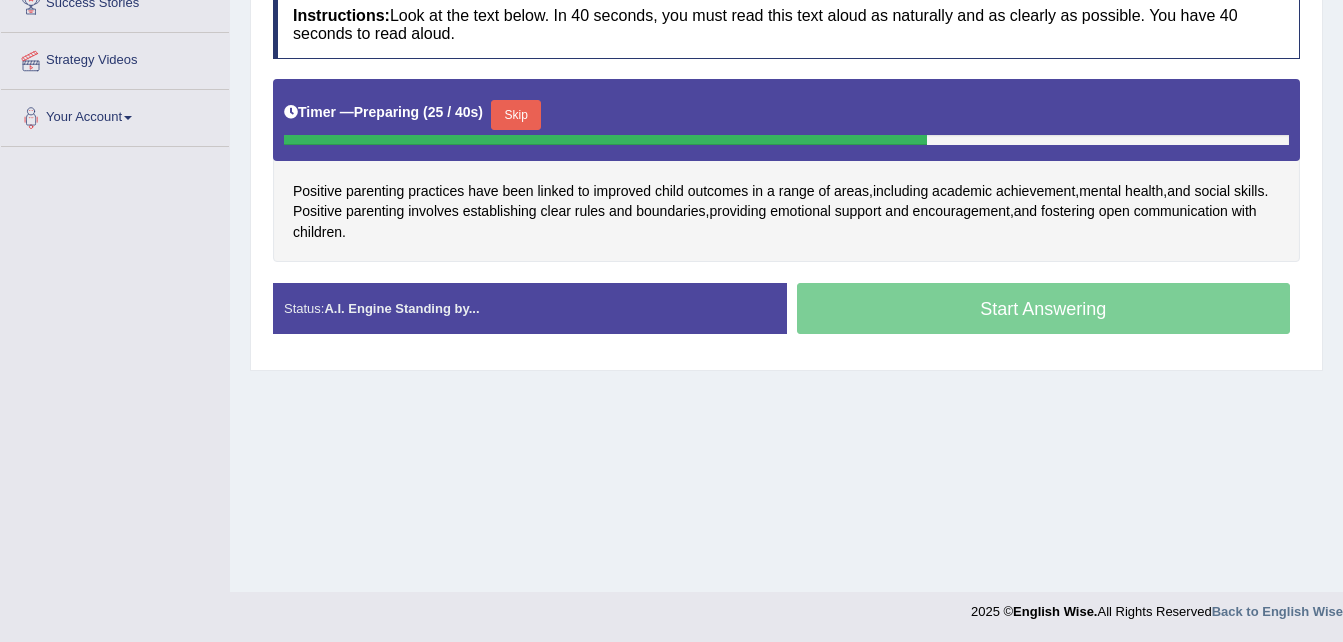 click on "Skip" at bounding box center (516, 115) 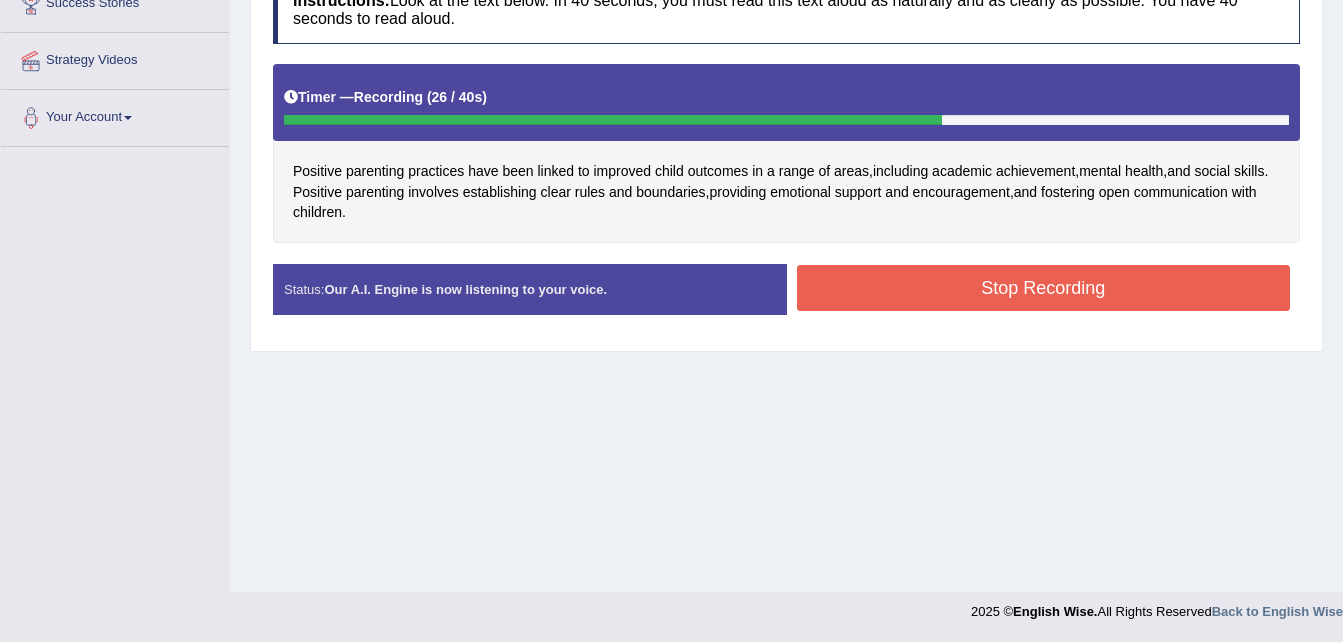 click on "Stop Recording" at bounding box center (1044, 290) 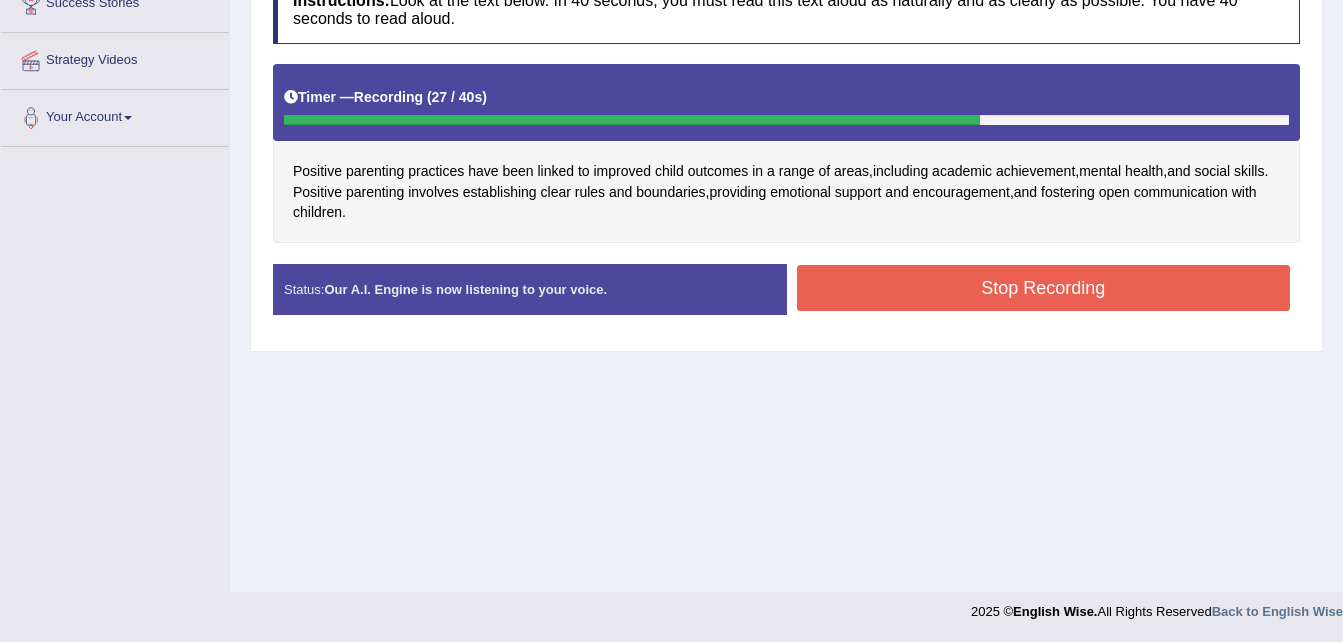 click on "Stop Recording" at bounding box center [1044, 288] 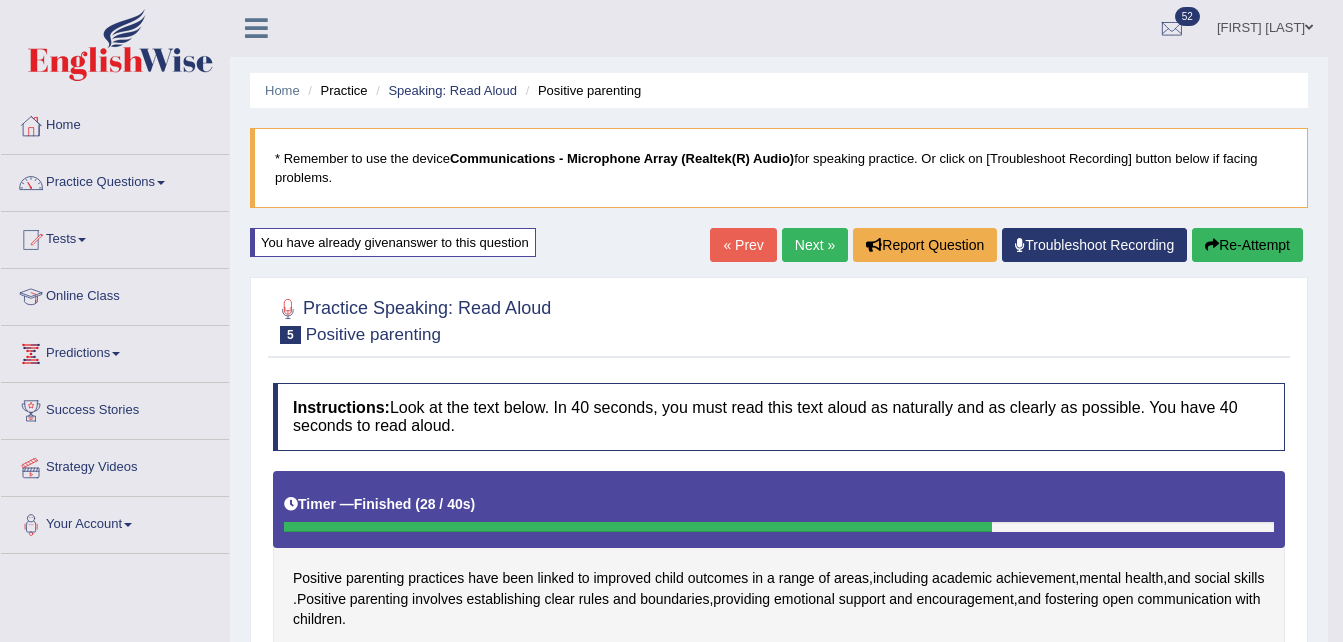 scroll, scrollTop: 0, scrollLeft: 0, axis: both 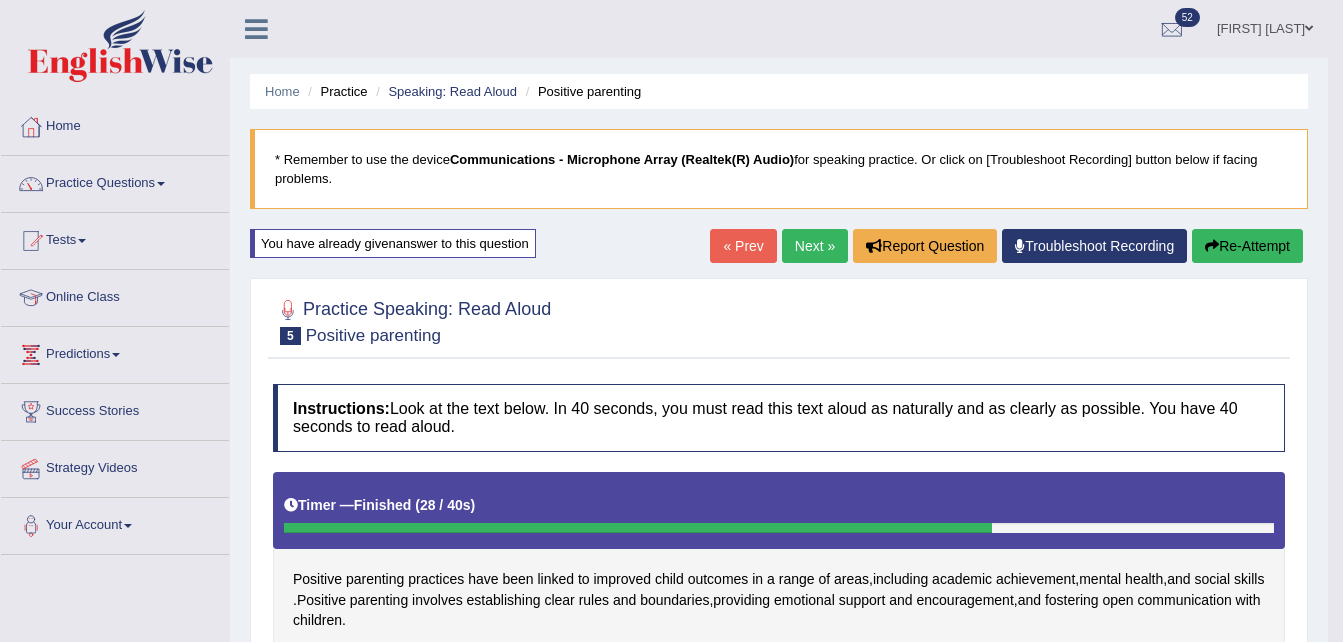 click on "Next »" at bounding box center [815, 246] 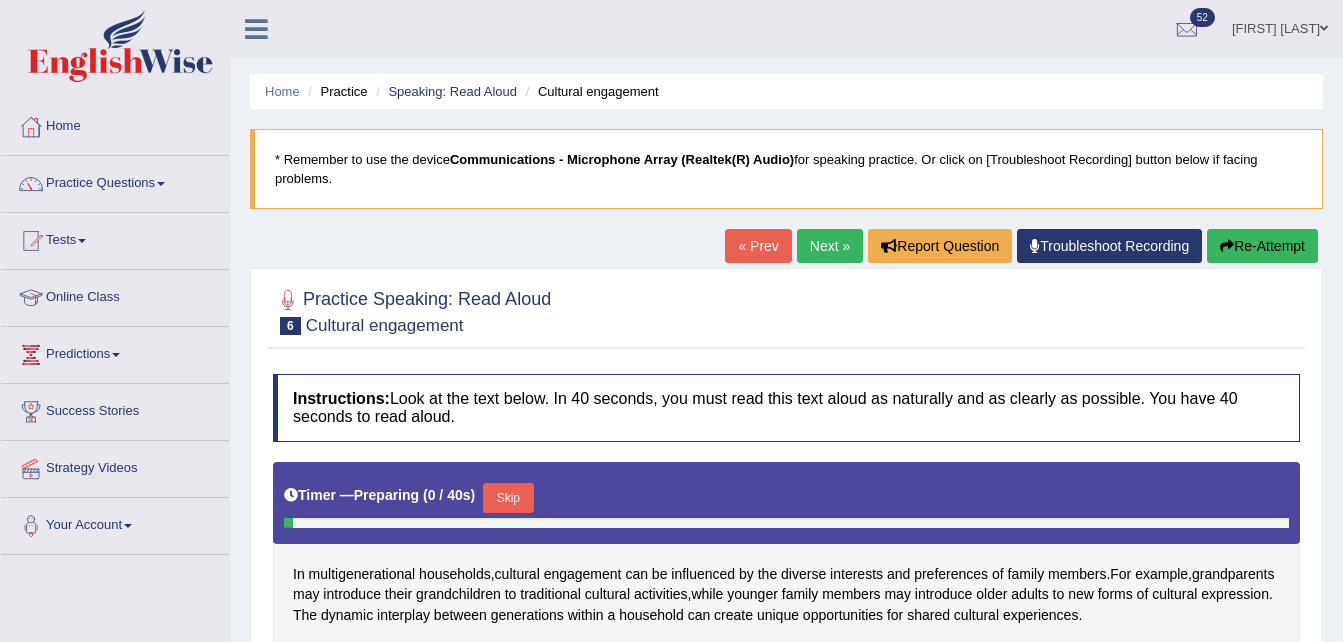 scroll, scrollTop: 0, scrollLeft: 0, axis: both 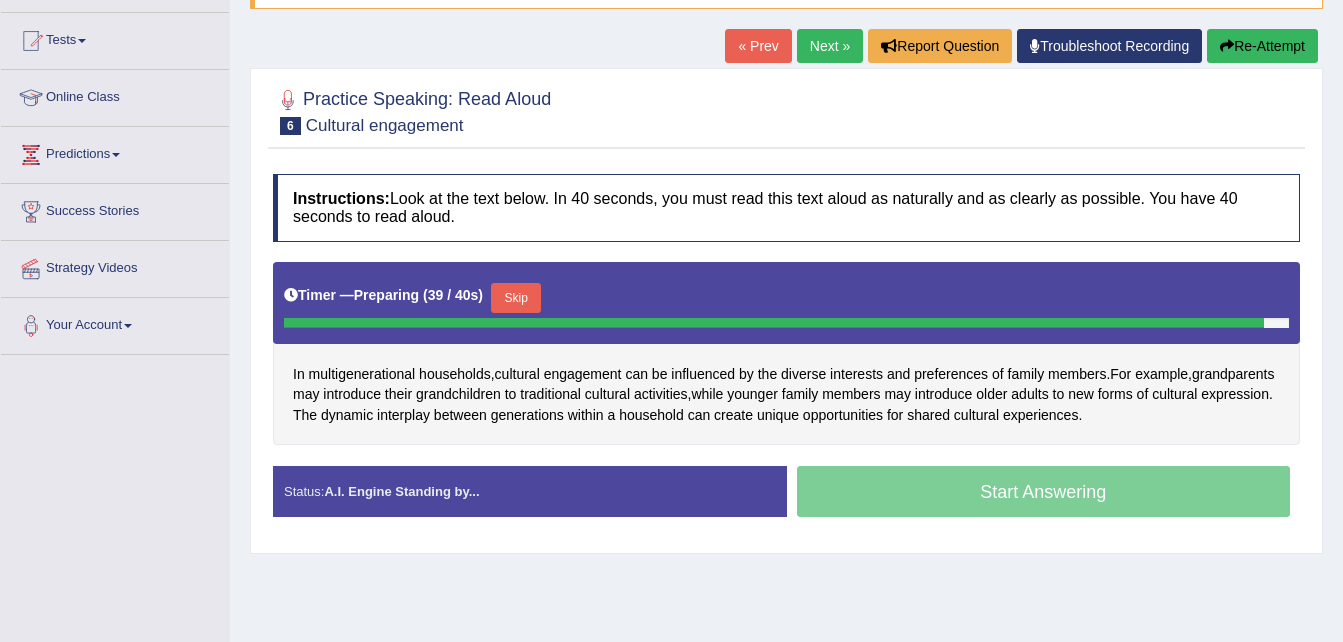 click on "« Prev" at bounding box center (758, 46) 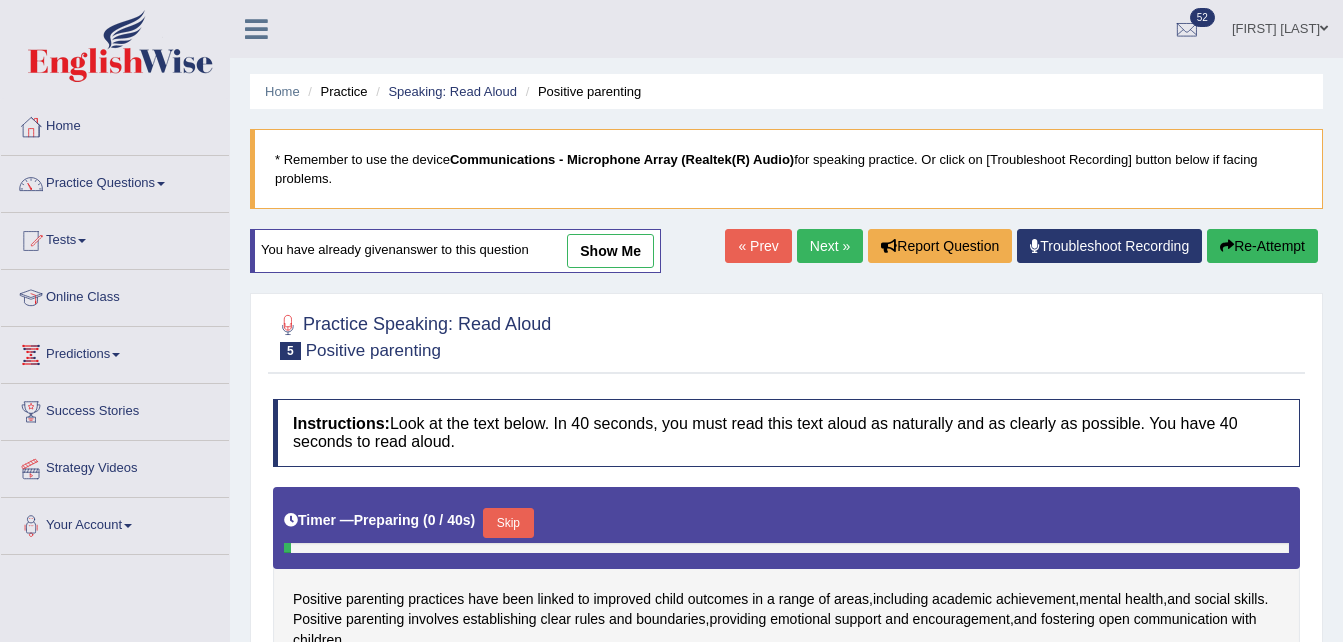 scroll, scrollTop: 0, scrollLeft: 0, axis: both 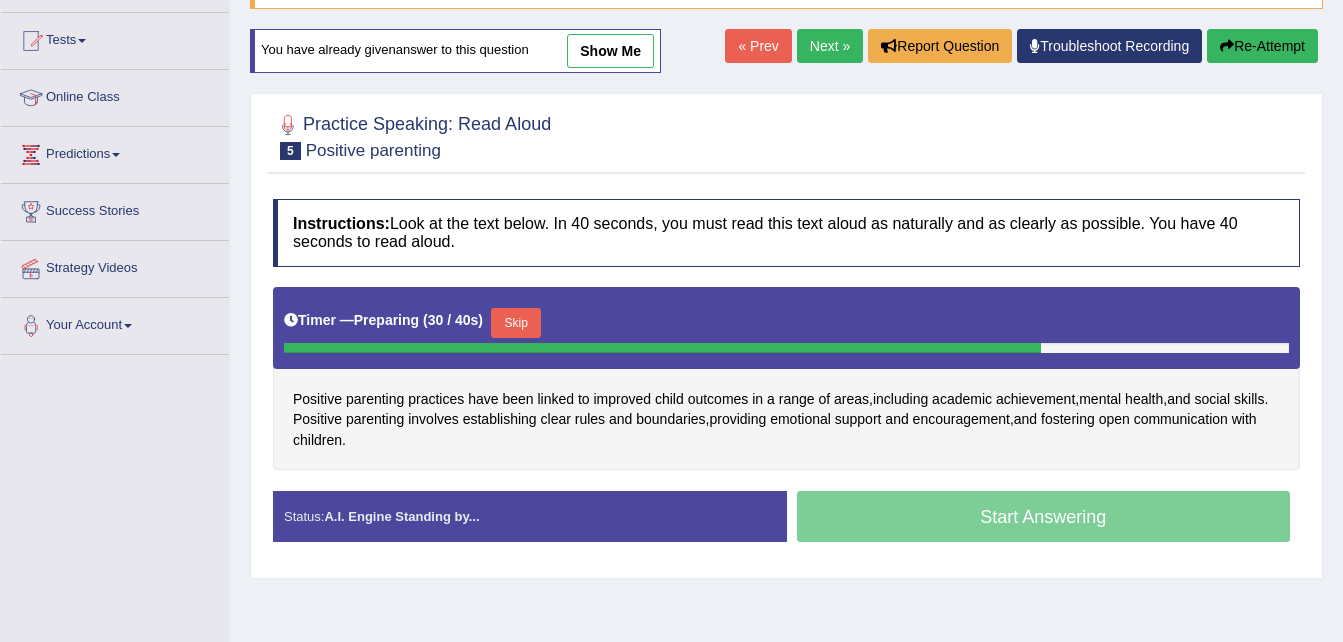 click on "Next »" at bounding box center [830, 46] 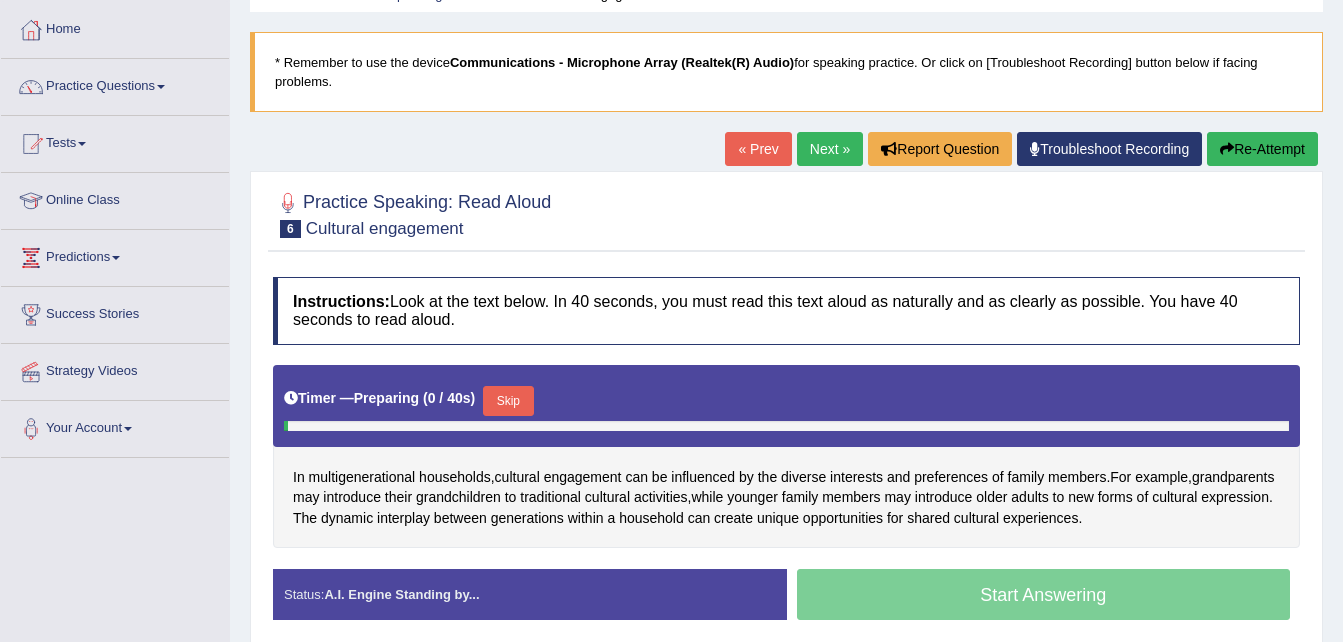 scroll, scrollTop: 106, scrollLeft: 0, axis: vertical 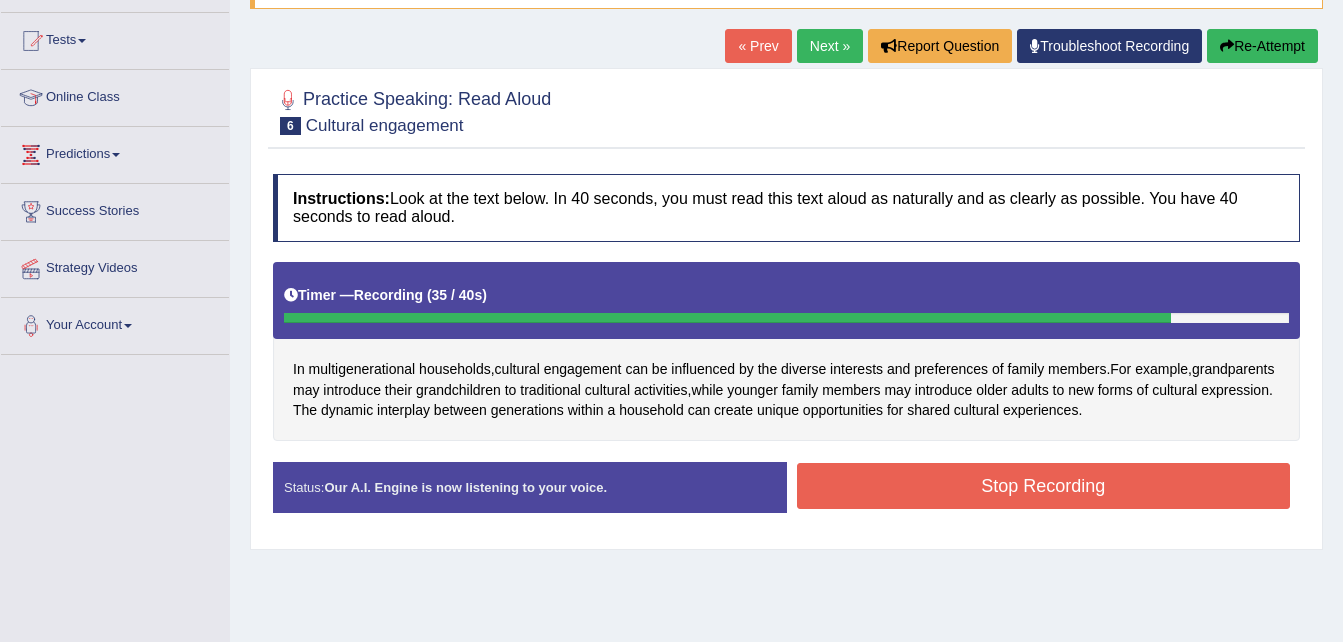 click on "Stop Recording" at bounding box center [1044, 486] 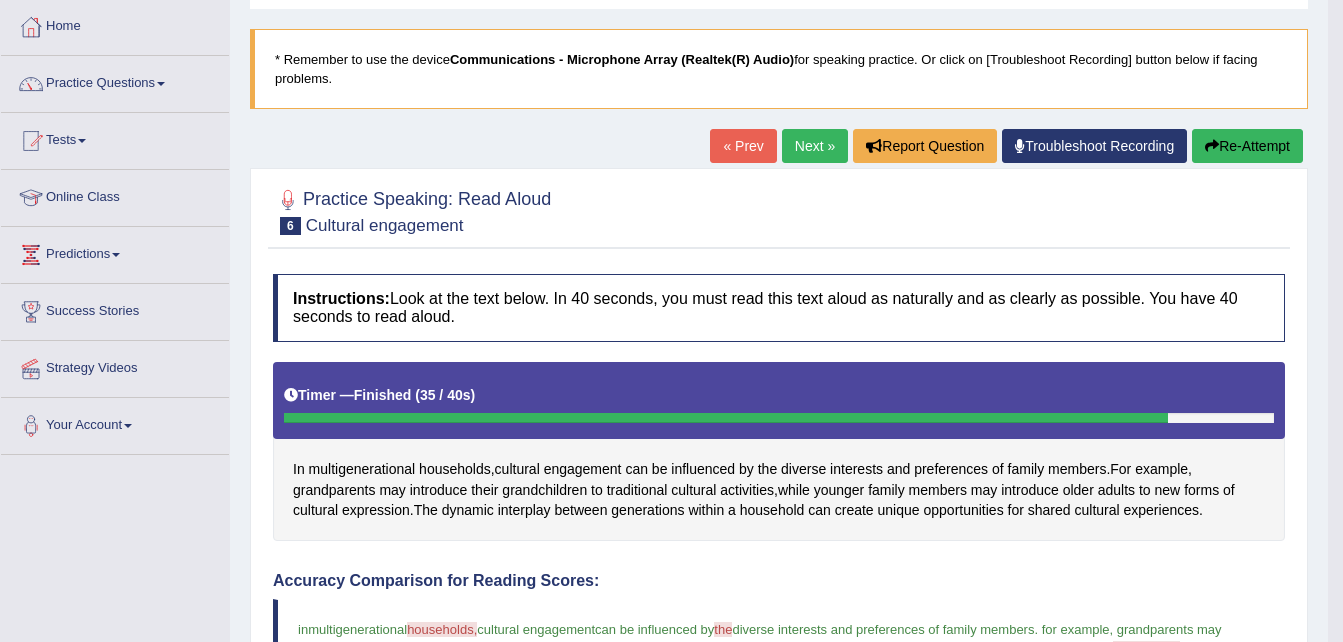 scroll, scrollTop: 0, scrollLeft: 0, axis: both 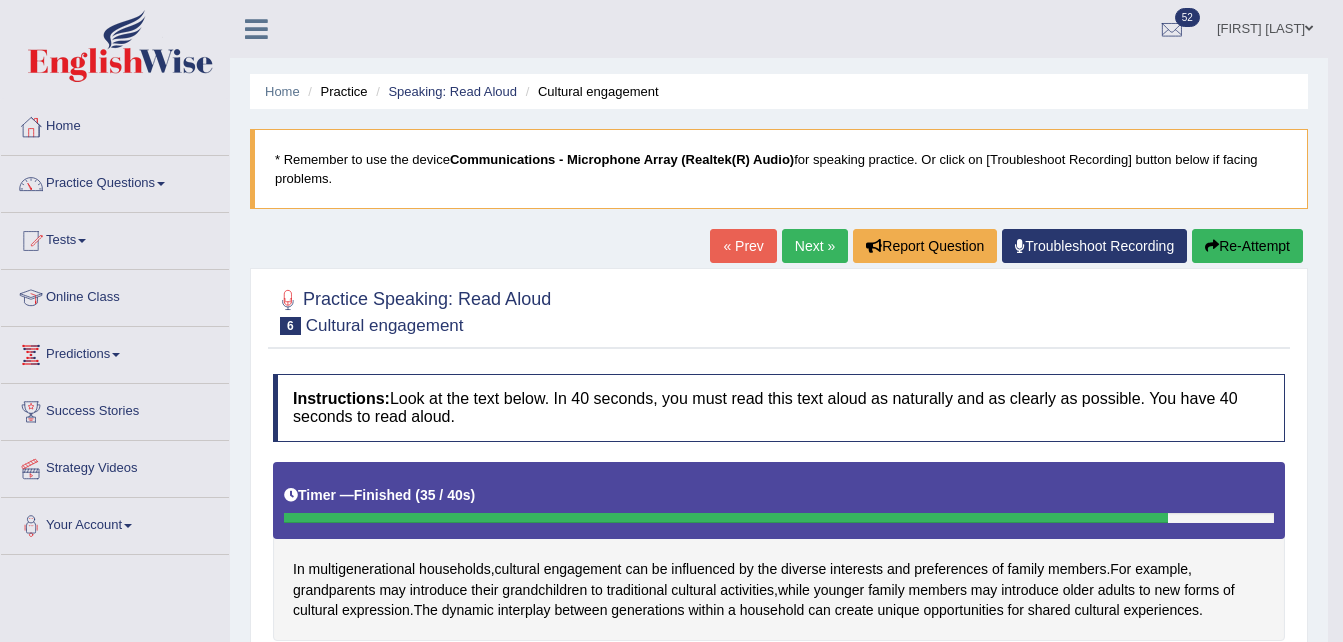 click on "Next »" at bounding box center [815, 246] 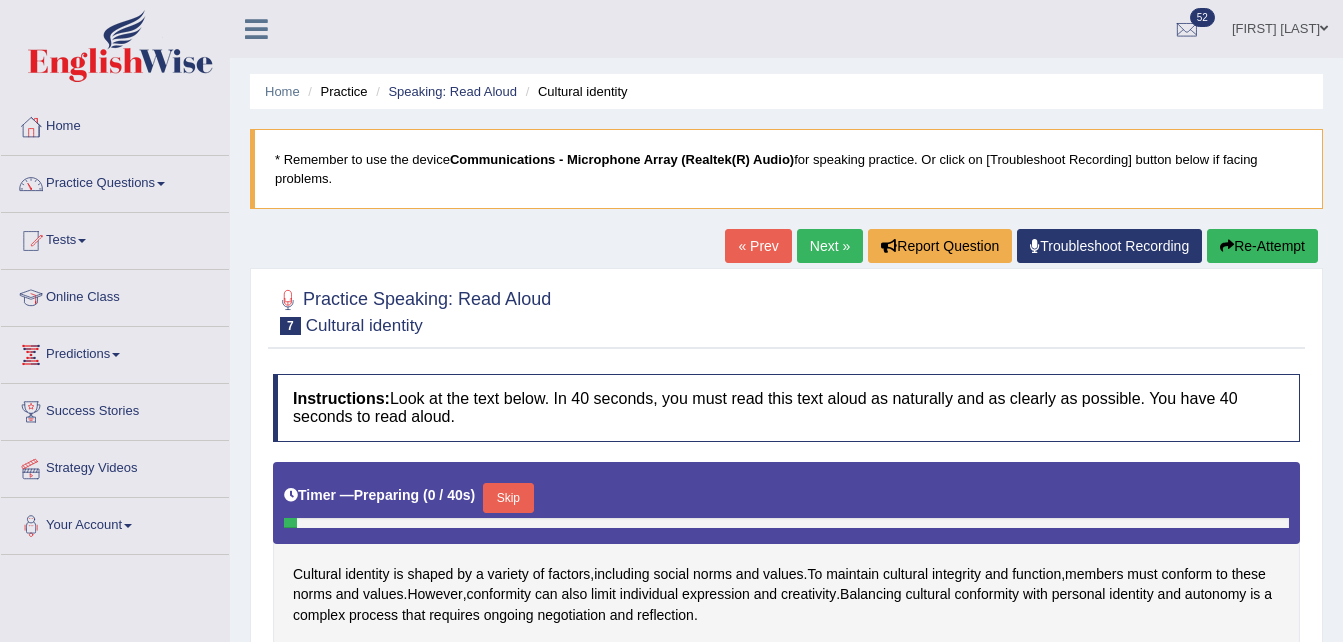 scroll, scrollTop: 100, scrollLeft: 0, axis: vertical 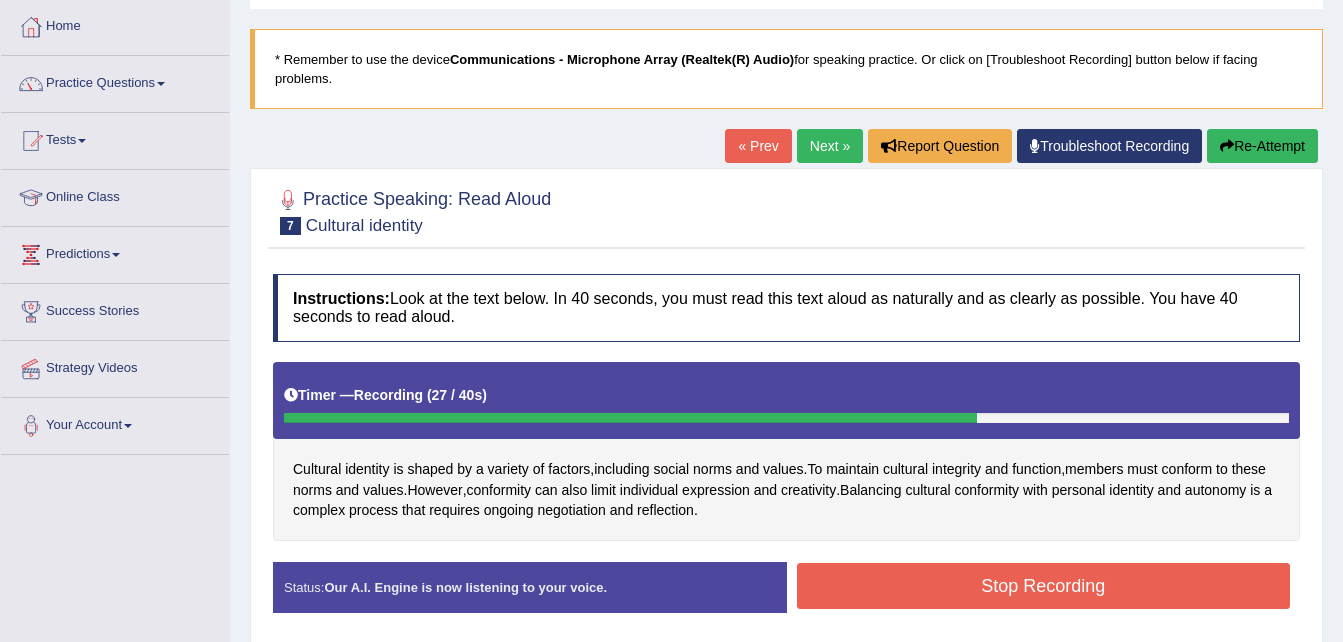 click on "Stop Recording" at bounding box center (1044, 586) 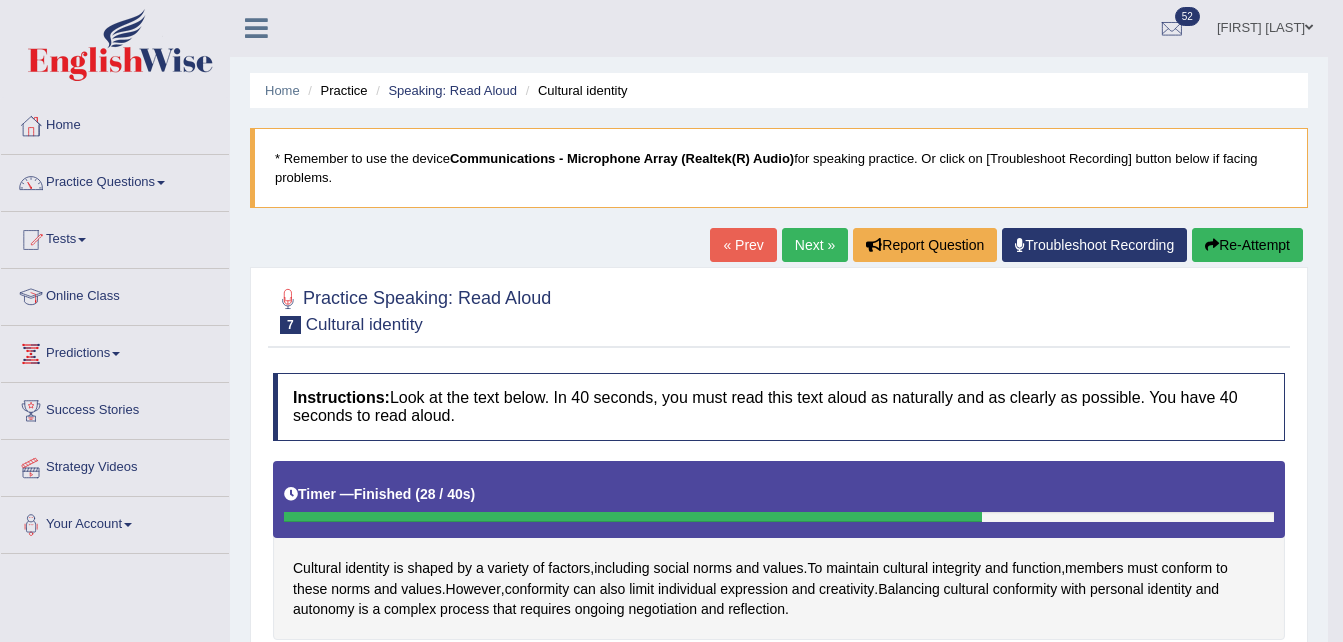 scroll, scrollTop: 0, scrollLeft: 0, axis: both 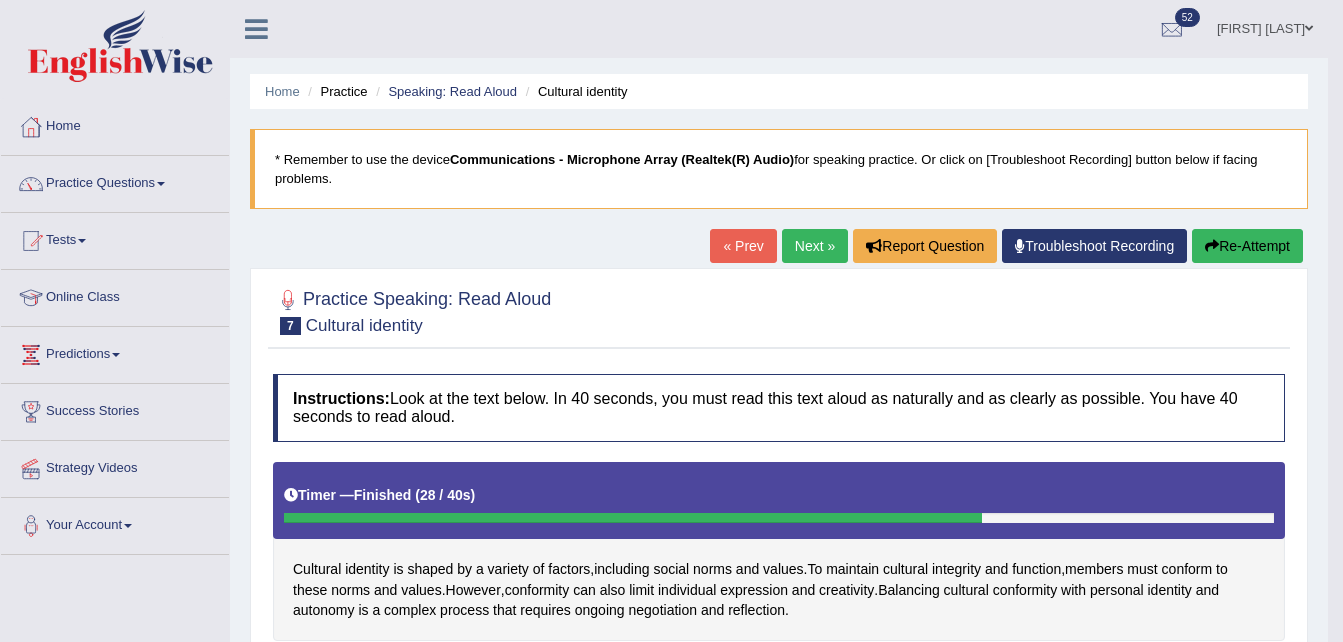 click on "Next »" at bounding box center (815, 246) 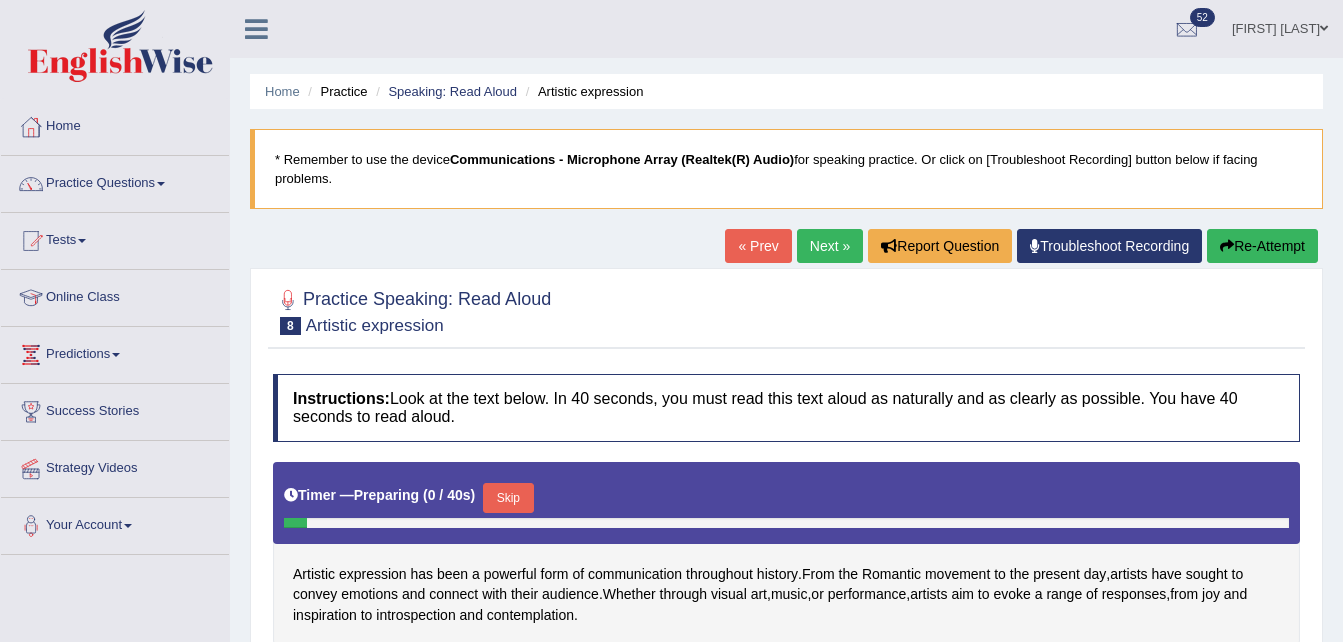 scroll, scrollTop: 0, scrollLeft: 0, axis: both 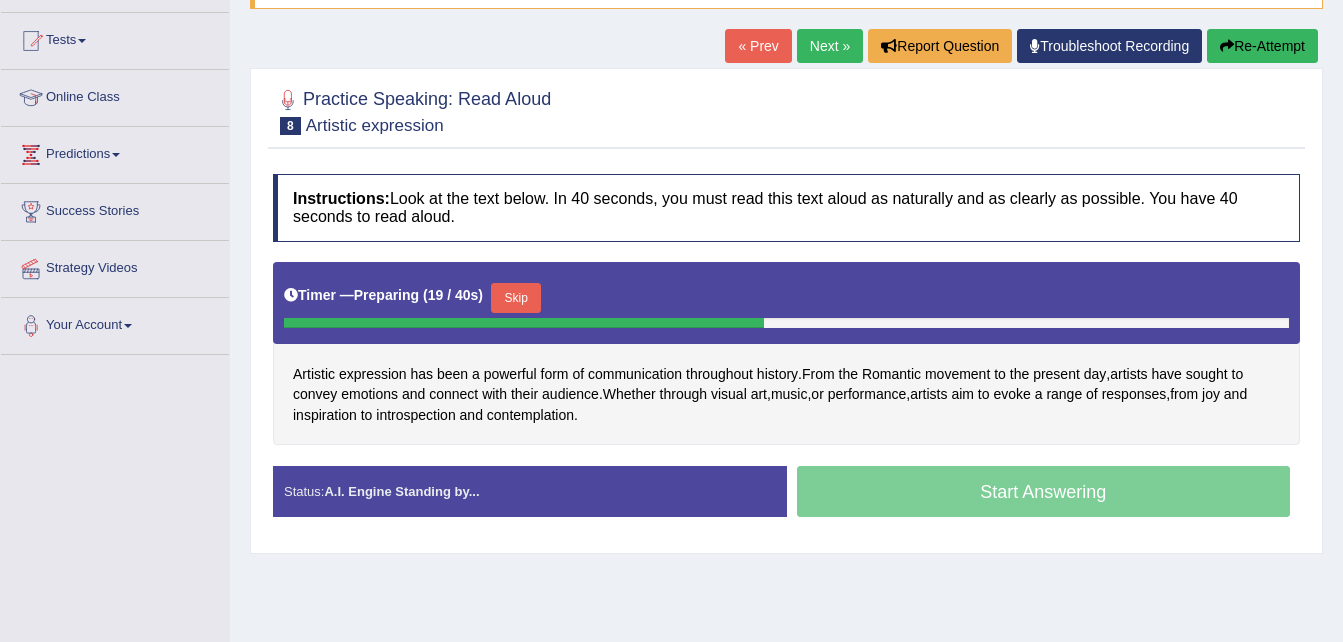 click on "Re-Attempt" at bounding box center [1262, 46] 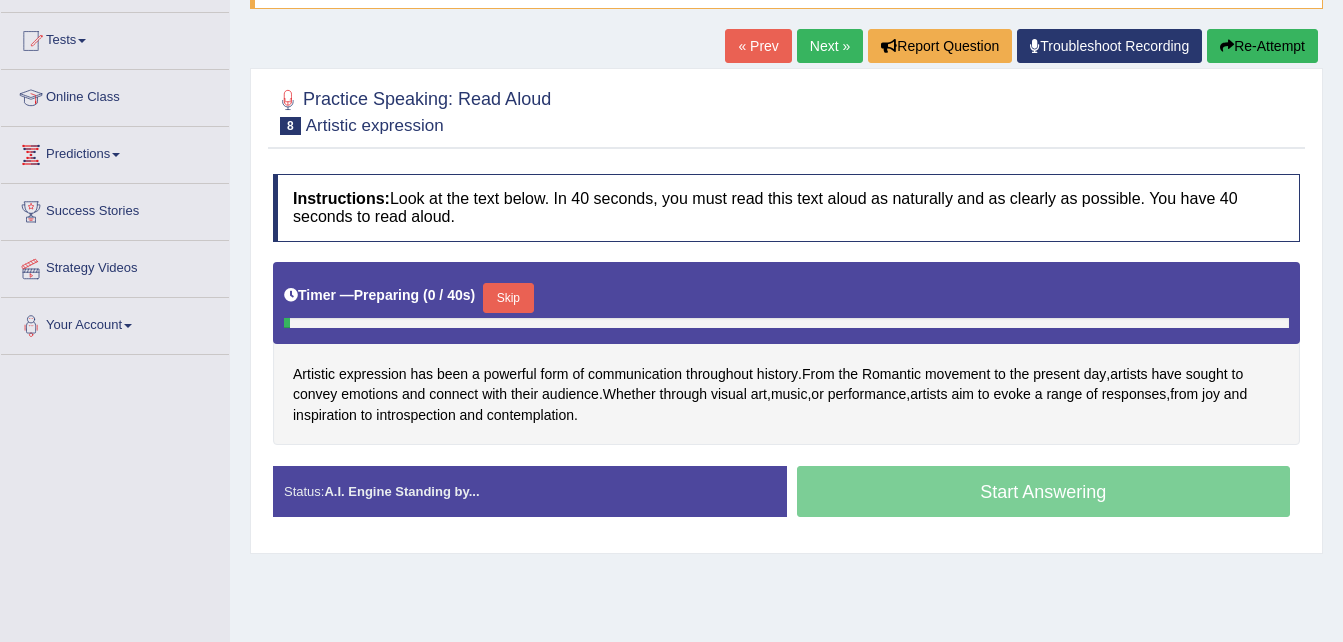 scroll, scrollTop: 200, scrollLeft: 0, axis: vertical 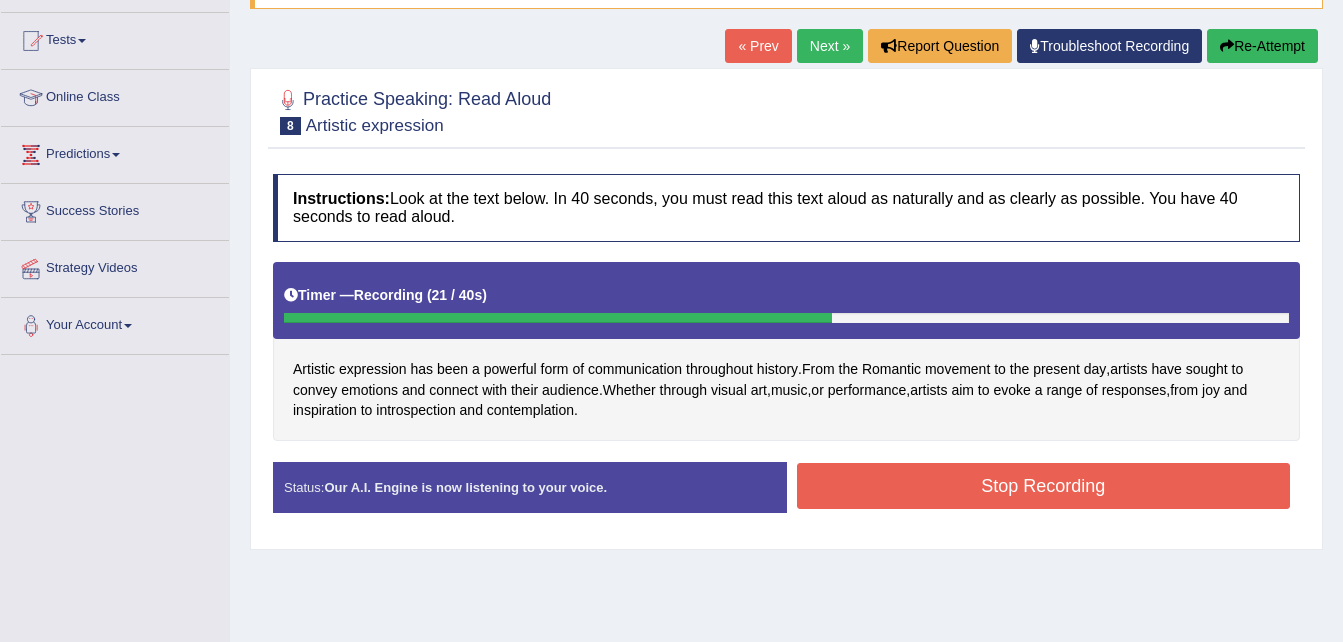click on "Stop Recording" at bounding box center [1044, 486] 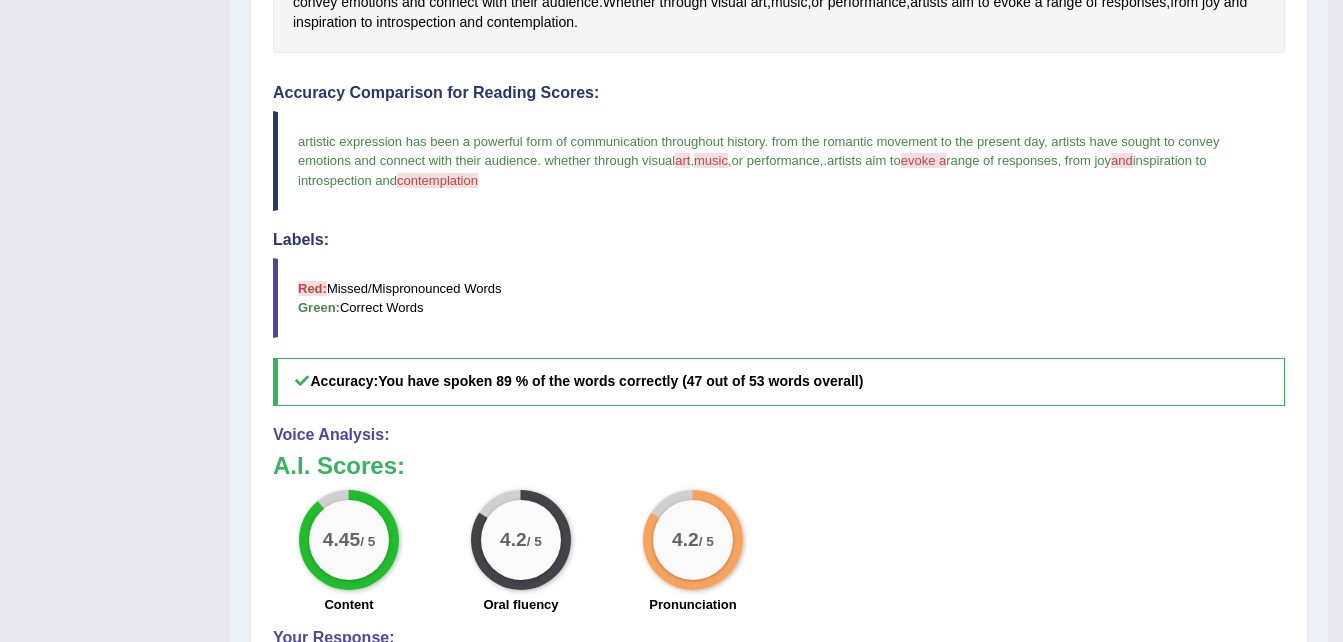 scroll, scrollTop: 801, scrollLeft: 0, axis: vertical 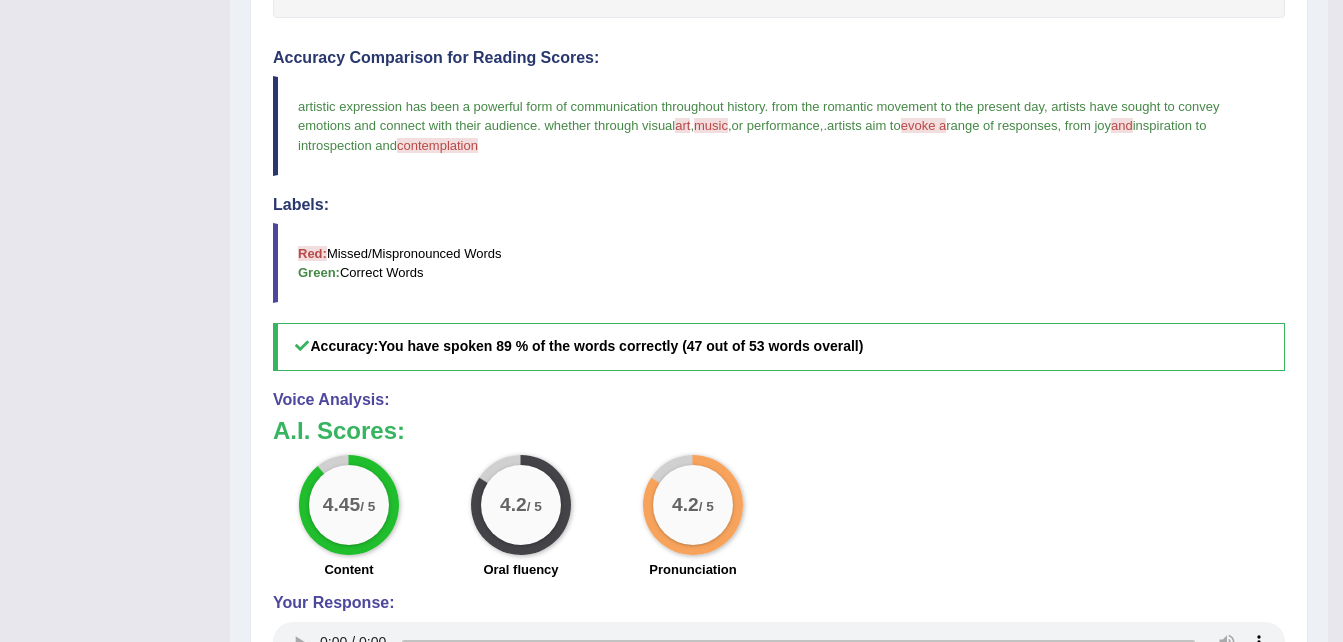 drag, startPoint x: 665, startPoint y: 173, endPoint x: 700, endPoint y: 195, distance: 41.340054 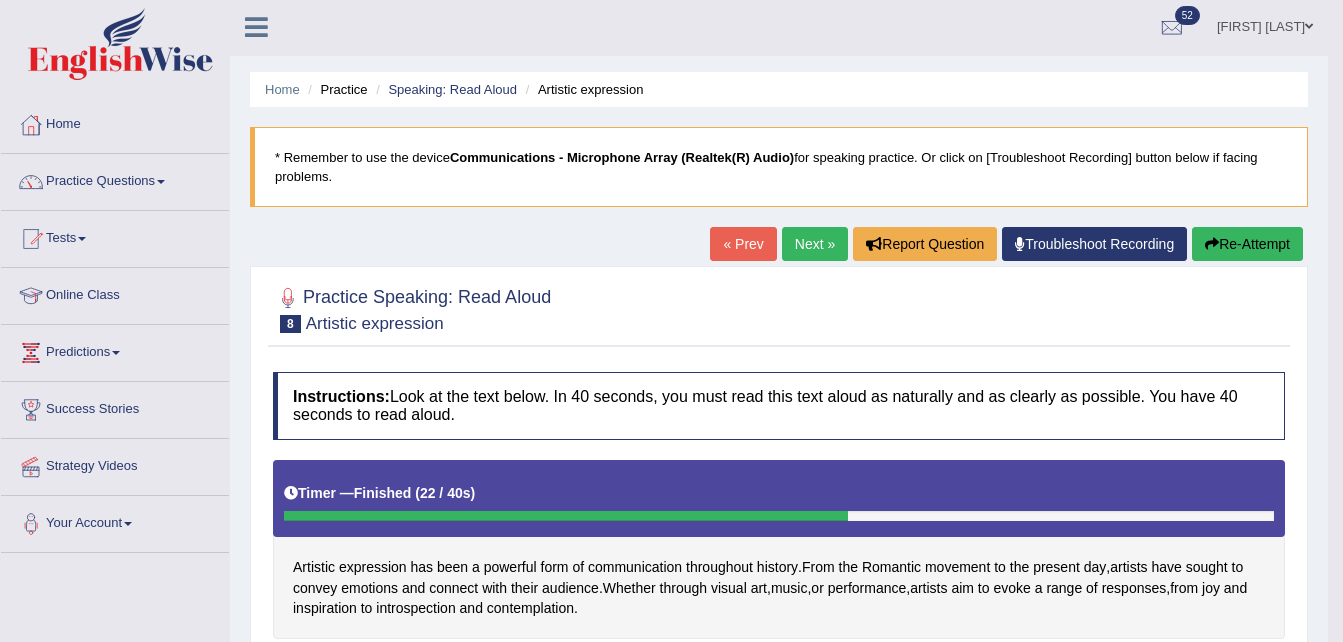 scroll, scrollTop: 0, scrollLeft: 0, axis: both 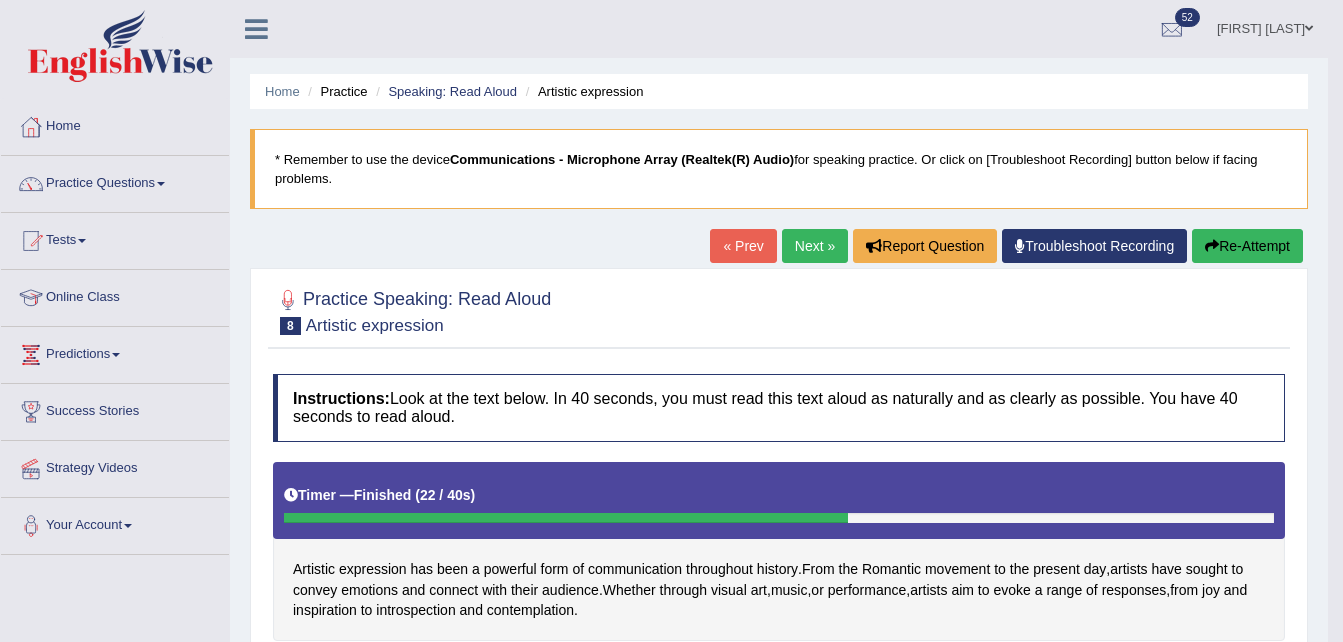 click on "Next »" at bounding box center (815, 246) 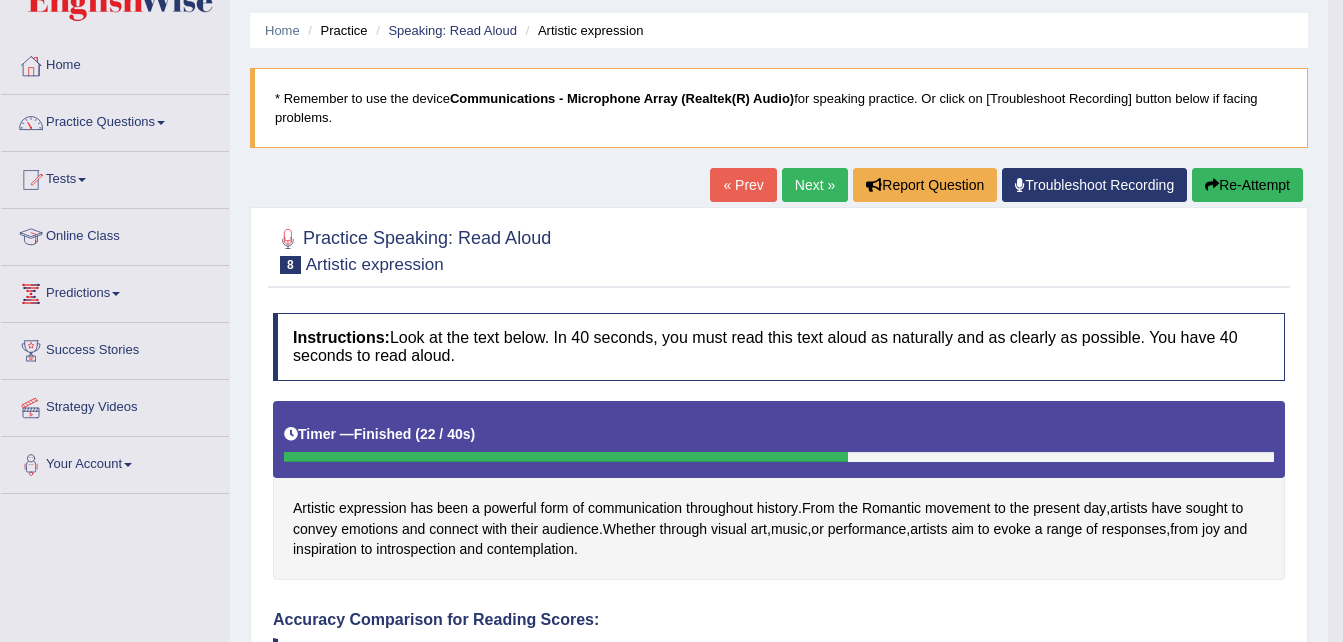 scroll, scrollTop: 0, scrollLeft: 0, axis: both 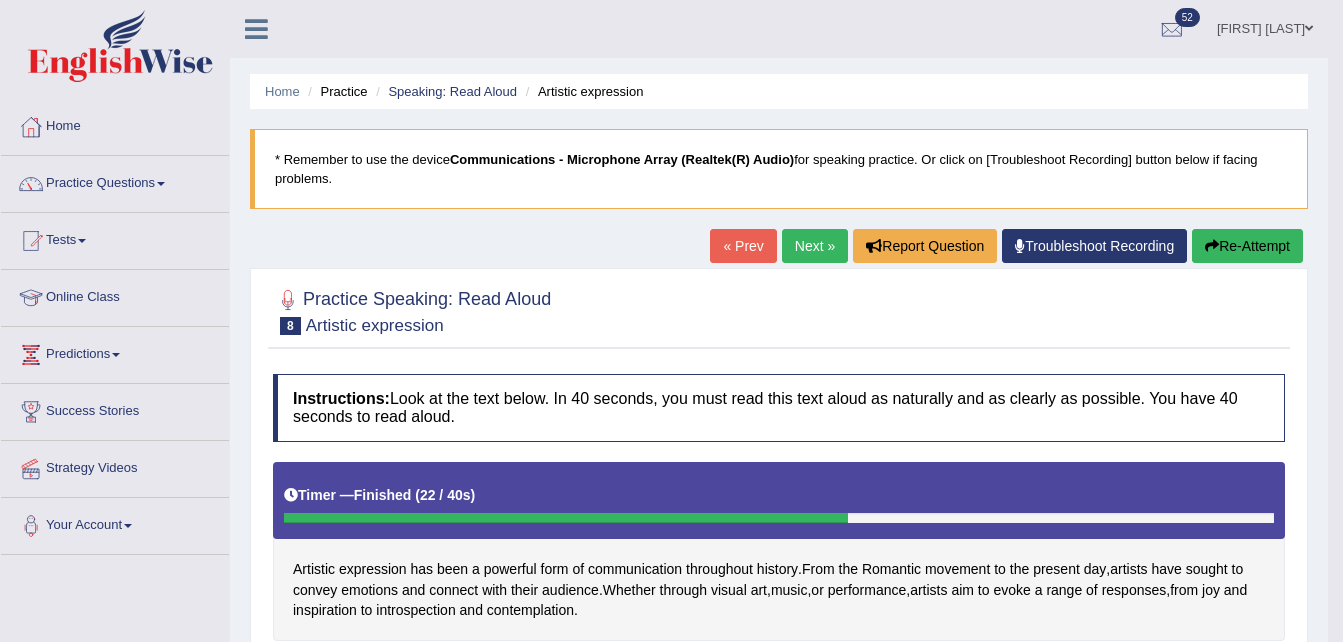 click on "Next »" at bounding box center [815, 246] 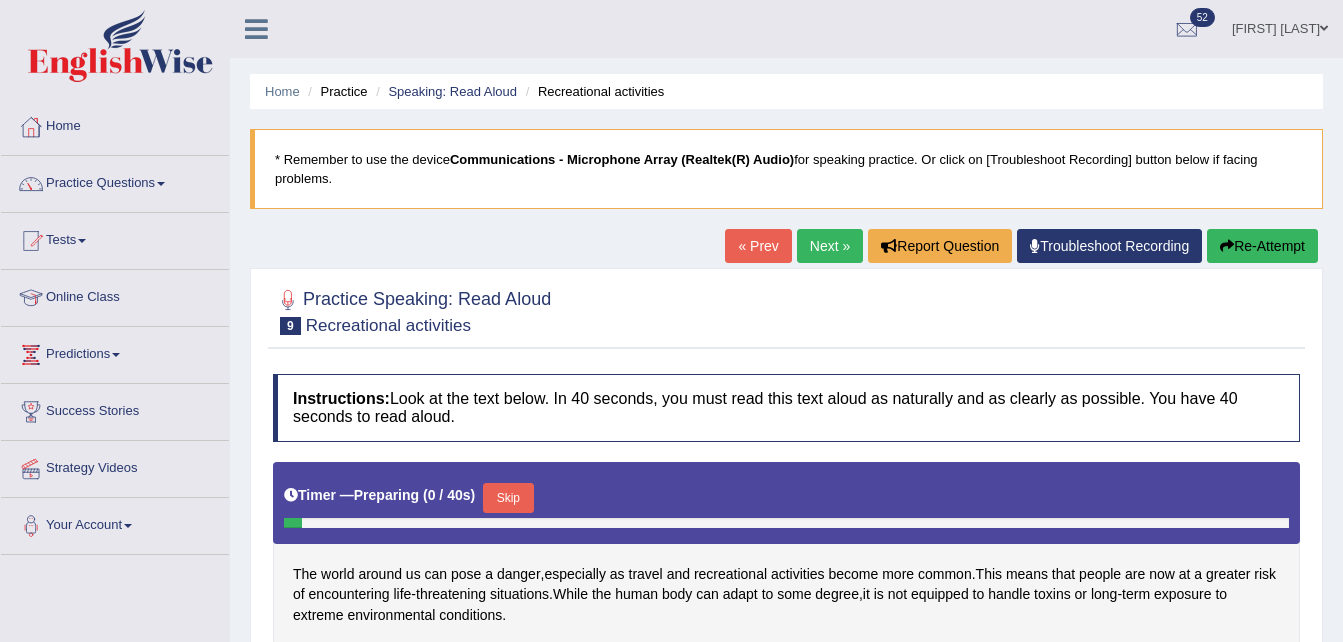 scroll, scrollTop: 200, scrollLeft: 0, axis: vertical 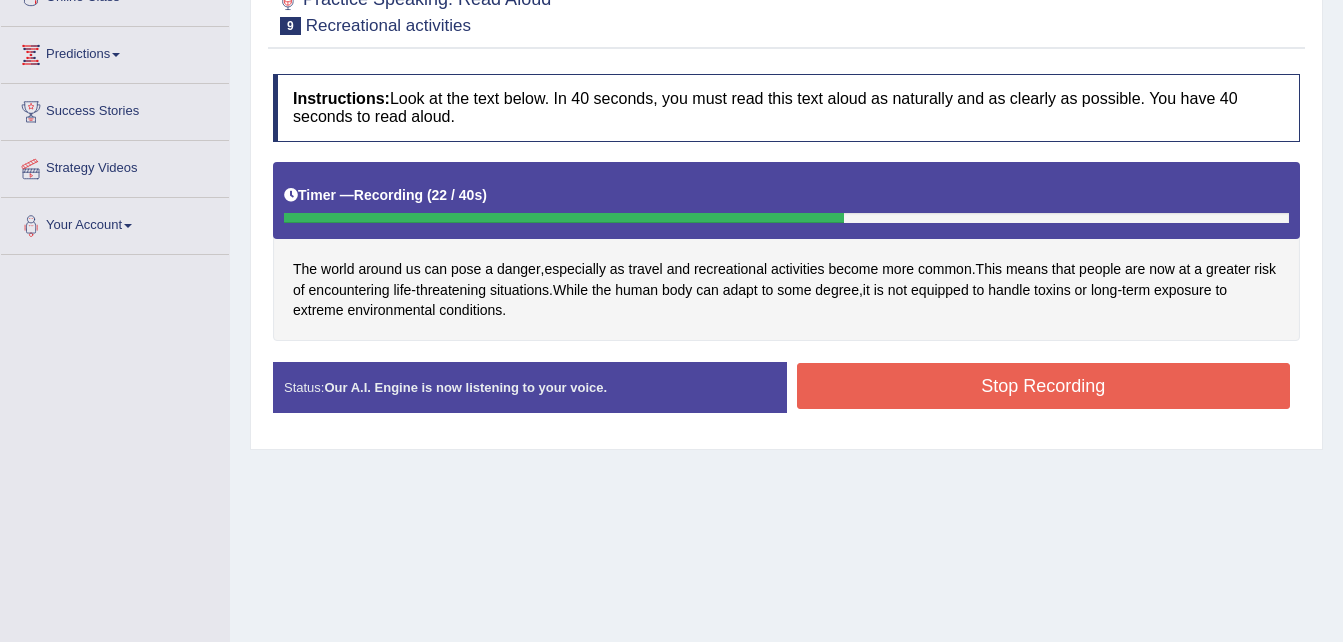 click on "Stop Recording" at bounding box center [1044, 386] 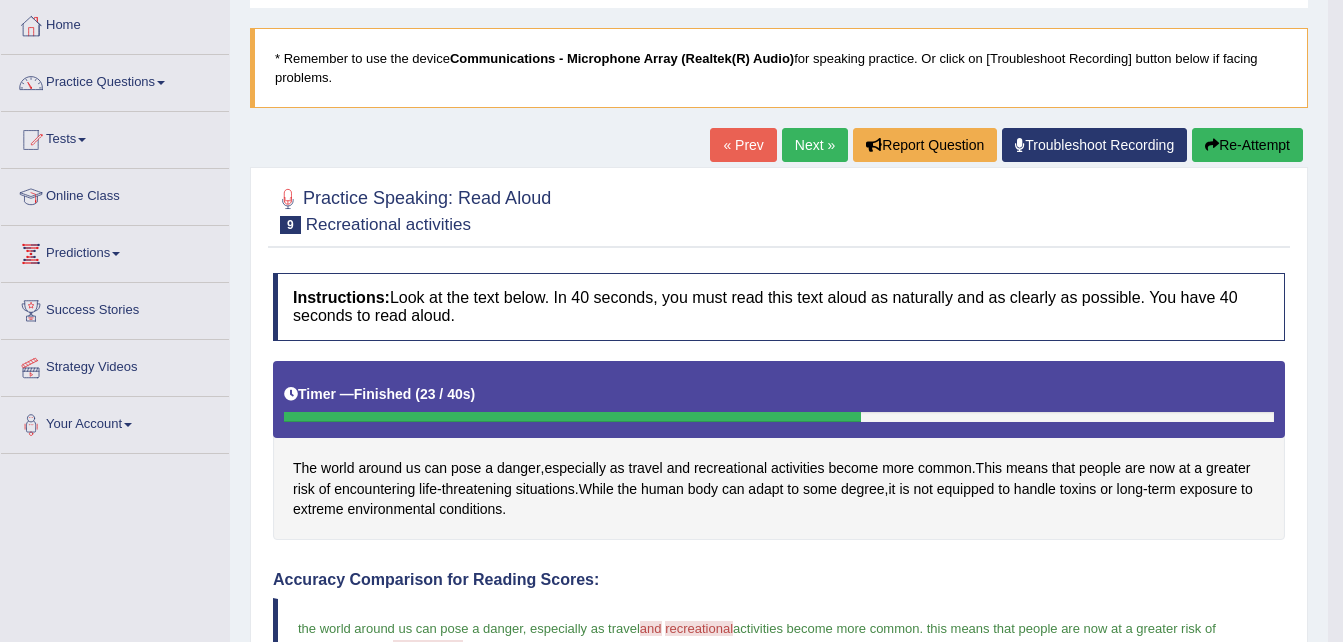scroll, scrollTop: 100, scrollLeft: 0, axis: vertical 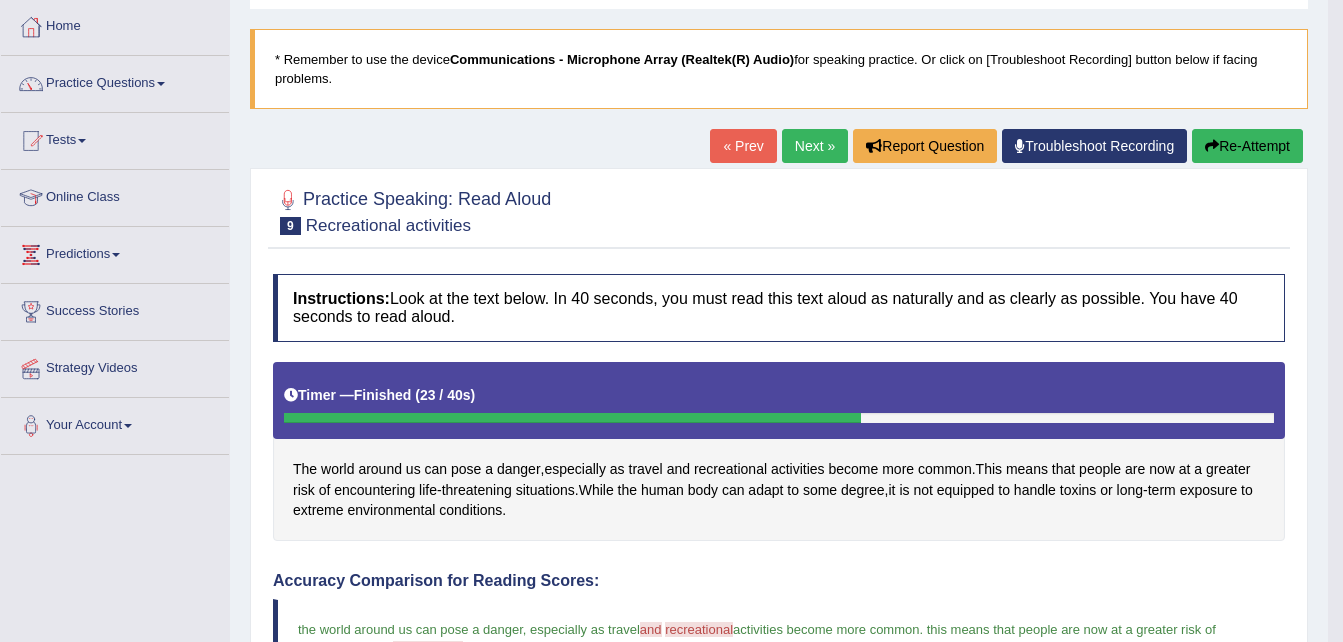 click on "Next »" at bounding box center (815, 146) 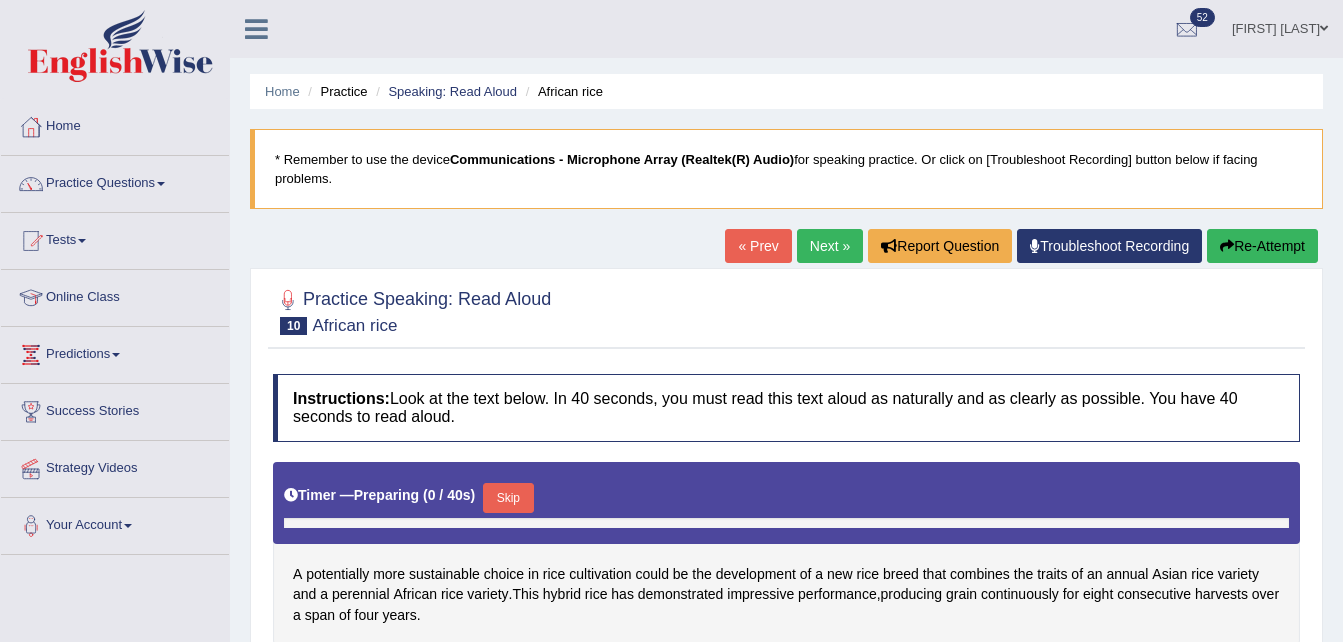 scroll, scrollTop: 200, scrollLeft: 0, axis: vertical 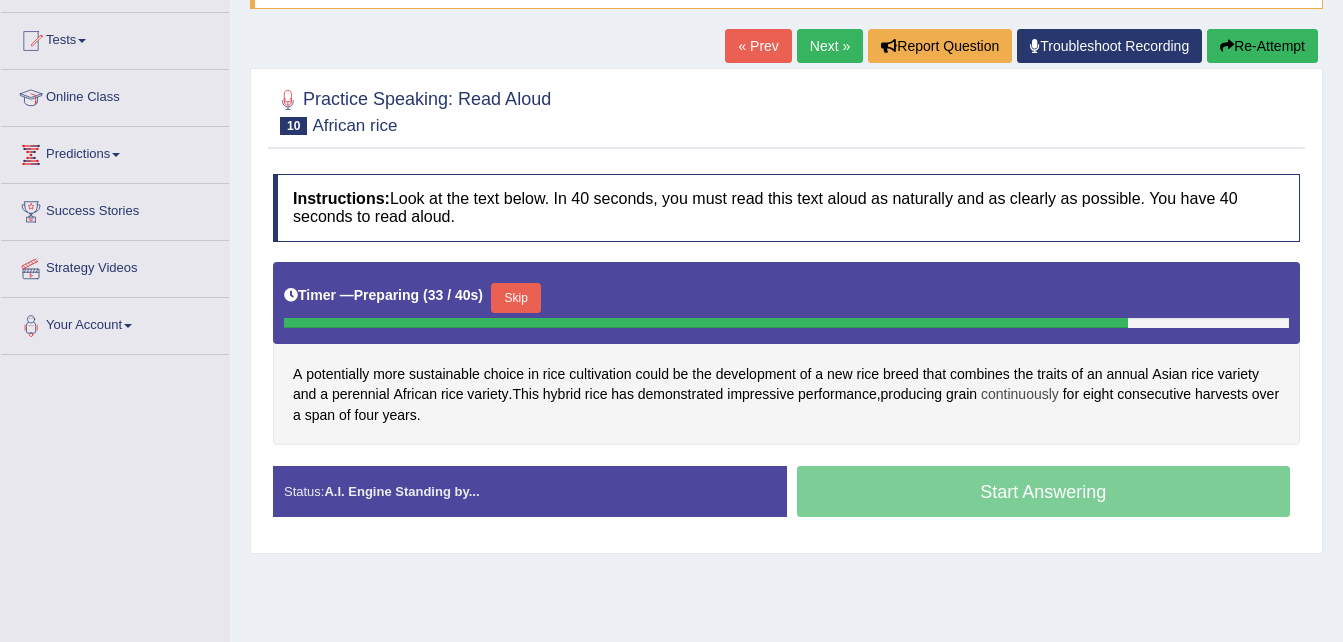 click on "continuously" at bounding box center (1020, 394) 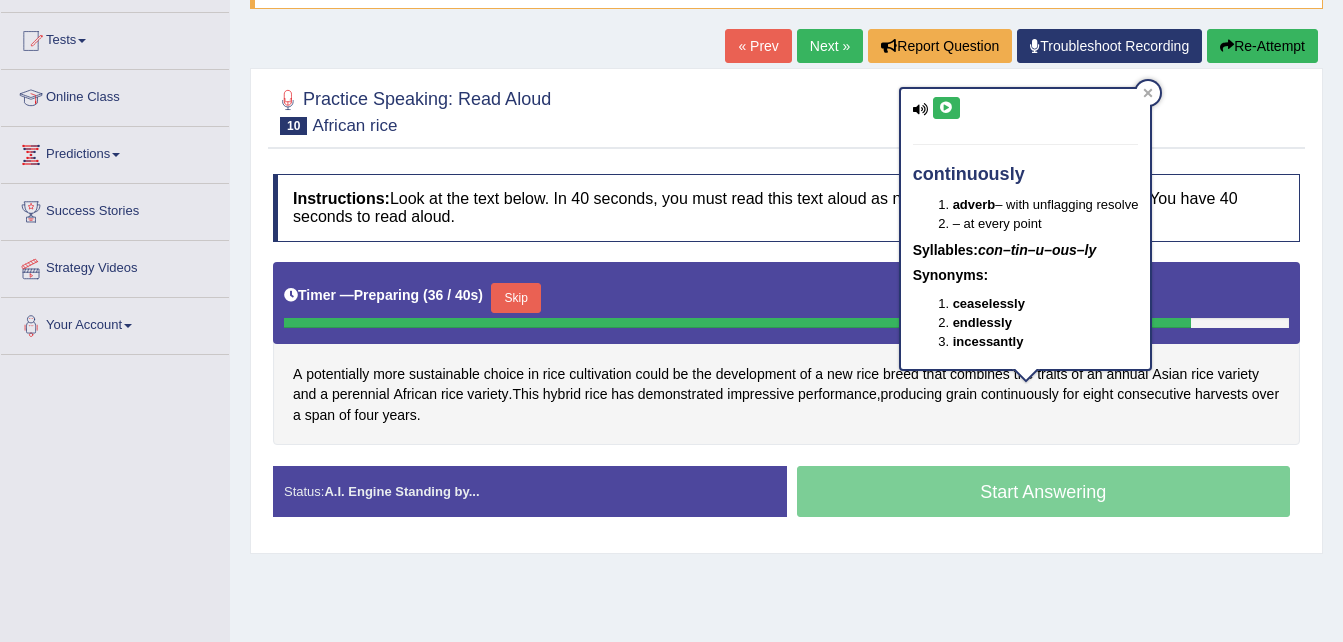 click at bounding box center [946, 108] 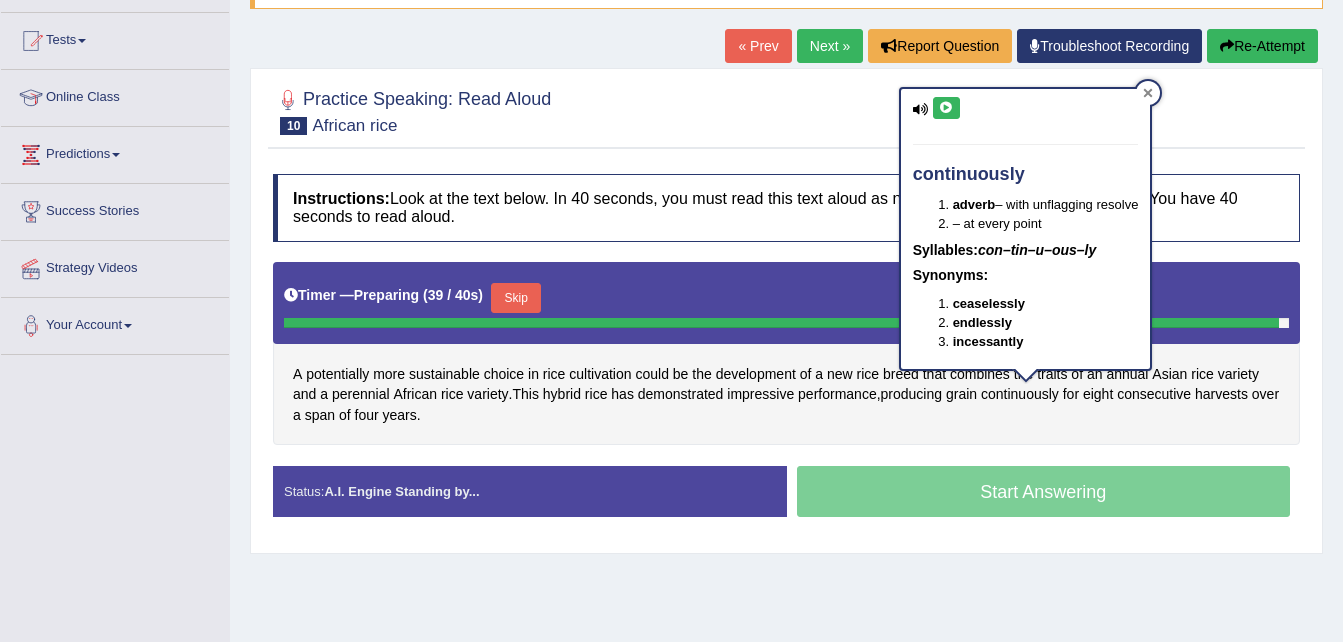 click 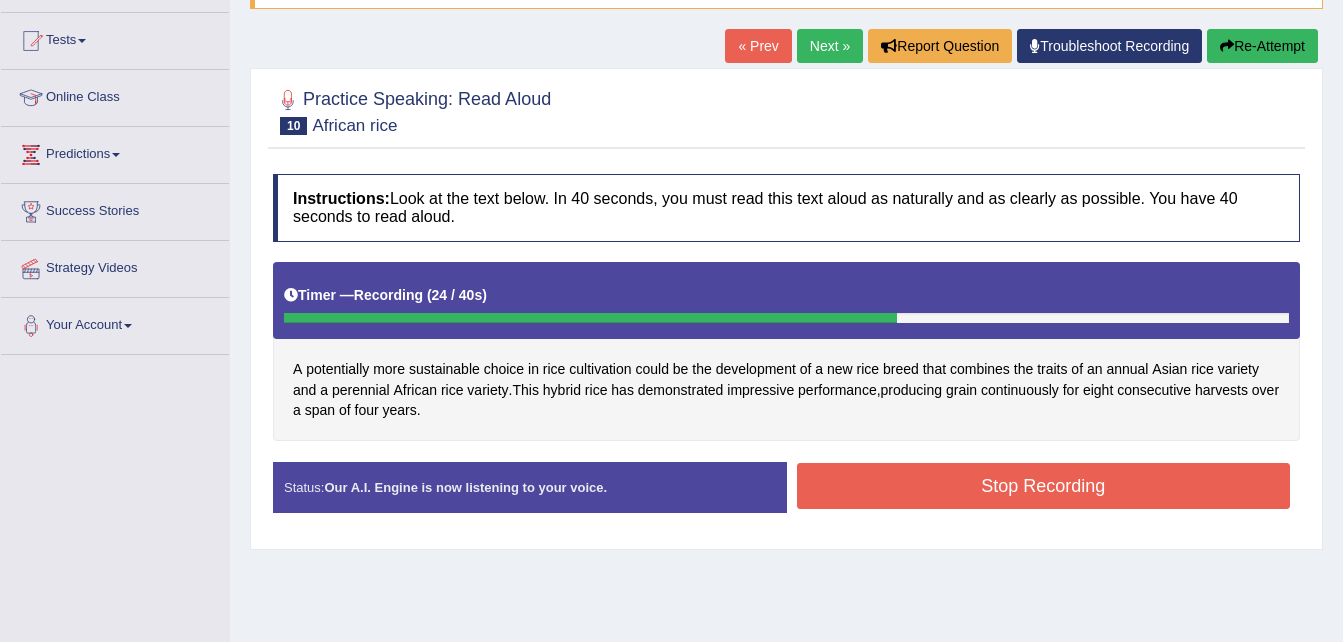 click on "Stop Recording" at bounding box center [1044, 486] 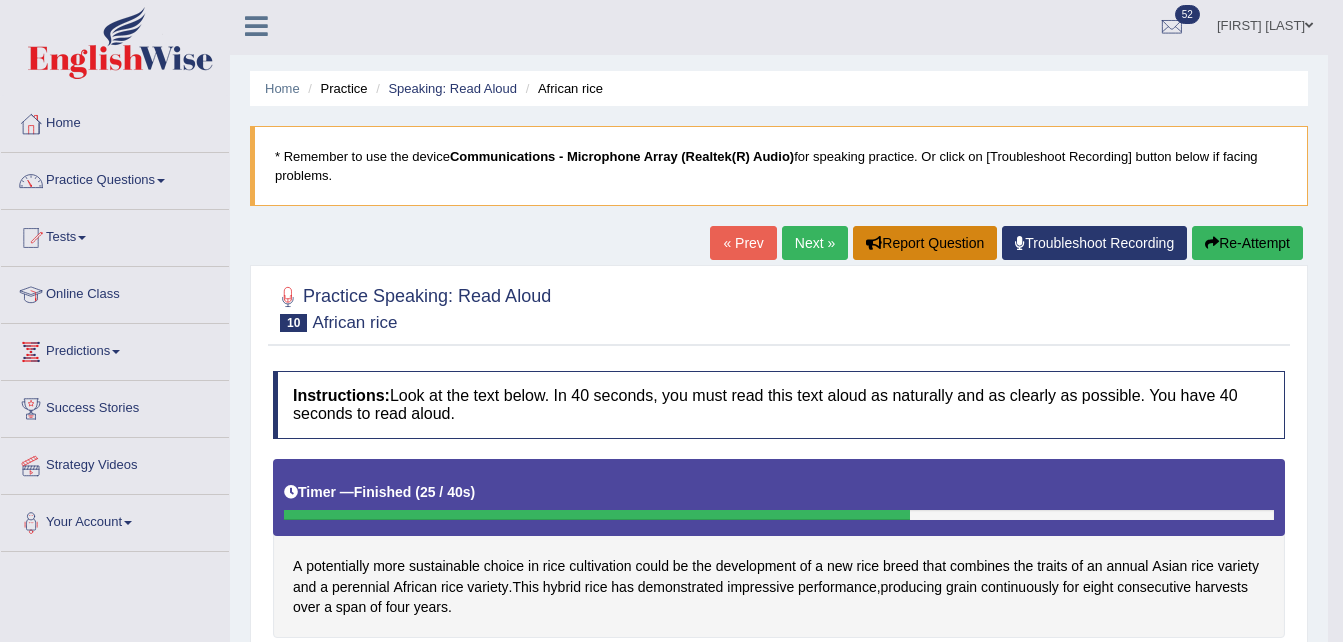 scroll, scrollTop: 0, scrollLeft: 0, axis: both 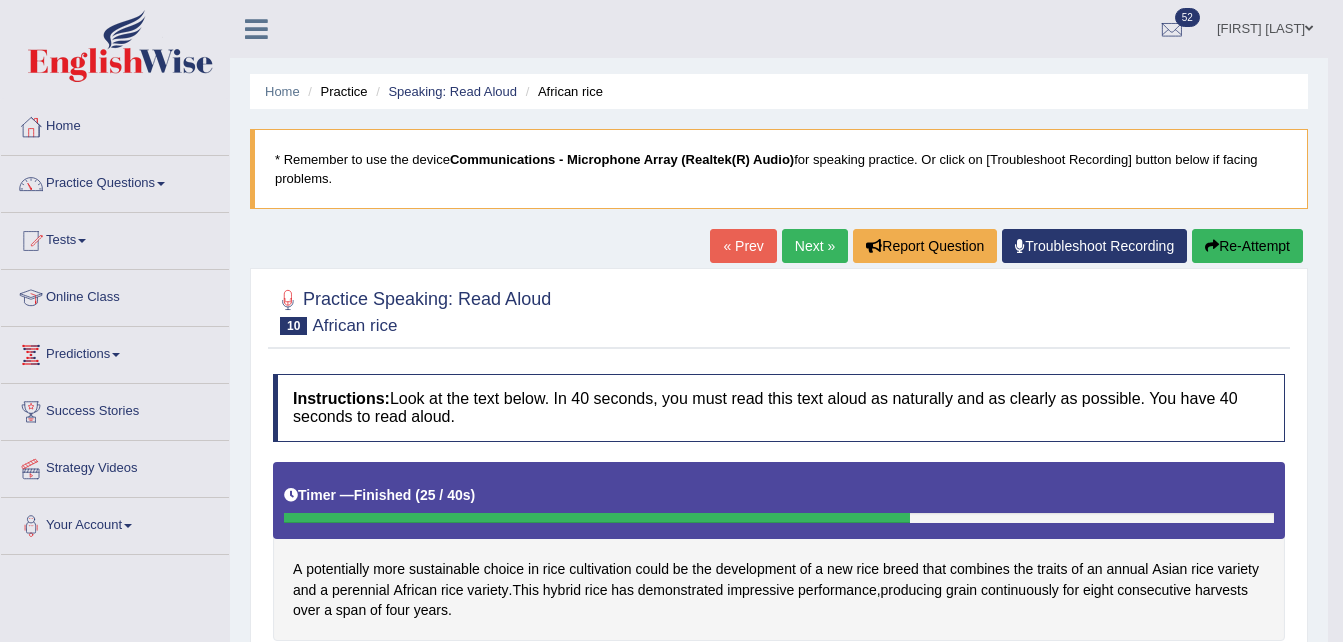 click on "Next »" at bounding box center [815, 246] 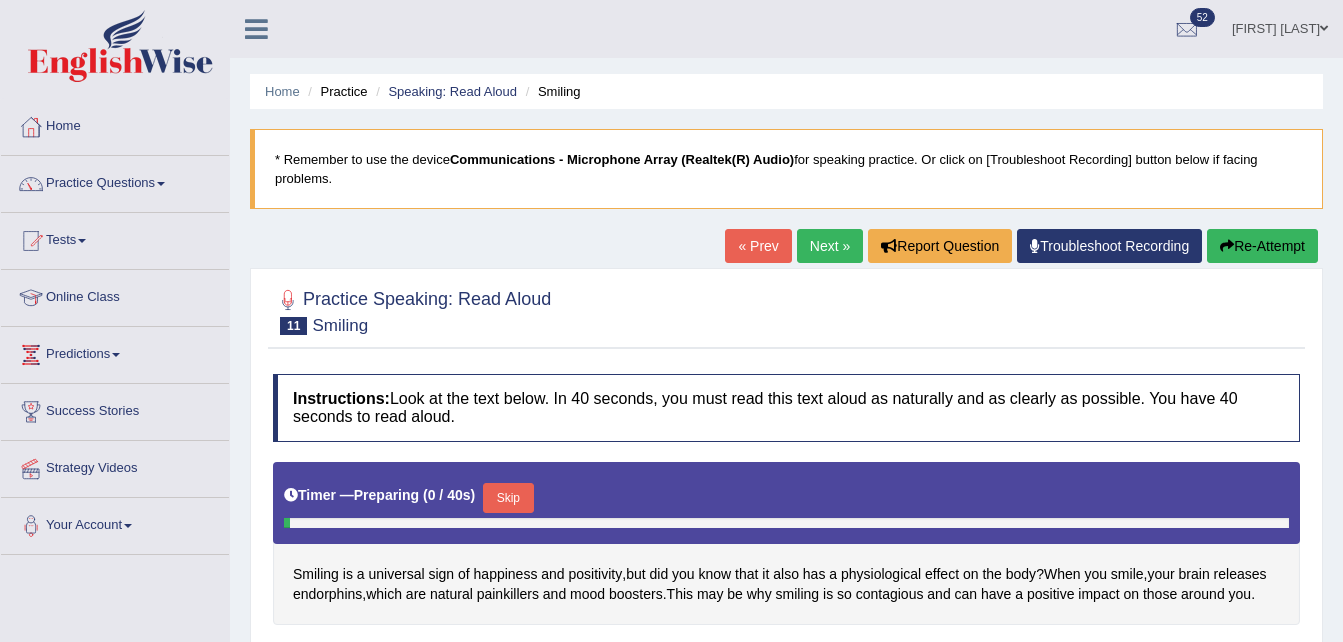 scroll, scrollTop: 0, scrollLeft: 0, axis: both 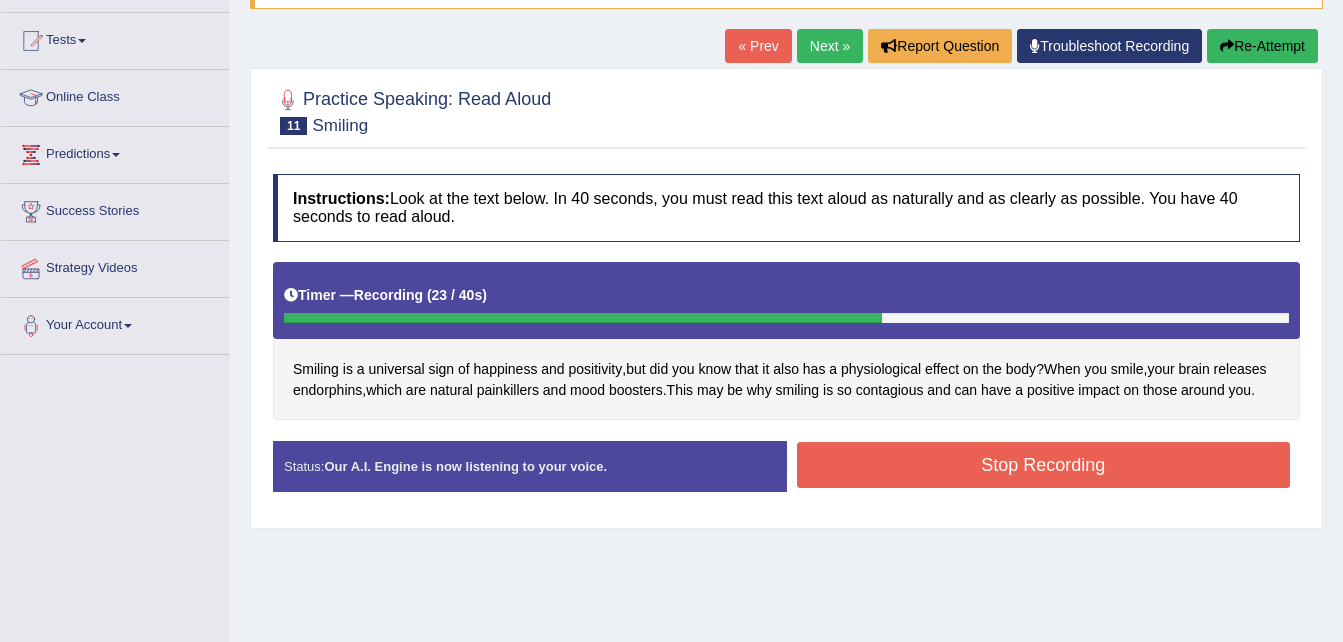 click on "Stop Recording" at bounding box center [1044, 465] 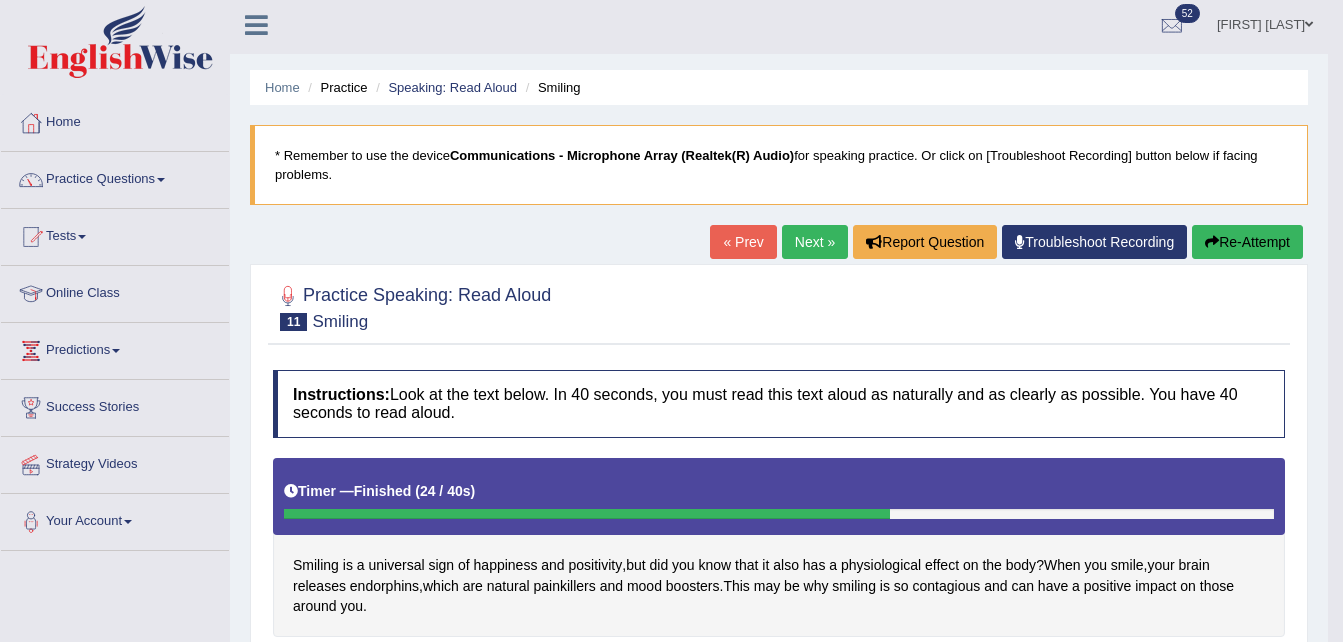 scroll, scrollTop: 0, scrollLeft: 0, axis: both 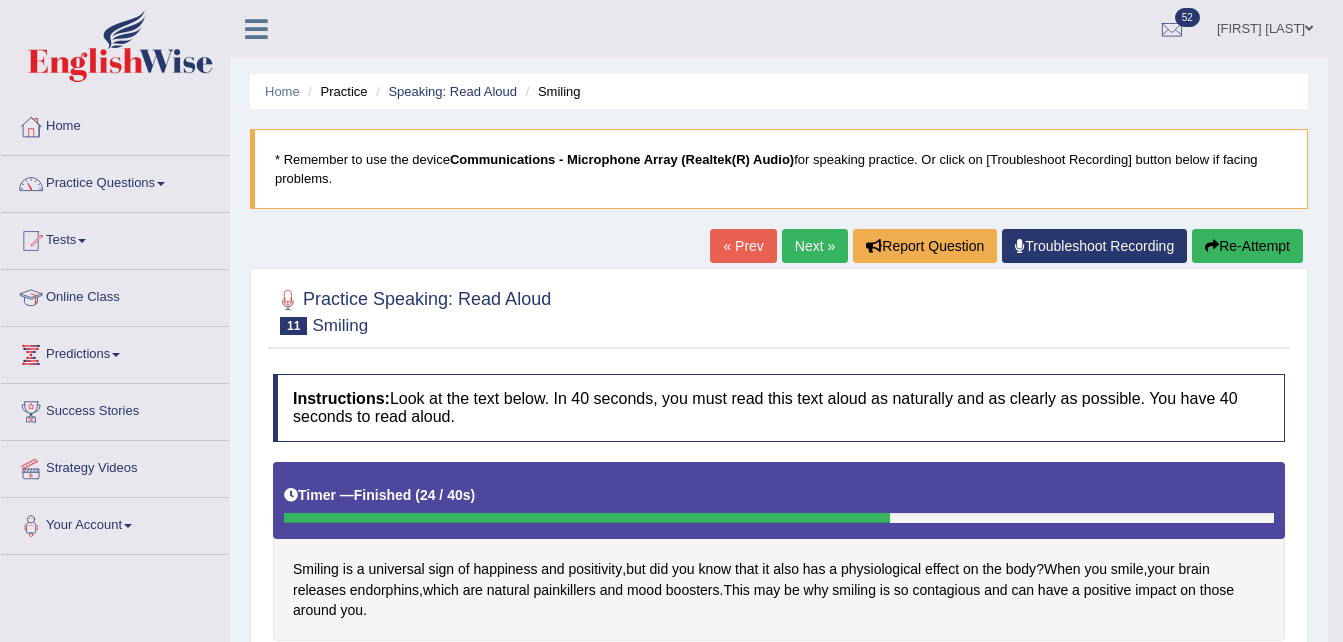 click on "Next »" at bounding box center (815, 246) 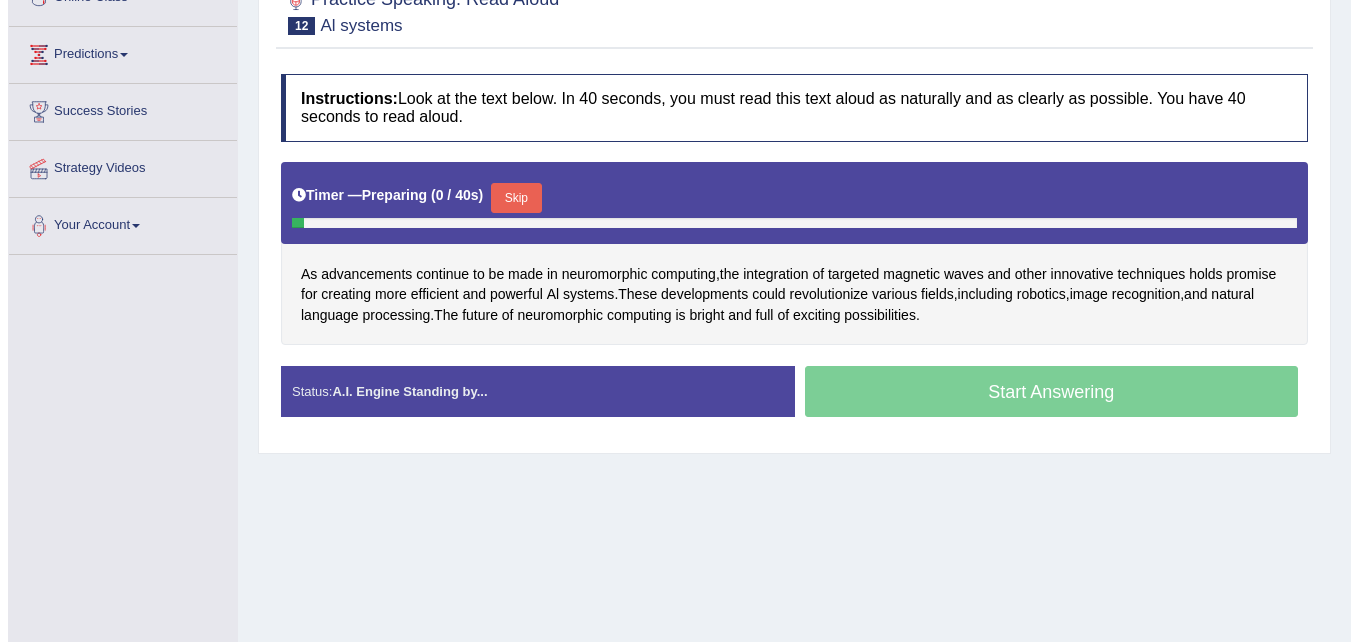scroll, scrollTop: 0, scrollLeft: 0, axis: both 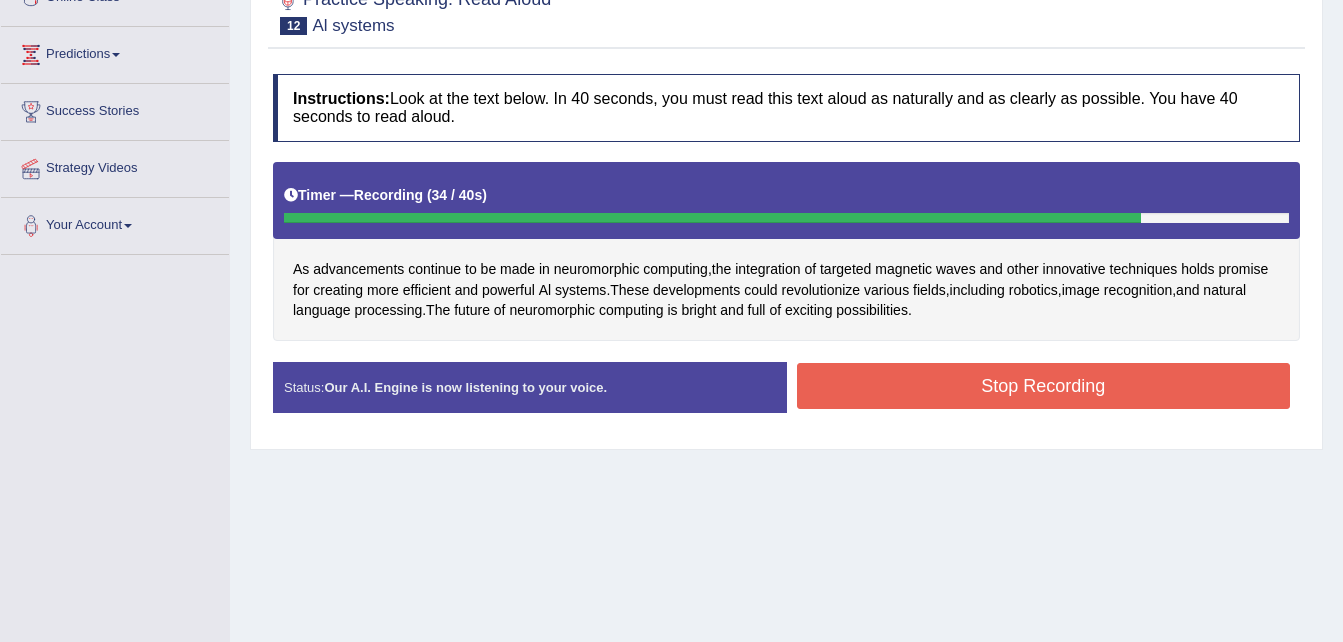 click on "Stop Recording" at bounding box center (1044, 386) 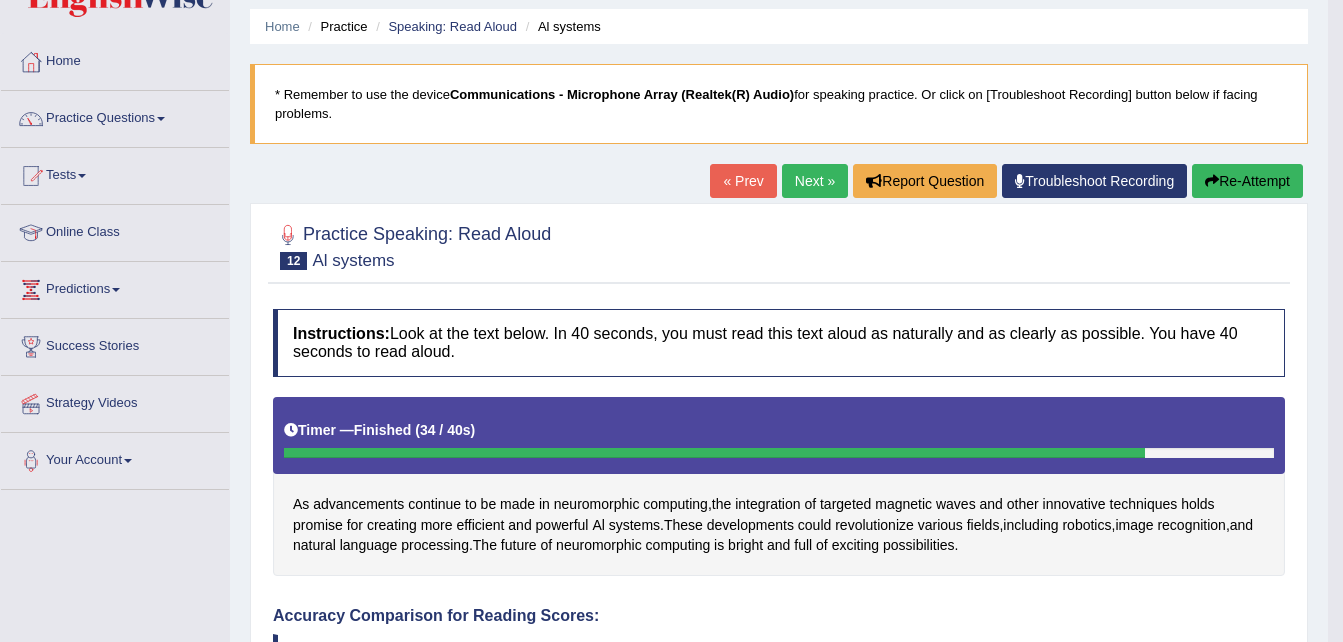 scroll, scrollTop: 100, scrollLeft: 0, axis: vertical 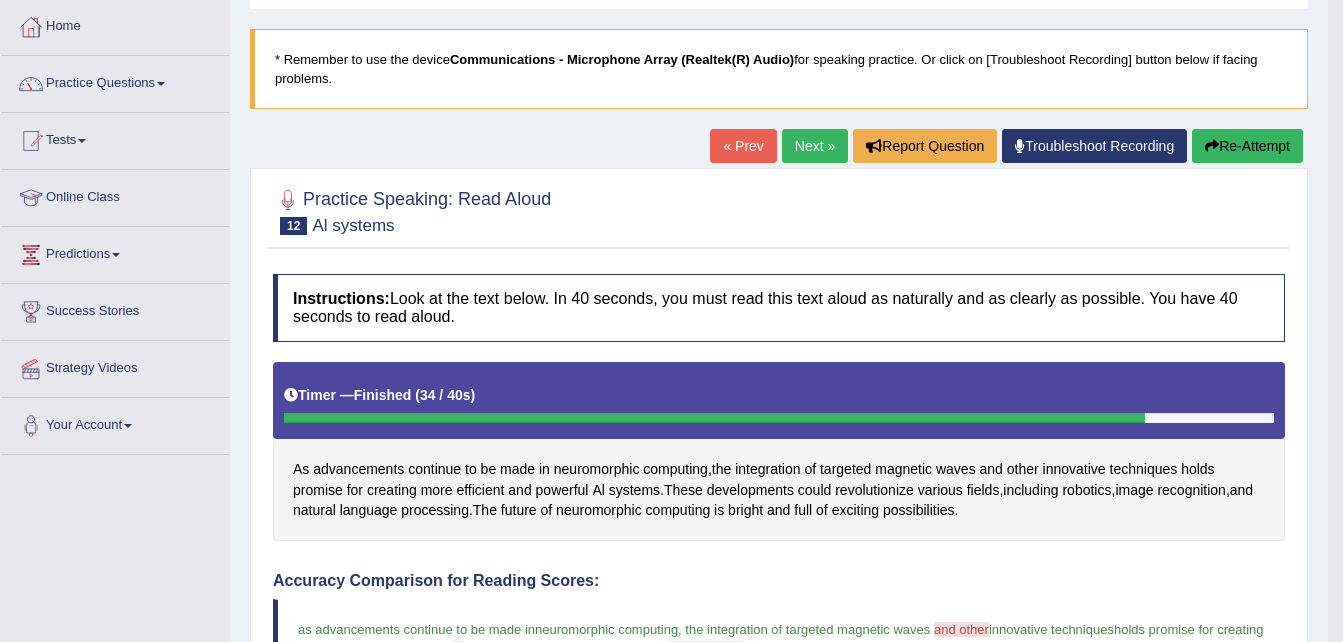 click on "« Prev" at bounding box center (743, 146) 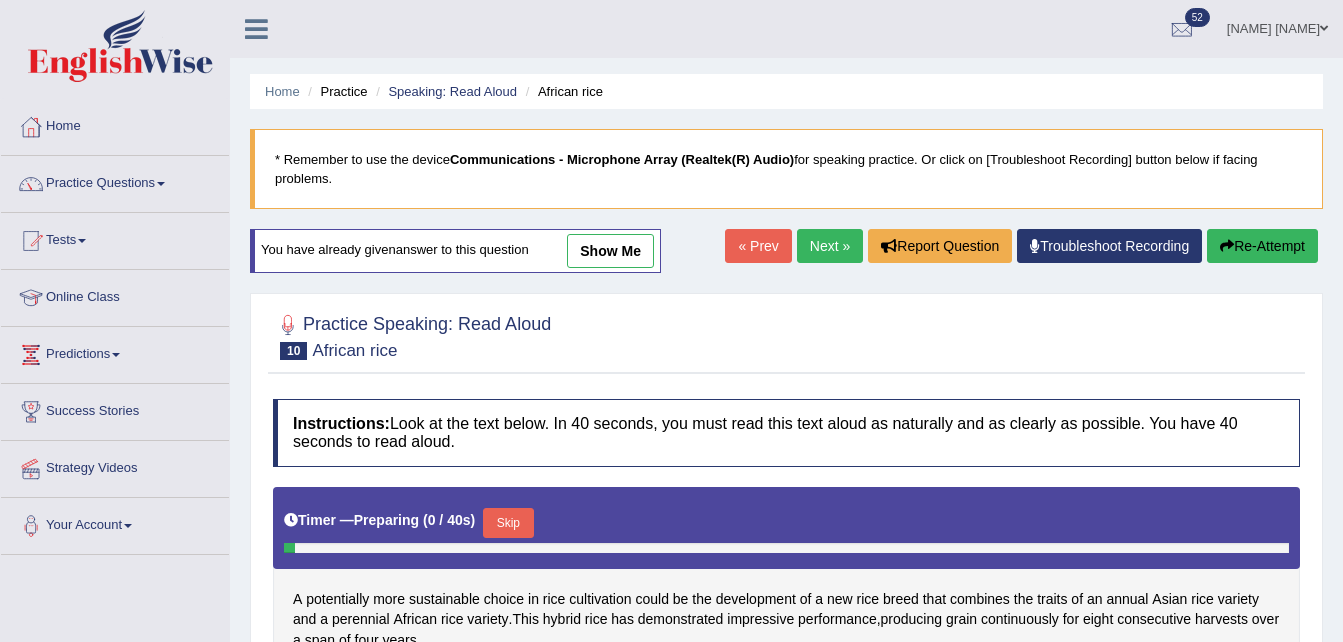 scroll, scrollTop: 0, scrollLeft: 0, axis: both 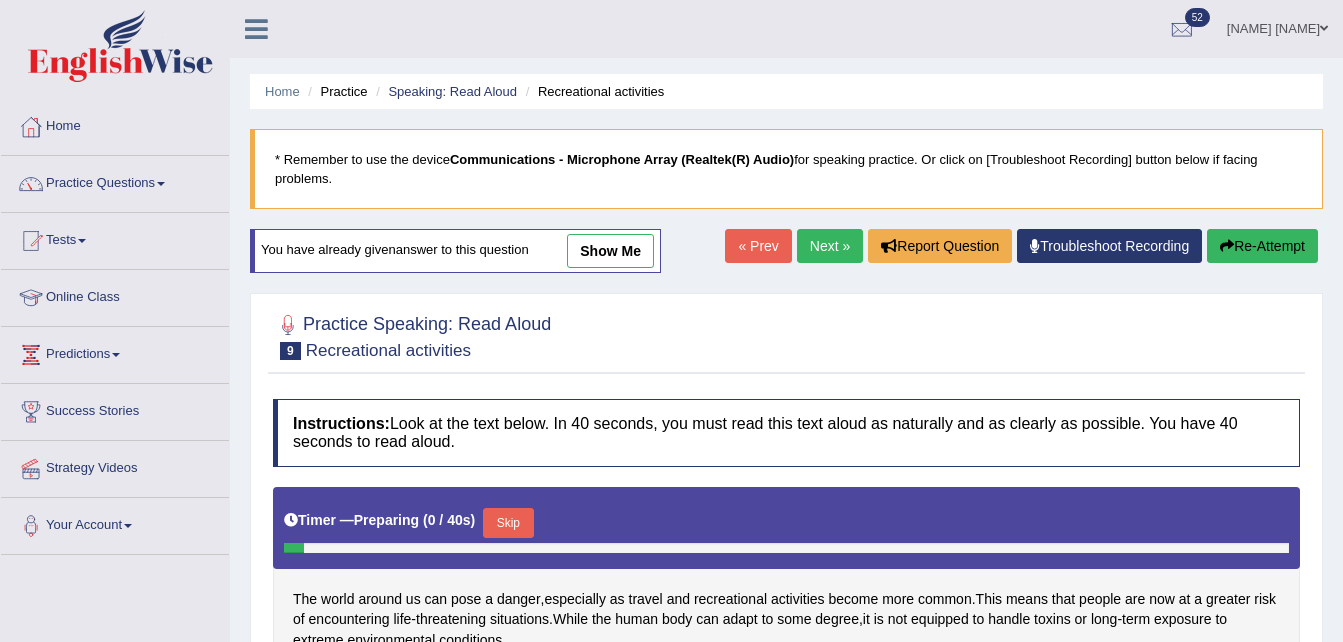 click on "show me" at bounding box center [610, 251] 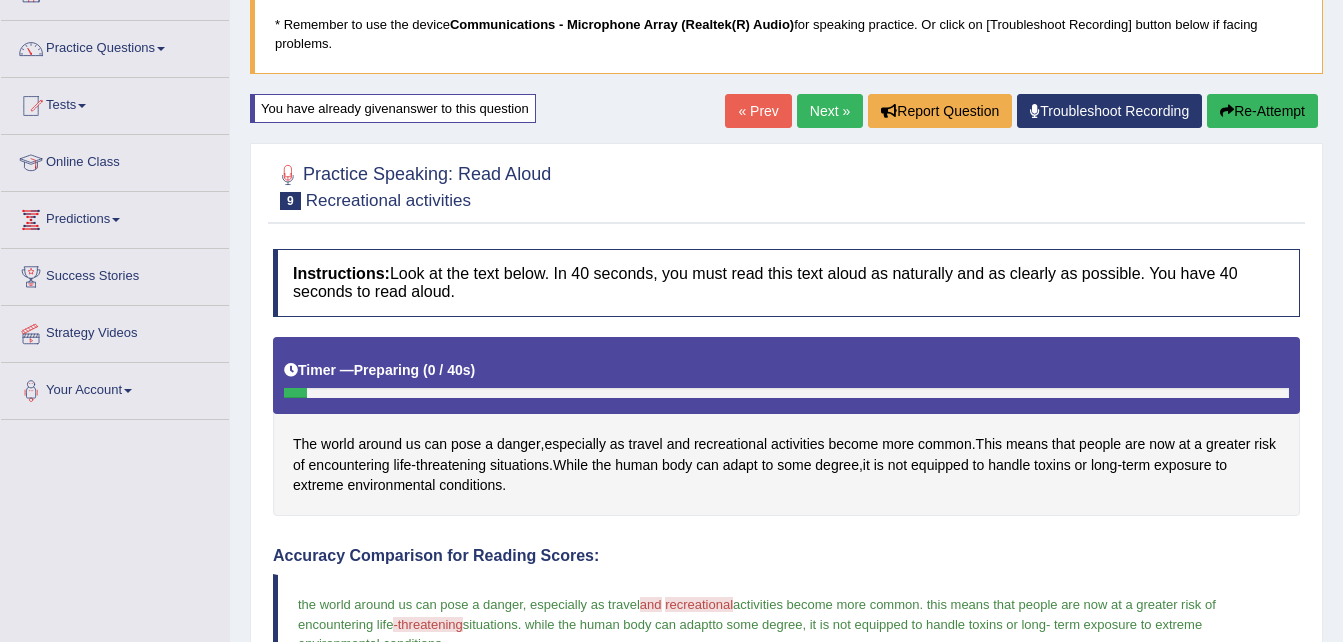 scroll, scrollTop: 100, scrollLeft: 0, axis: vertical 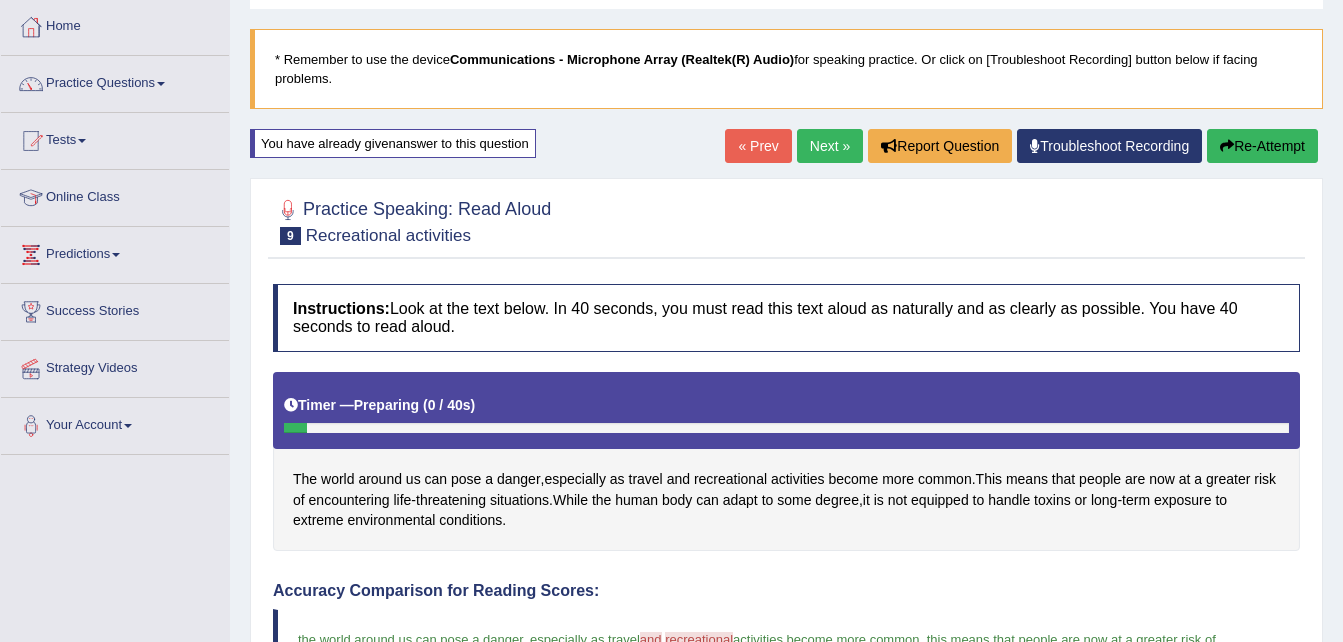 click on "Next »" at bounding box center (830, 146) 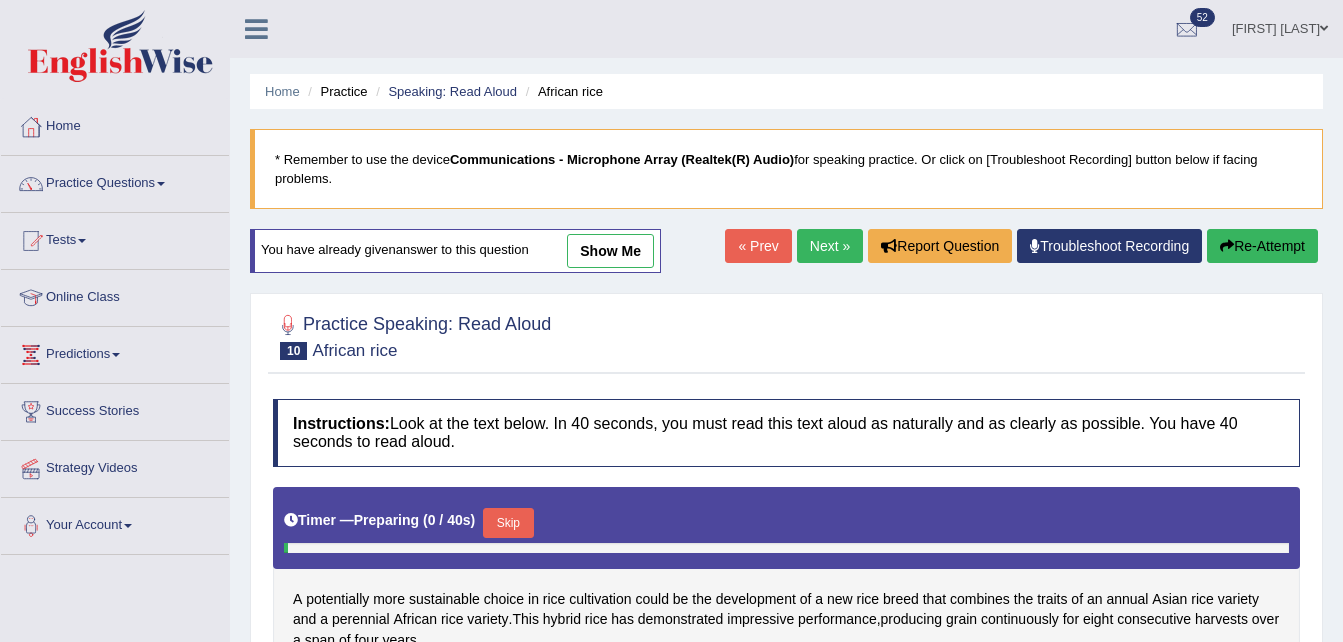 scroll, scrollTop: 0, scrollLeft: 0, axis: both 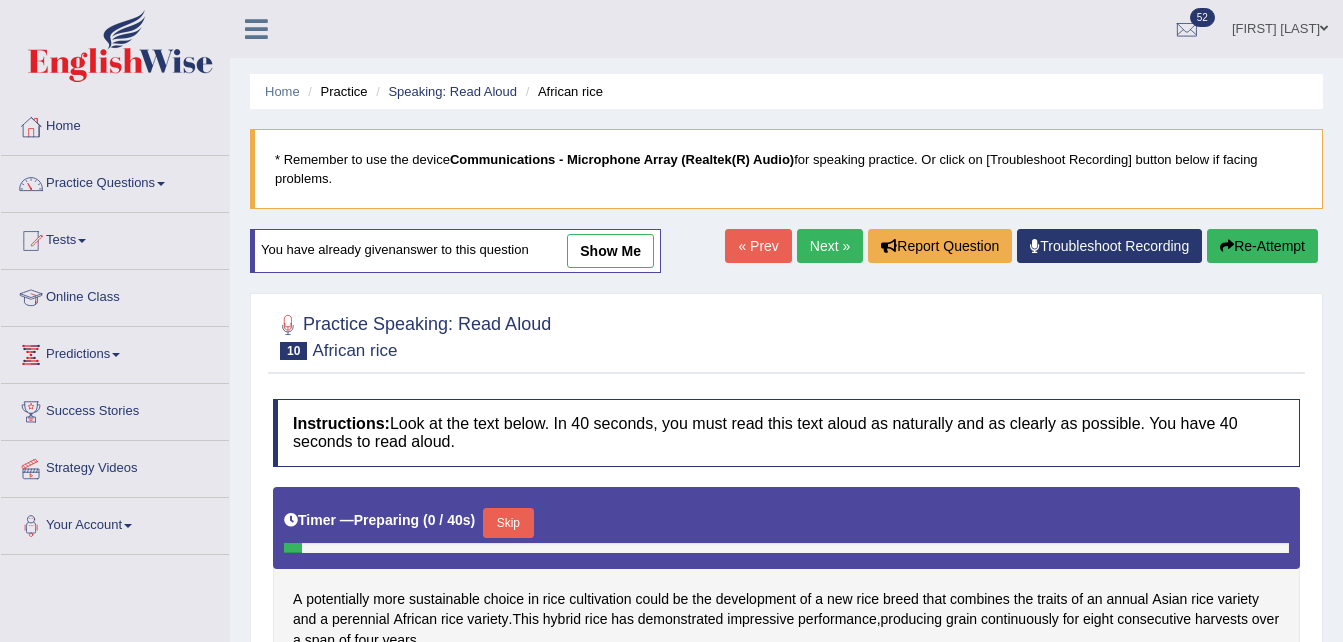 click on "show me" at bounding box center [610, 251] 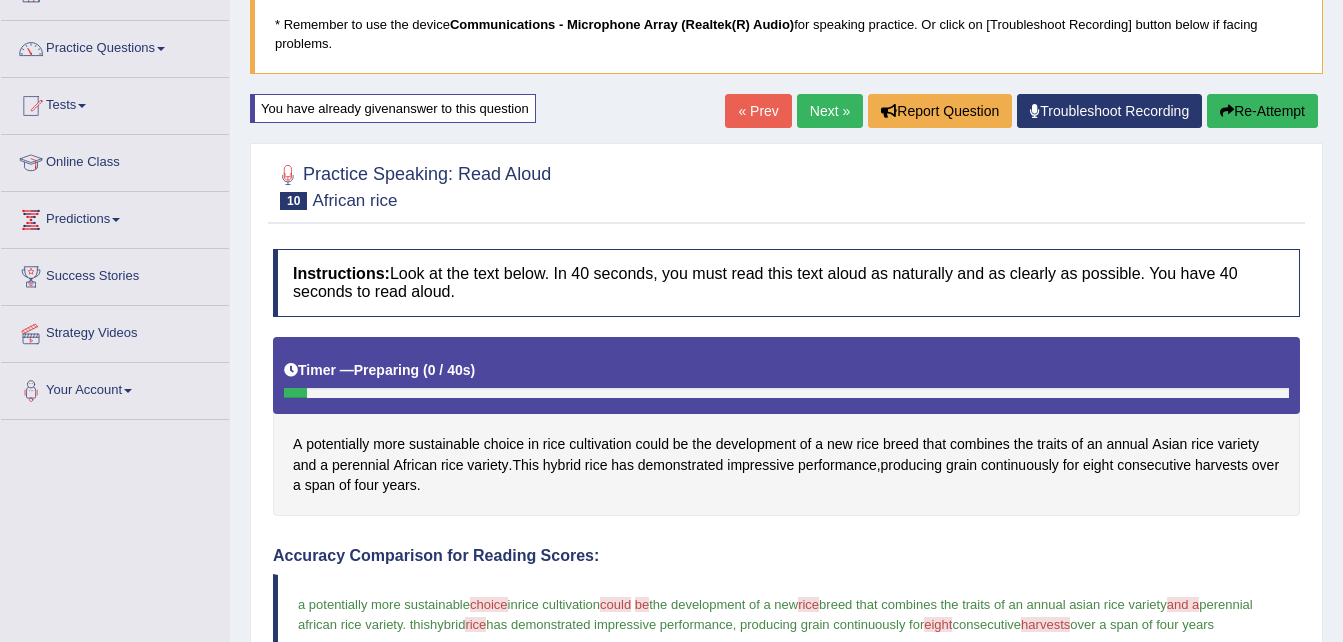 scroll, scrollTop: 100, scrollLeft: 0, axis: vertical 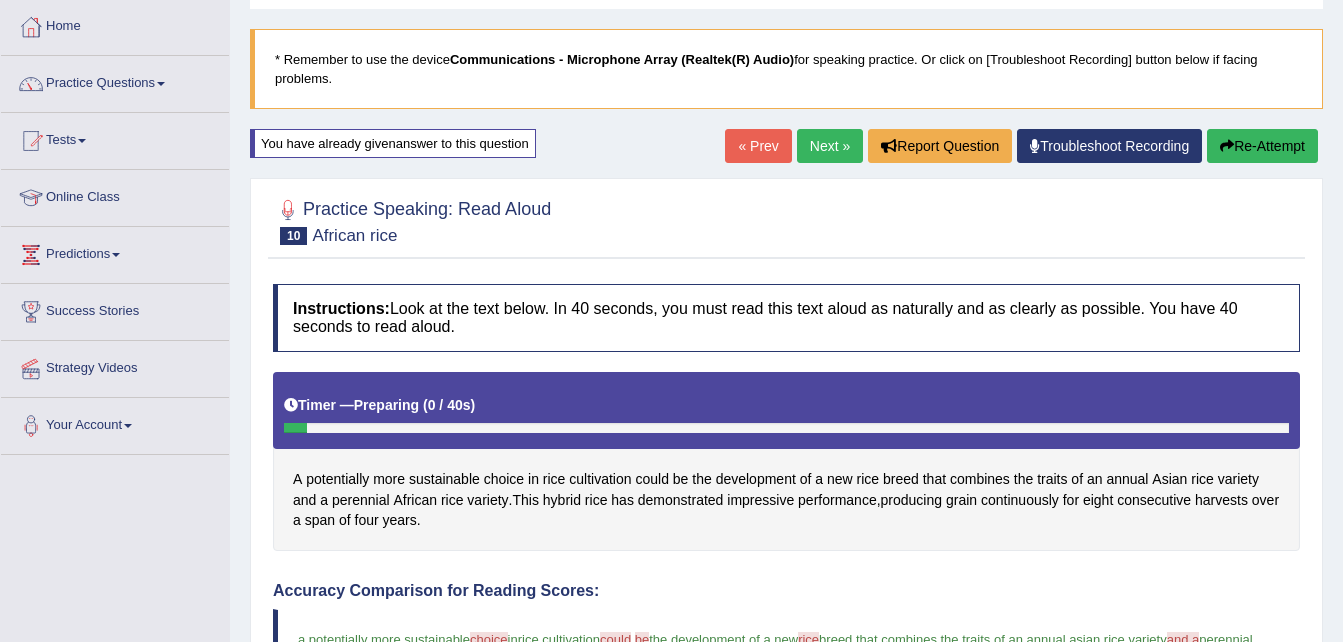 click on "Next »" at bounding box center (830, 146) 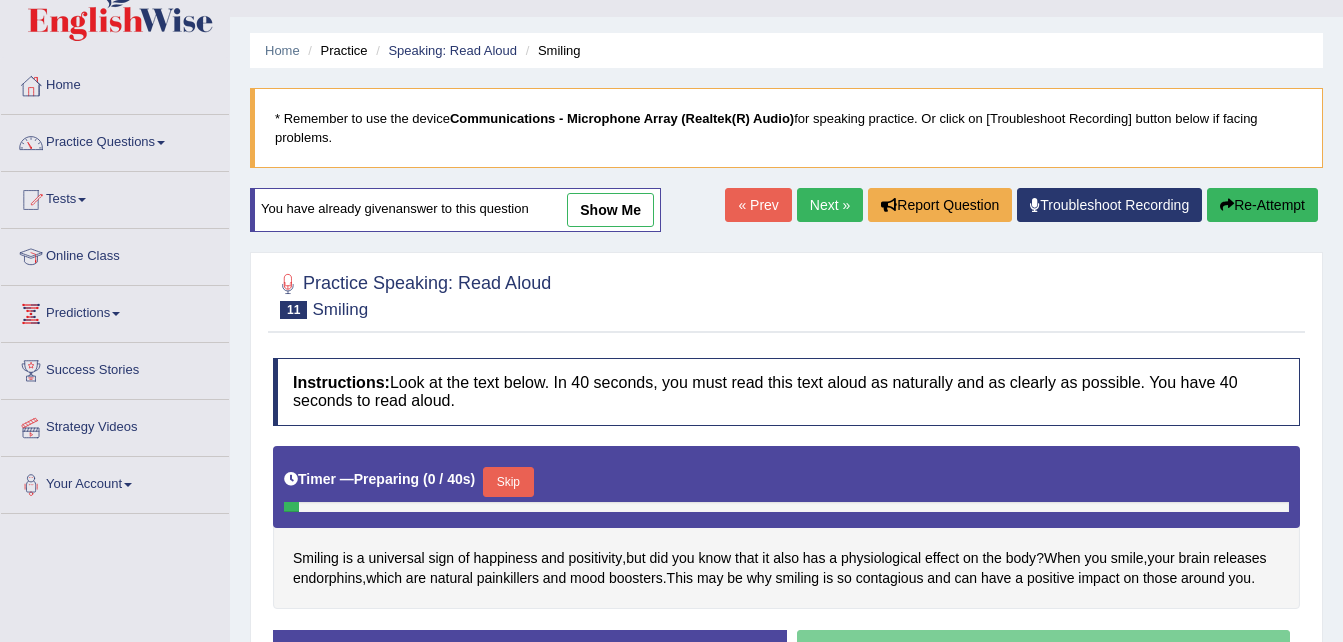 scroll, scrollTop: 400, scrollLeft: 0, axis: vertical 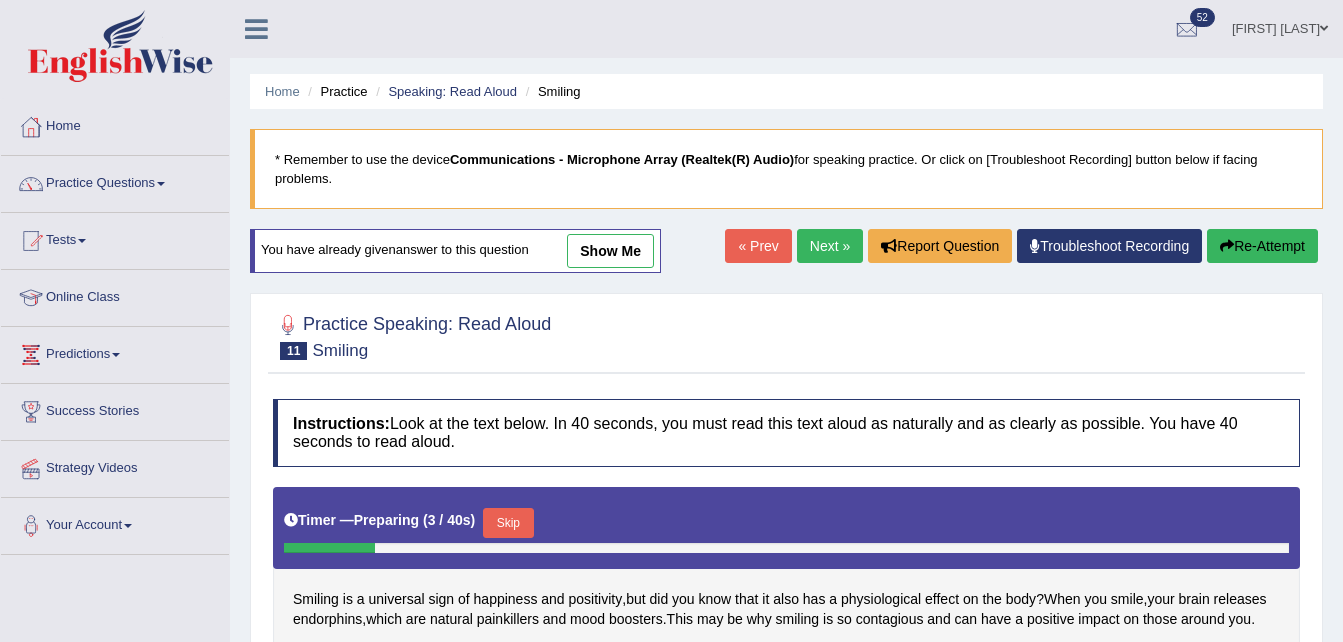 click on "show me" at bounding box center (610, 251) 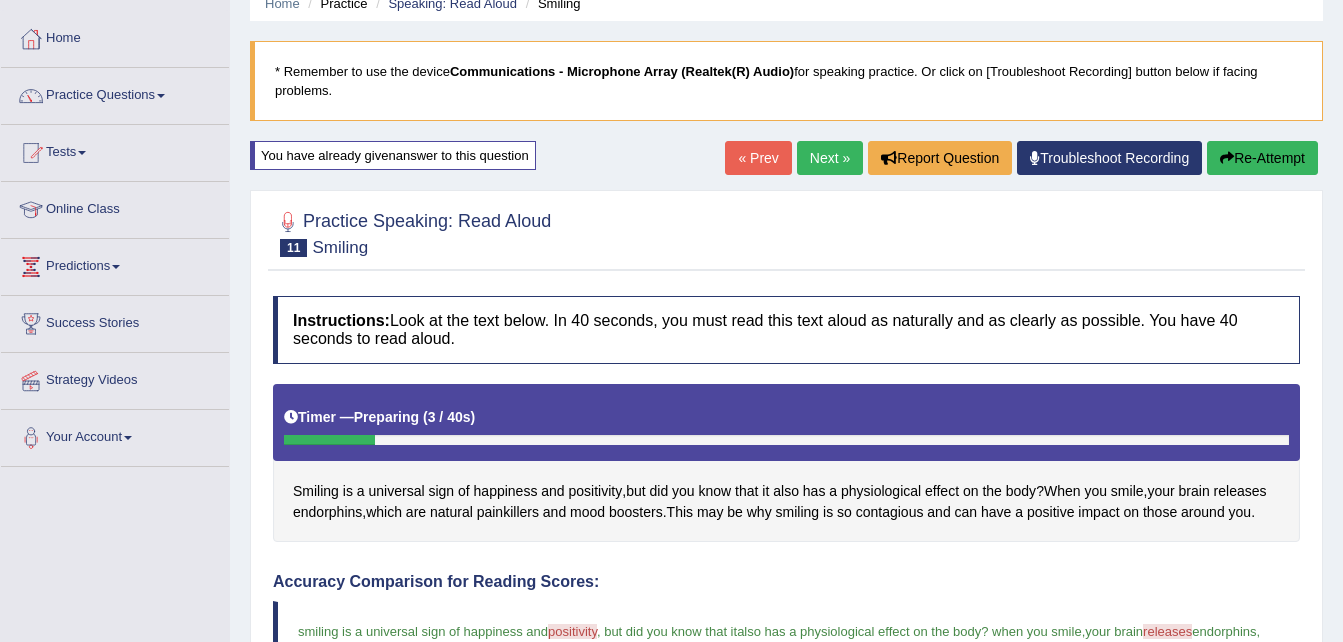 scroll, scrollTop: 0, scrollLeft: 0, axis: both 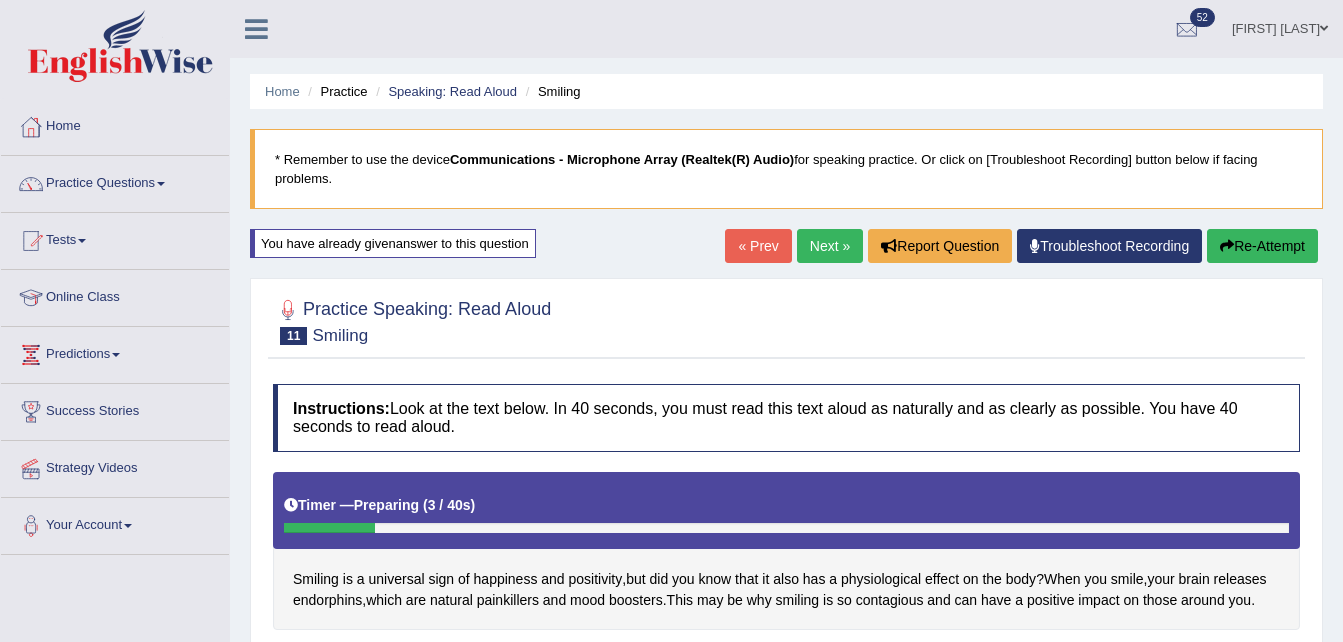 click on "Next »" at bounding box center [830, 246] 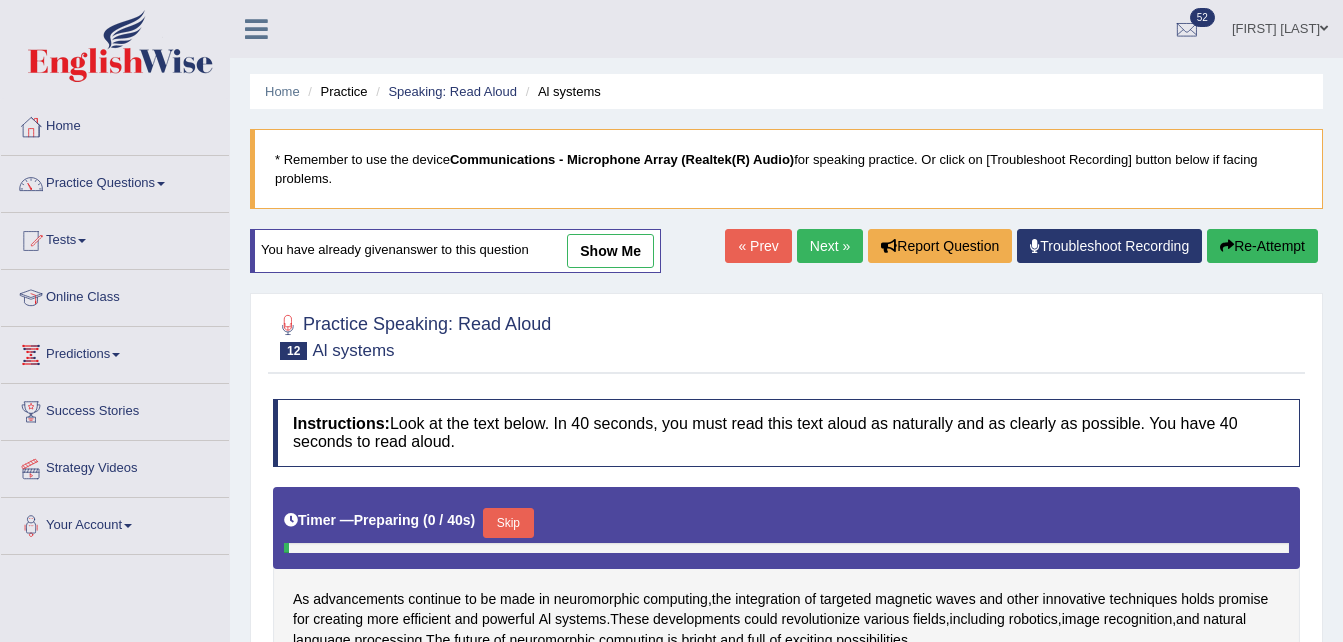 scroll, scrollTop: 0, scrollLeft: 0, axis: both 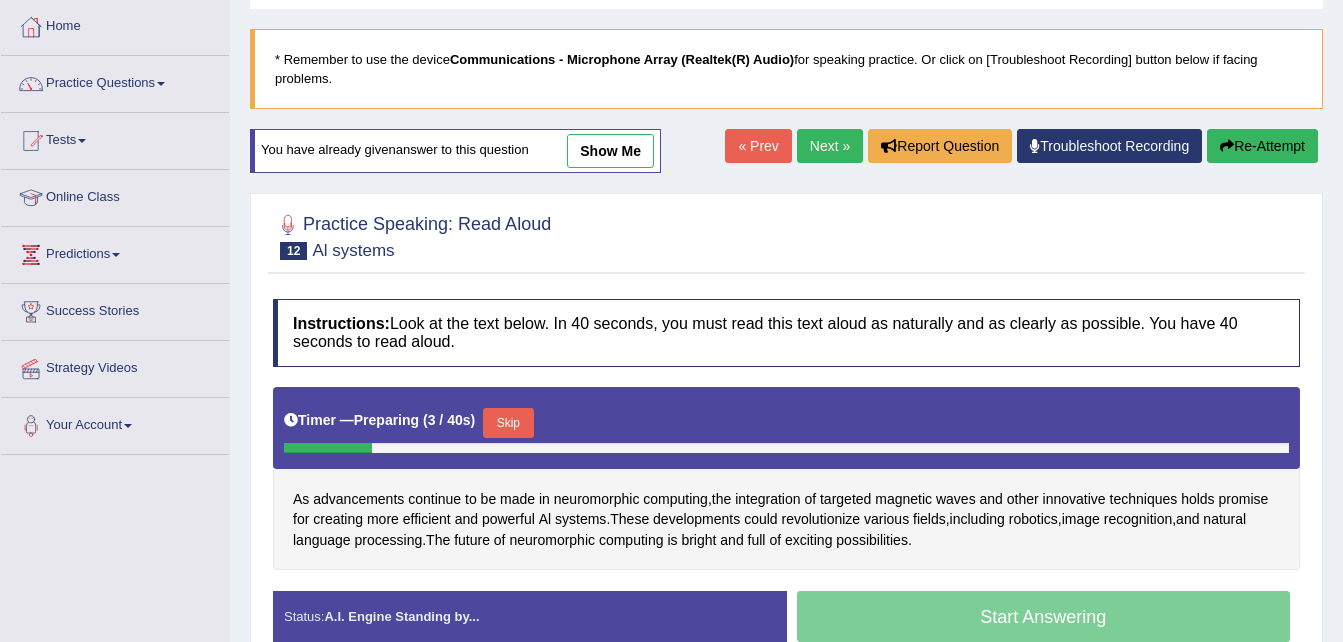 click on "show me" at bounding box center [610, 151] 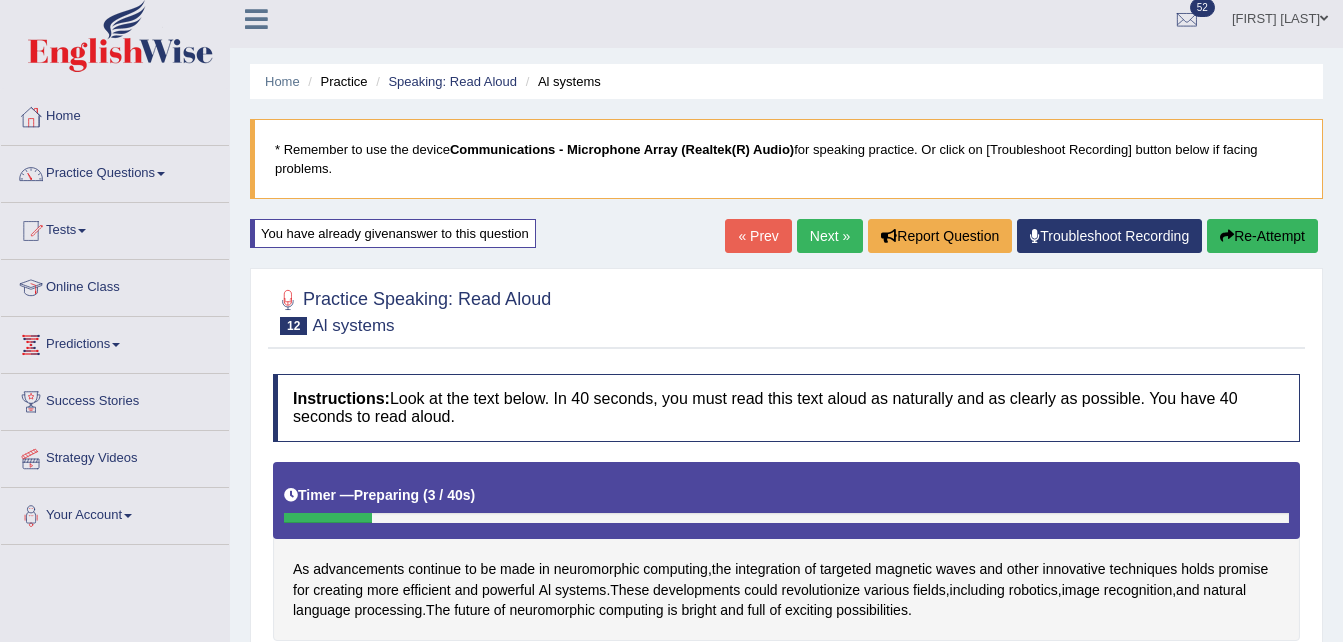 scroll, scrollTop: 0, scrollLeft: 0, axis: both 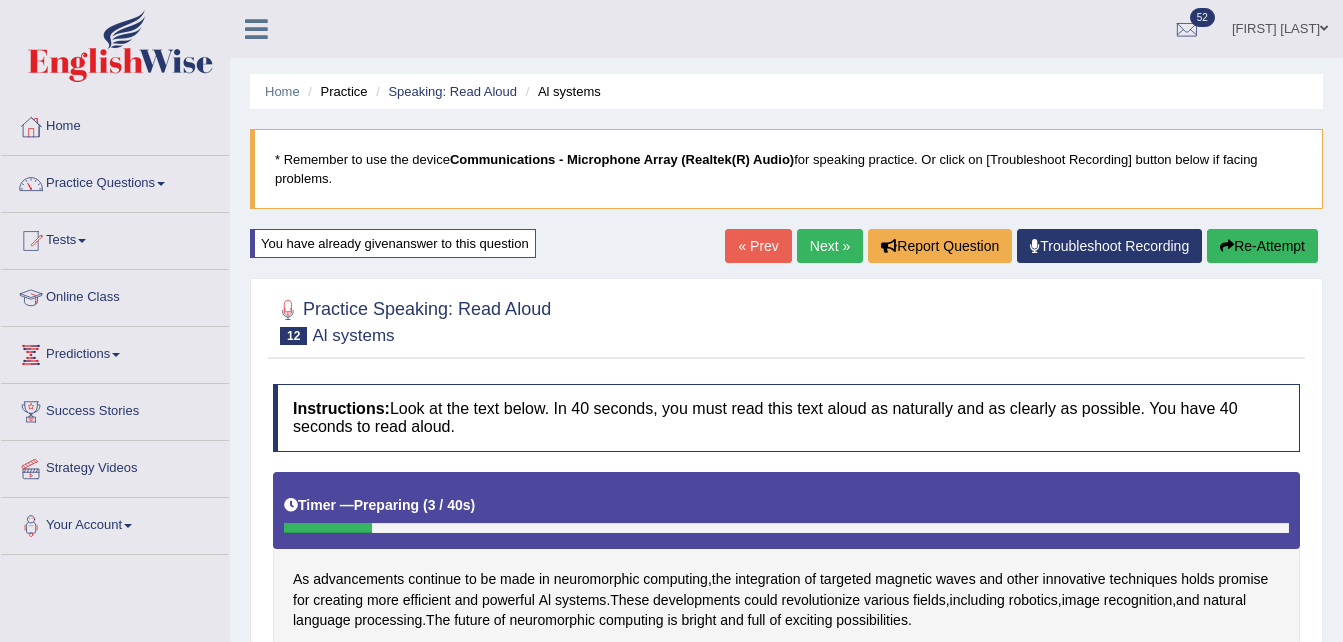 click on "Next »" at bounding box center [830, 246] 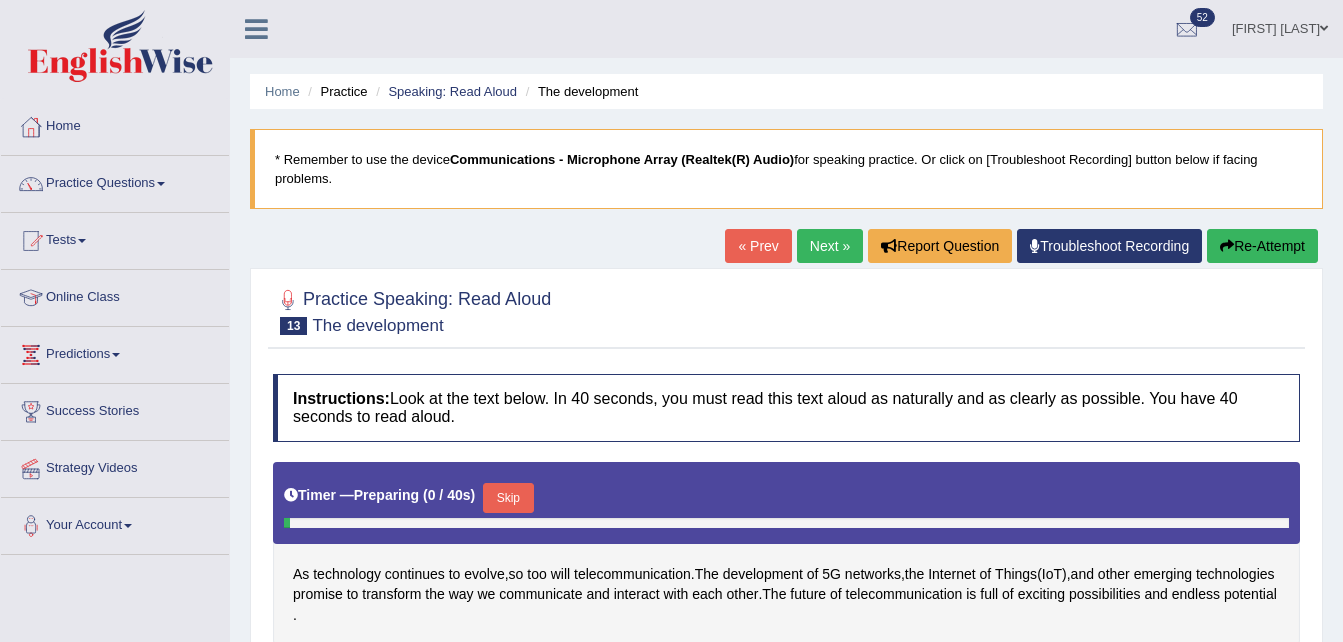 scroll, scrollTop: 0, scrollLeft: 0, axis: both 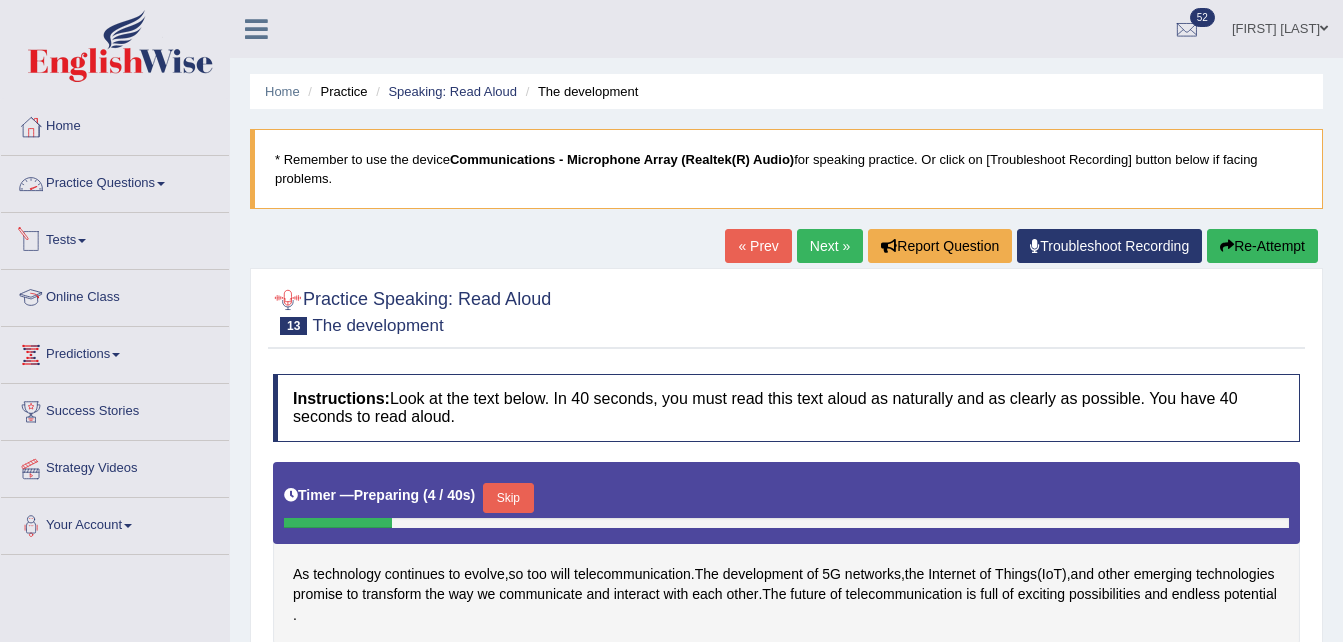 click on "Practice Questions" at bounding box center [115, 181] 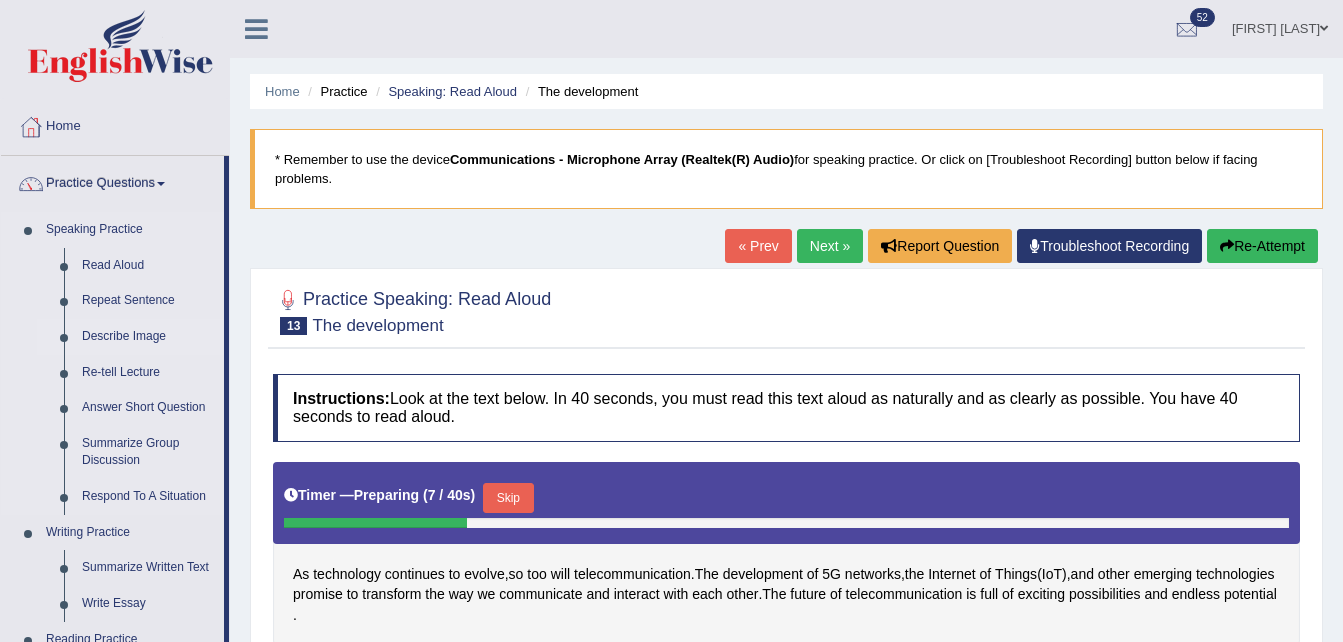 click on "Describe Image" at bounding box center (148, 337) 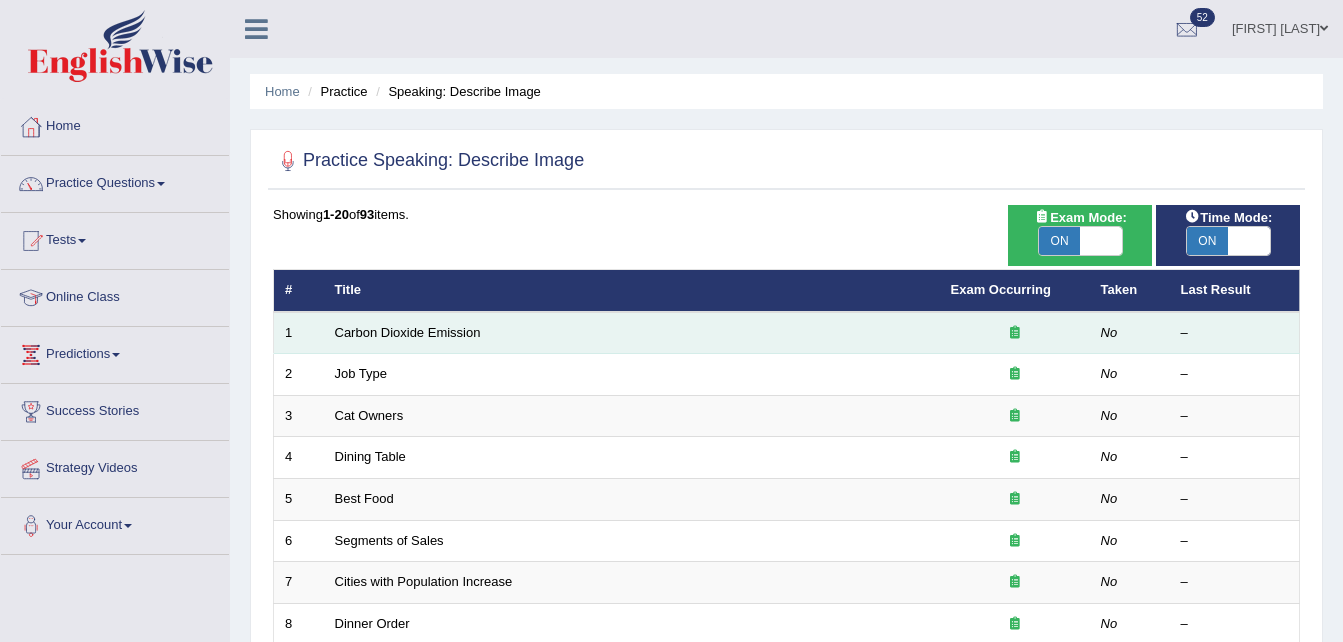 scroll, scrollTop: 0, scrollLeft: 0, axis: both 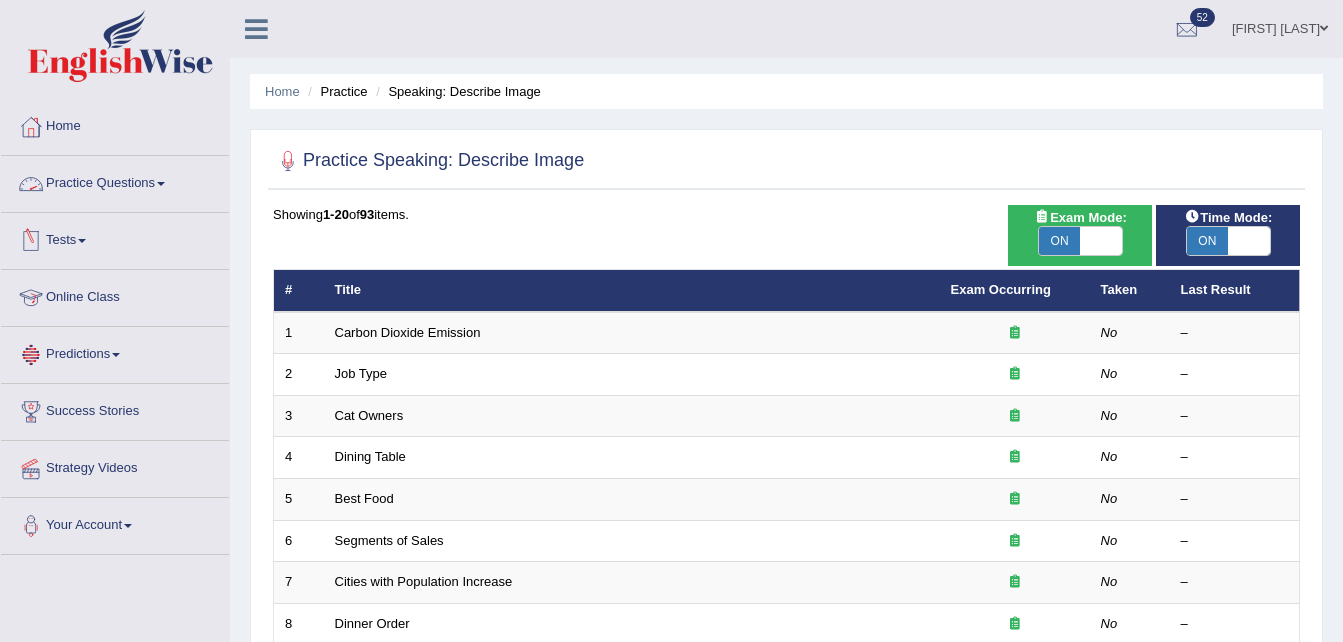 click on "Practice Questions" at bounding box center (115, 181) 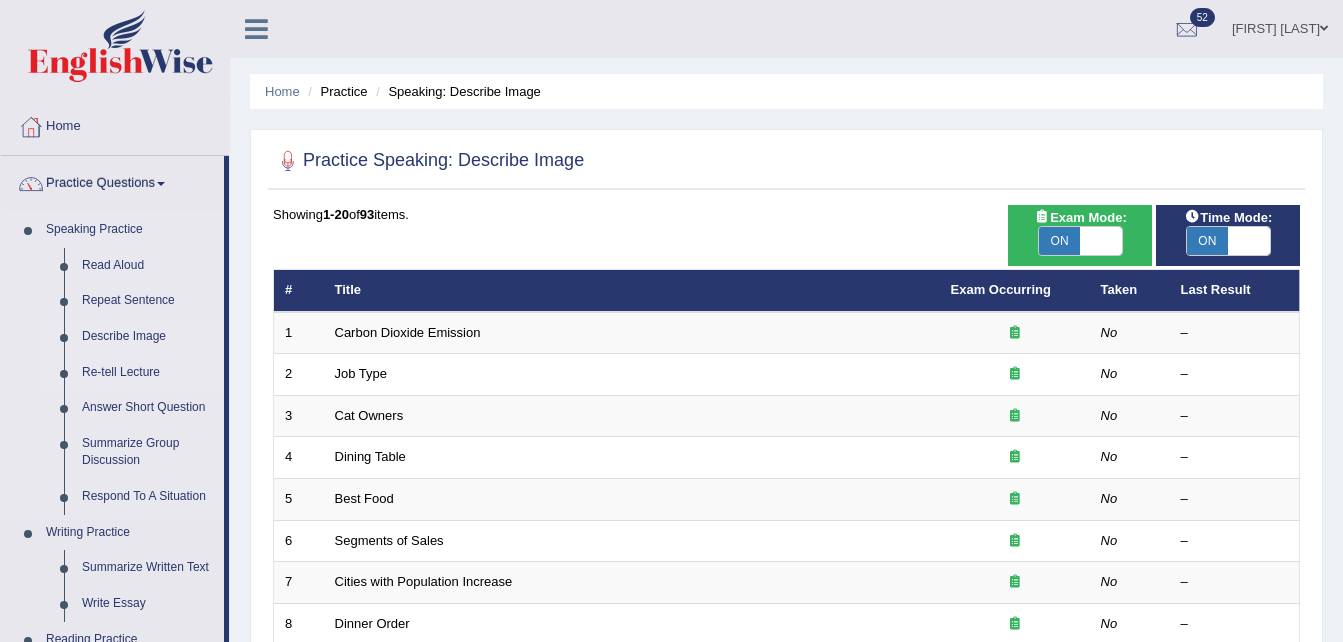 click on "Re-tell Lecture" at bounding box center (148, 373) 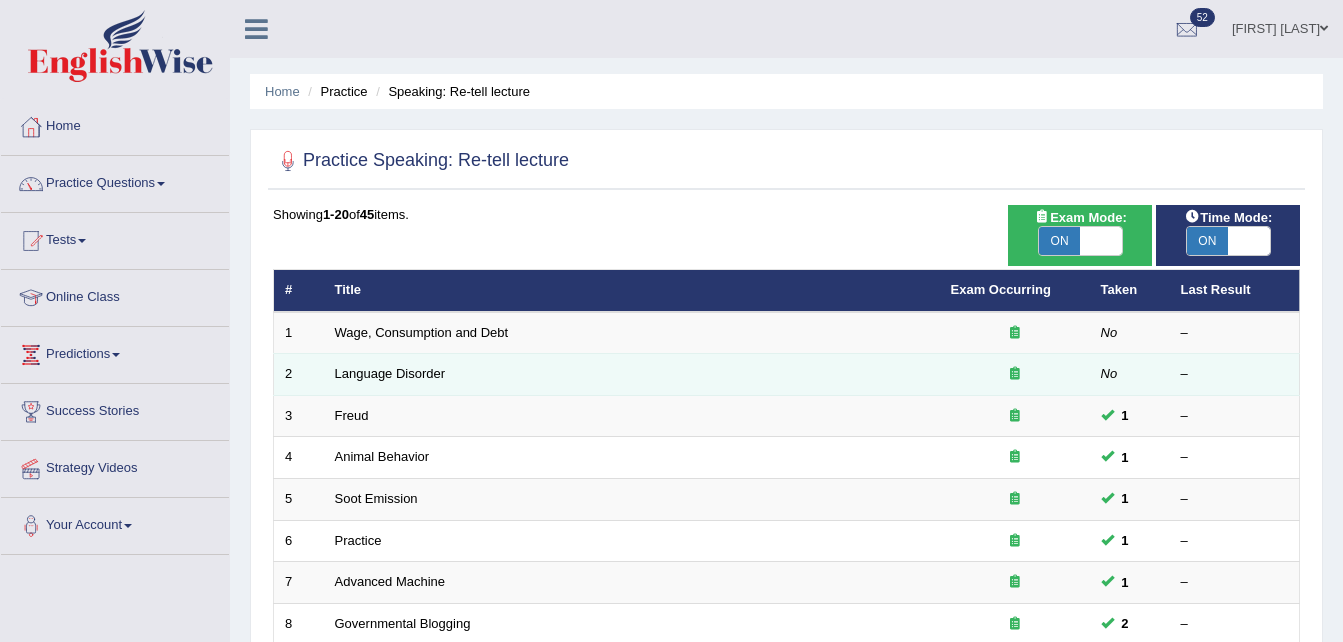 scroll, scrollTop: 0, scrollLeft: 0, axis: both 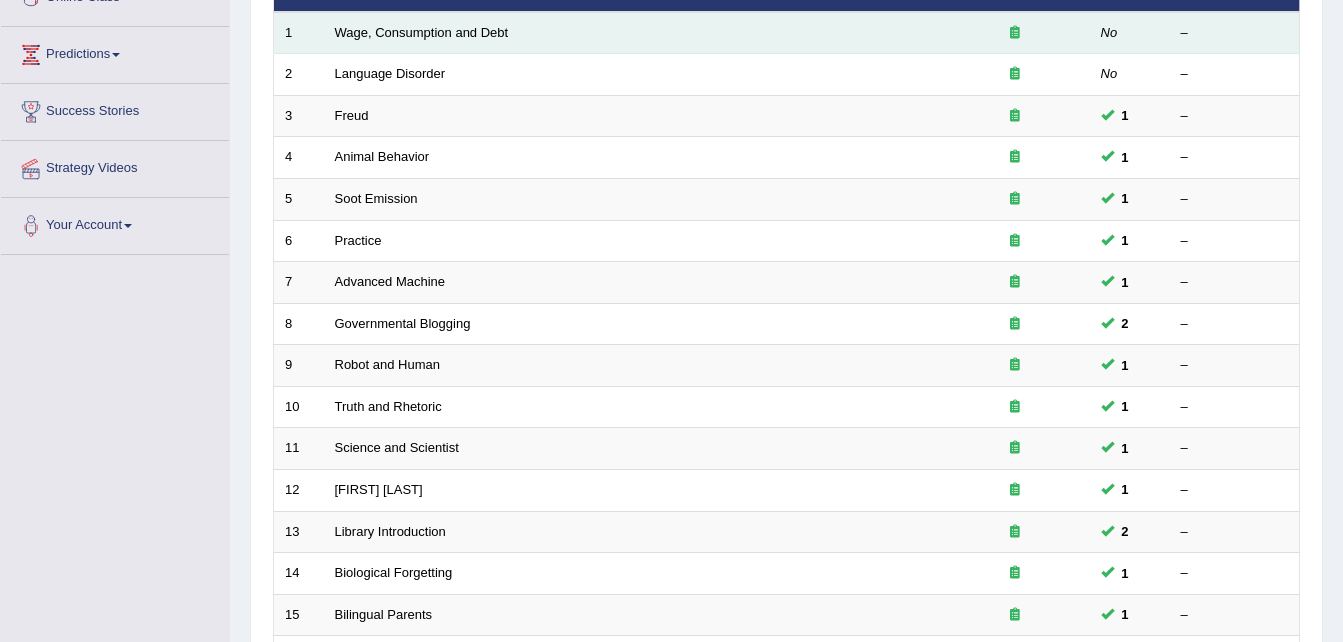 click on "Wage, Consumption and Debt" at bounding box center [632, 33] 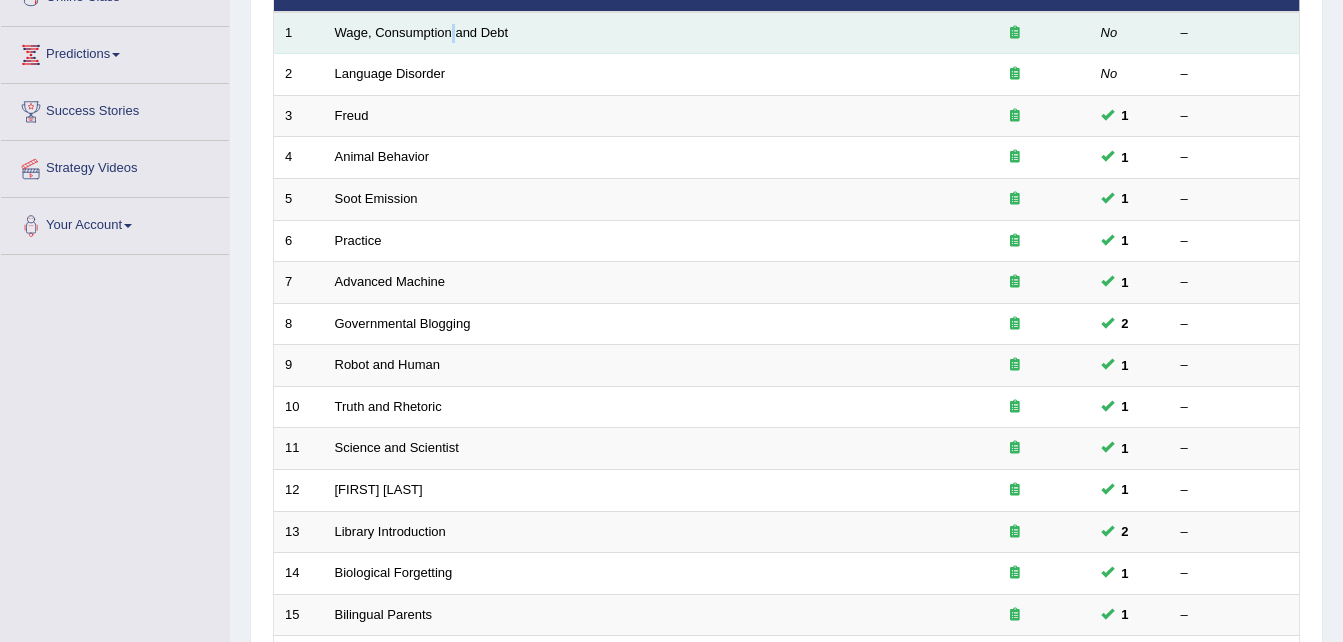 click on "Wage, Consumption and Debt" at bounding box center [632, 33] 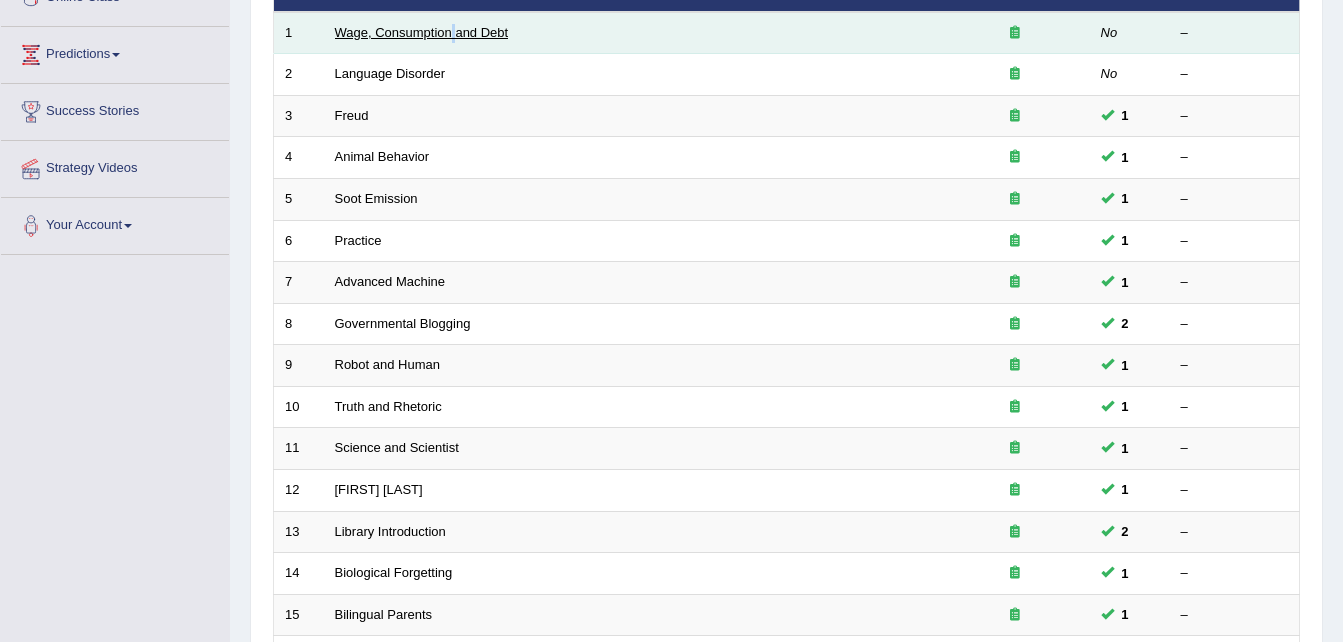 click on "Wage, Consumption and Debt" at bounding box center [422, 32] 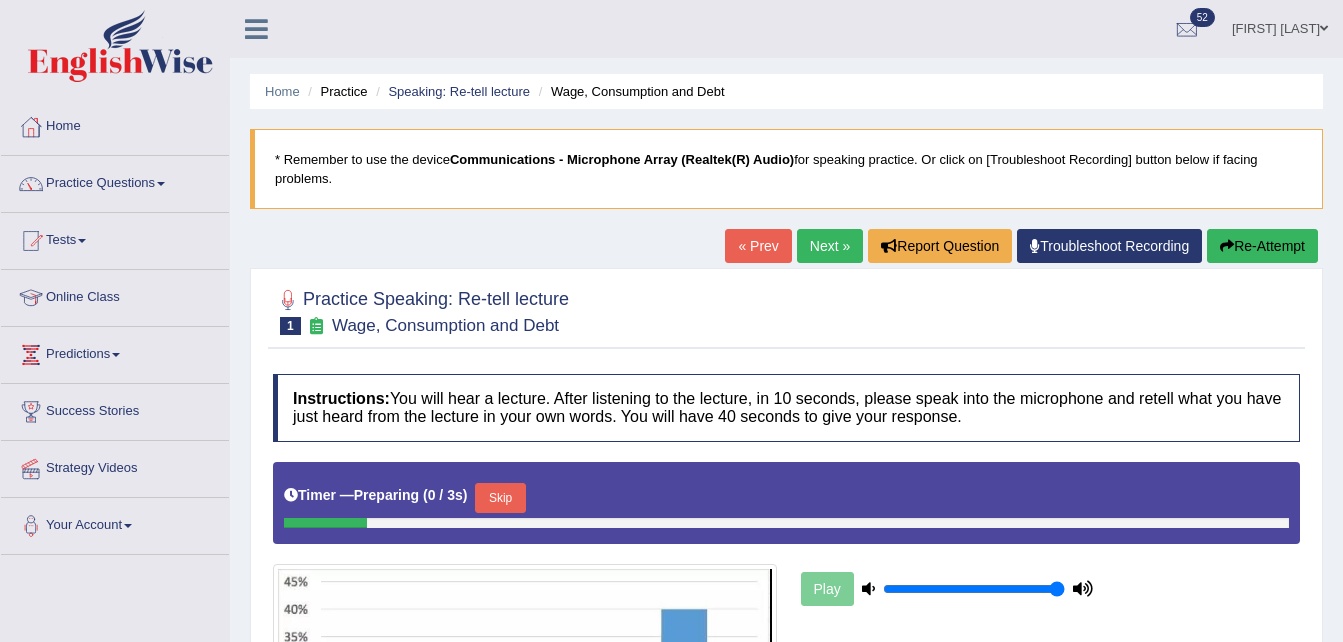 scroll, scrollTop: 0, scrollLeft: 0, axis: both 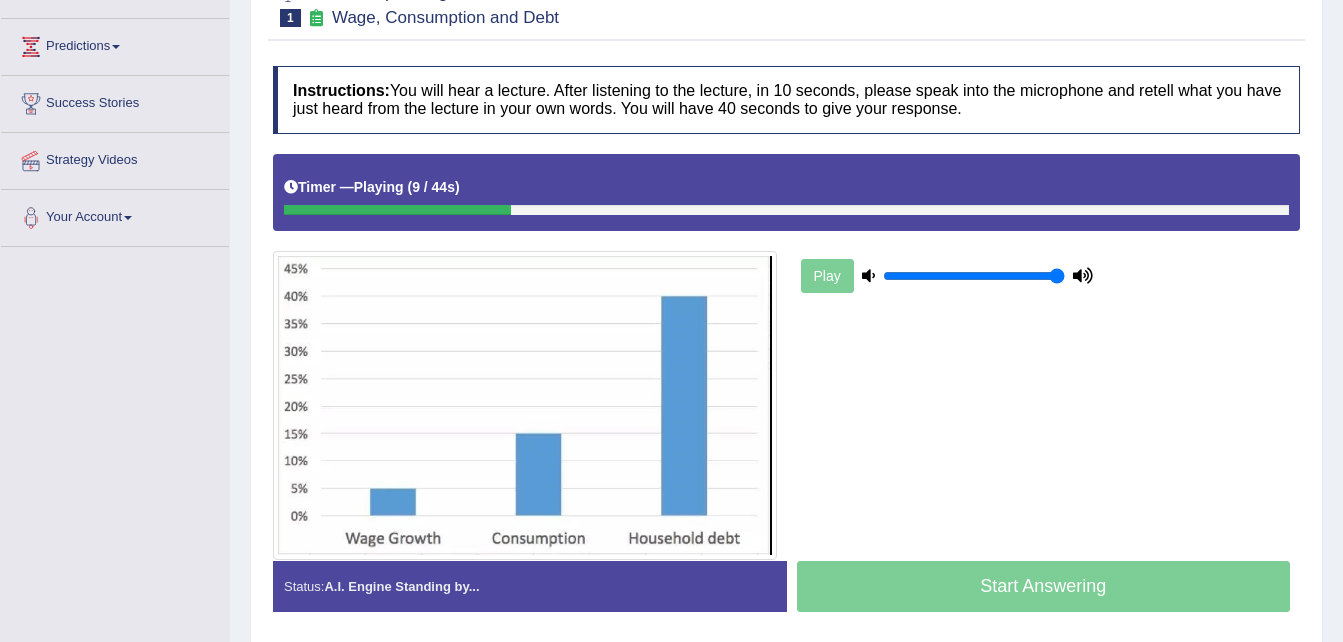 click on "Play" at bounding box center (786, 357) 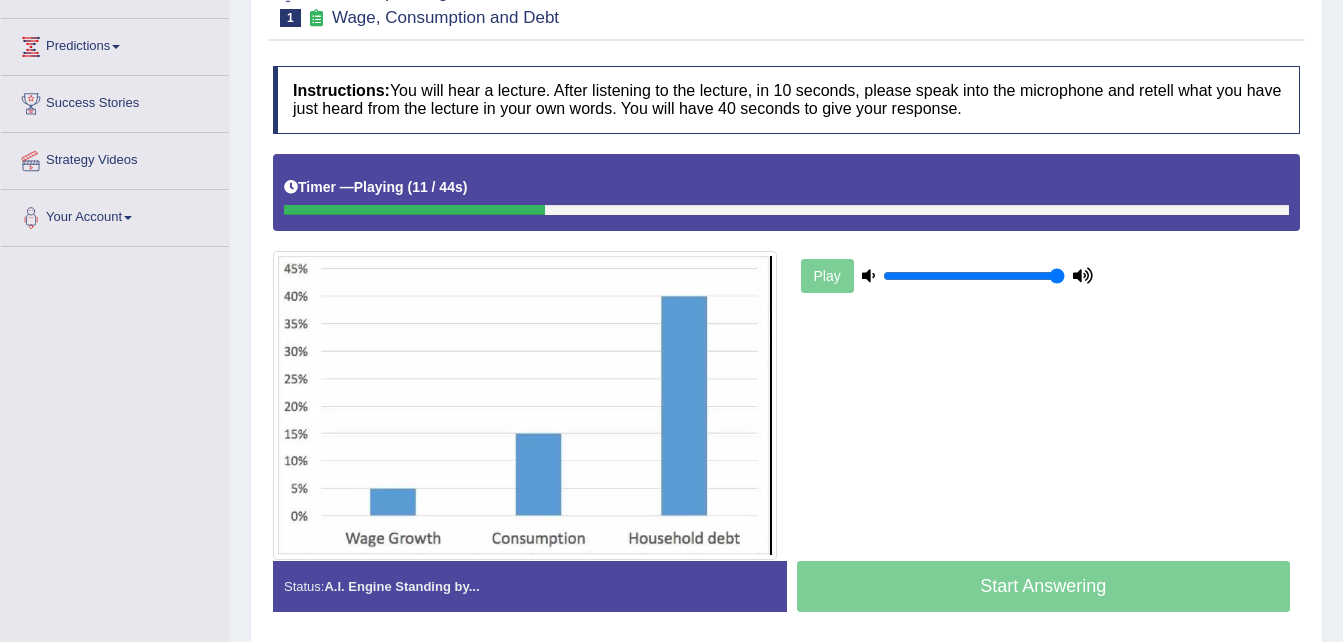 drag, startPoint x: 514, startPoint y: 208, endPoint x: 281, endPoint y: 255, distance: 237.69308 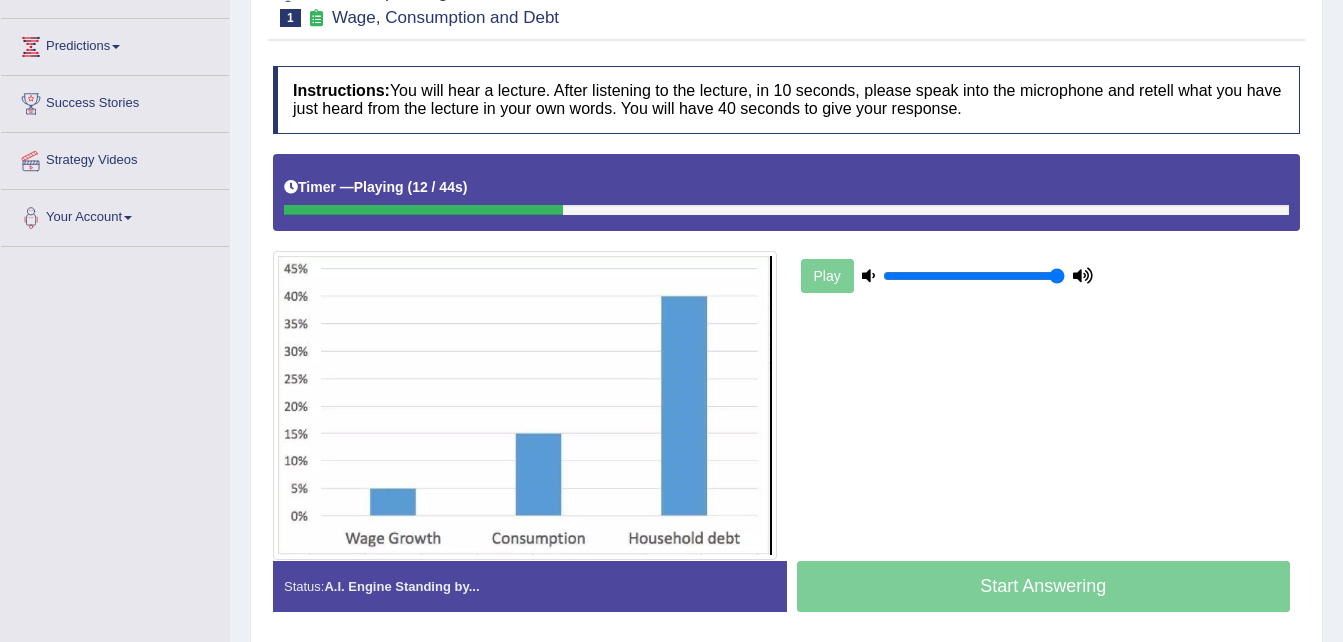 click on "Timer —  Playing   ( 12 / 44s ) Skip" at bounding box center (786, 192) 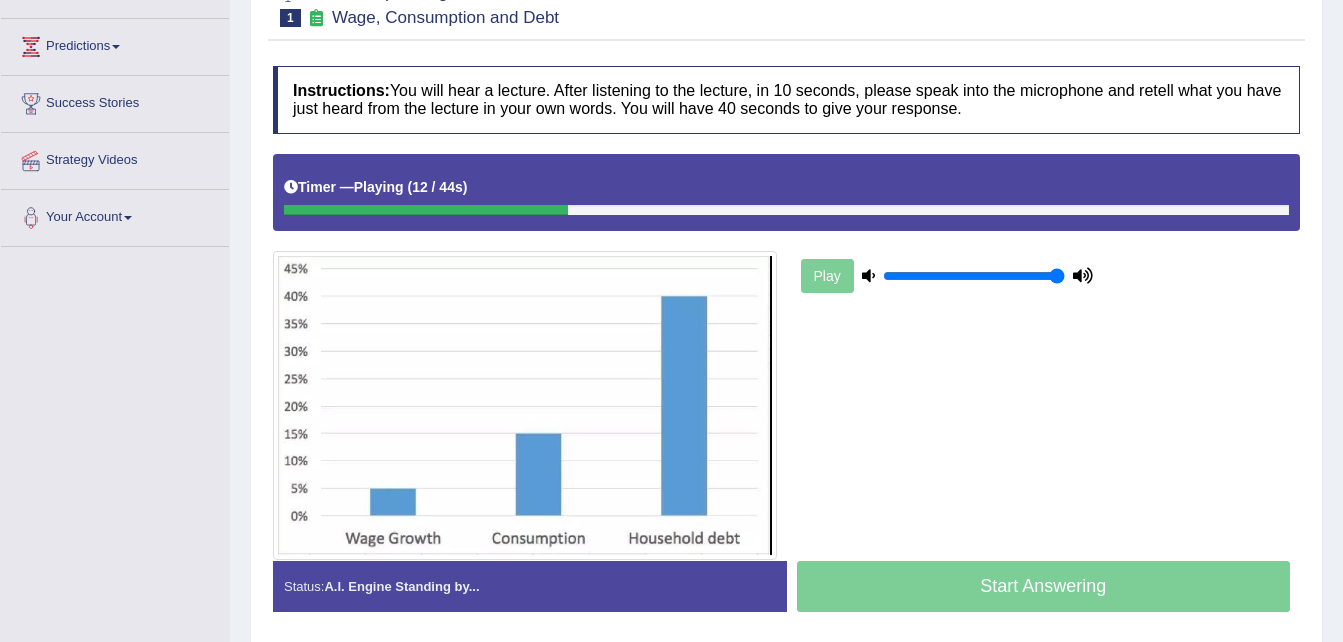 click on "Timer —  Playing   ( 12 / 44s ) Skip" at bounding box center [786, 192] 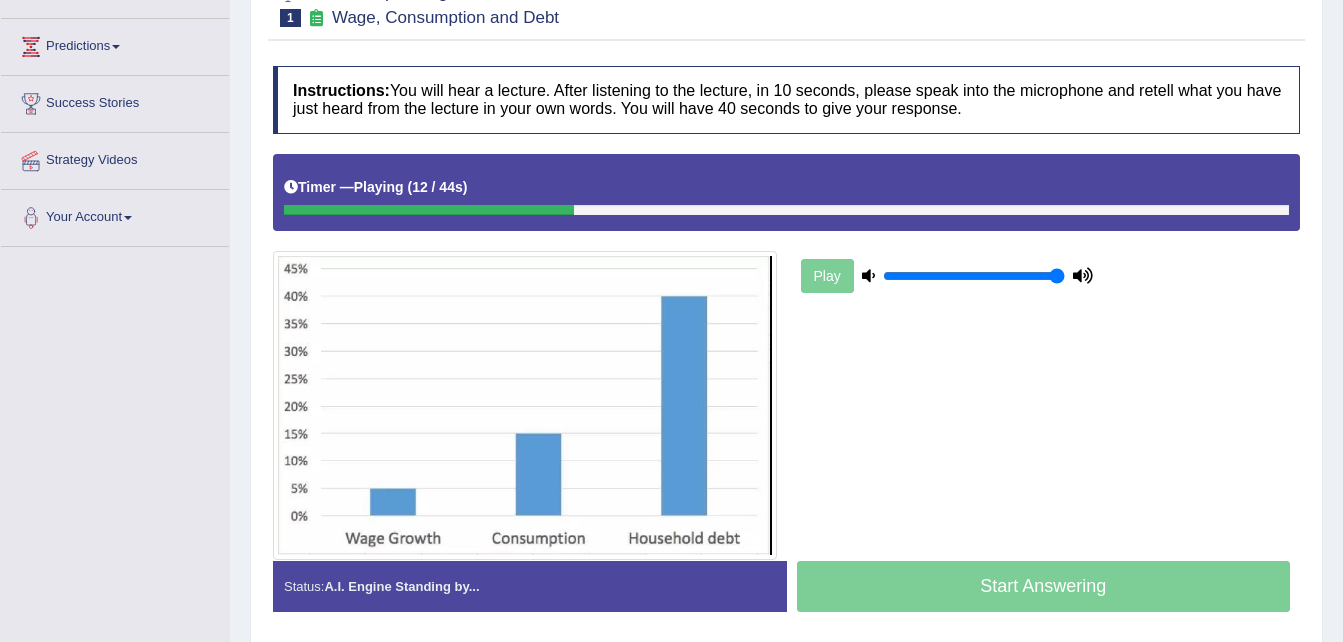 click on "Timer —  Playing   ( 12 / 44s ) Skip" at bounding box center [786, 192] 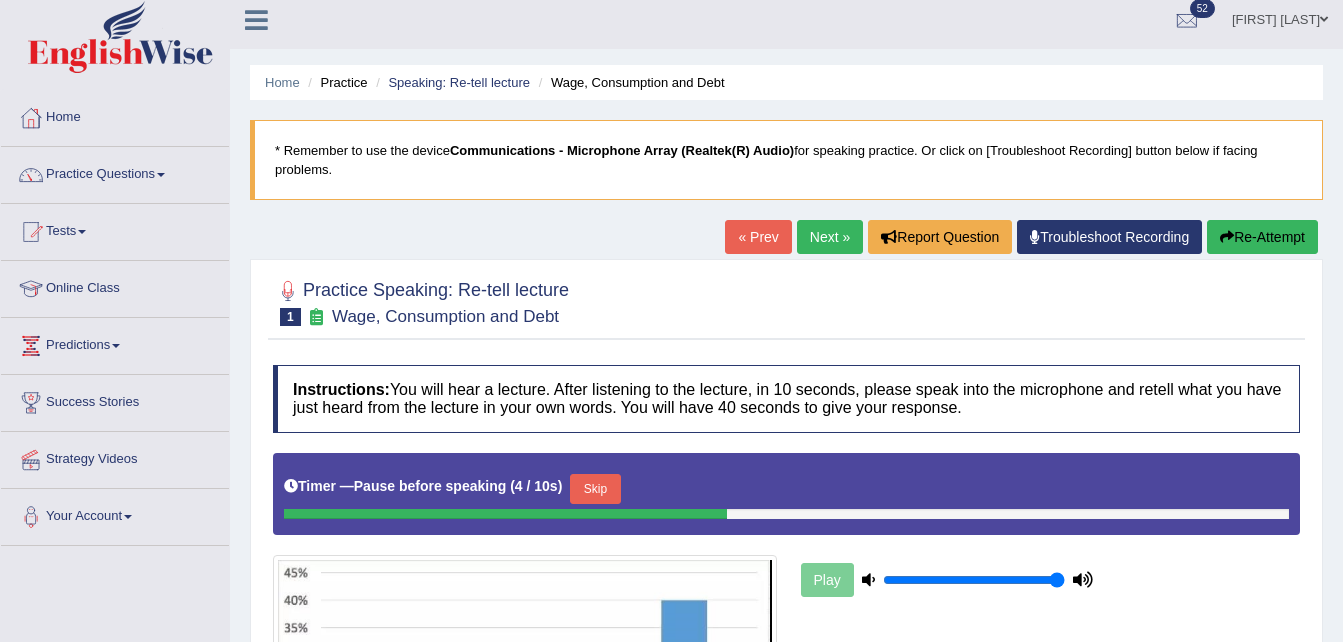 scroll, scrollTop: 8, scrollLeft: 0, axis: vertical 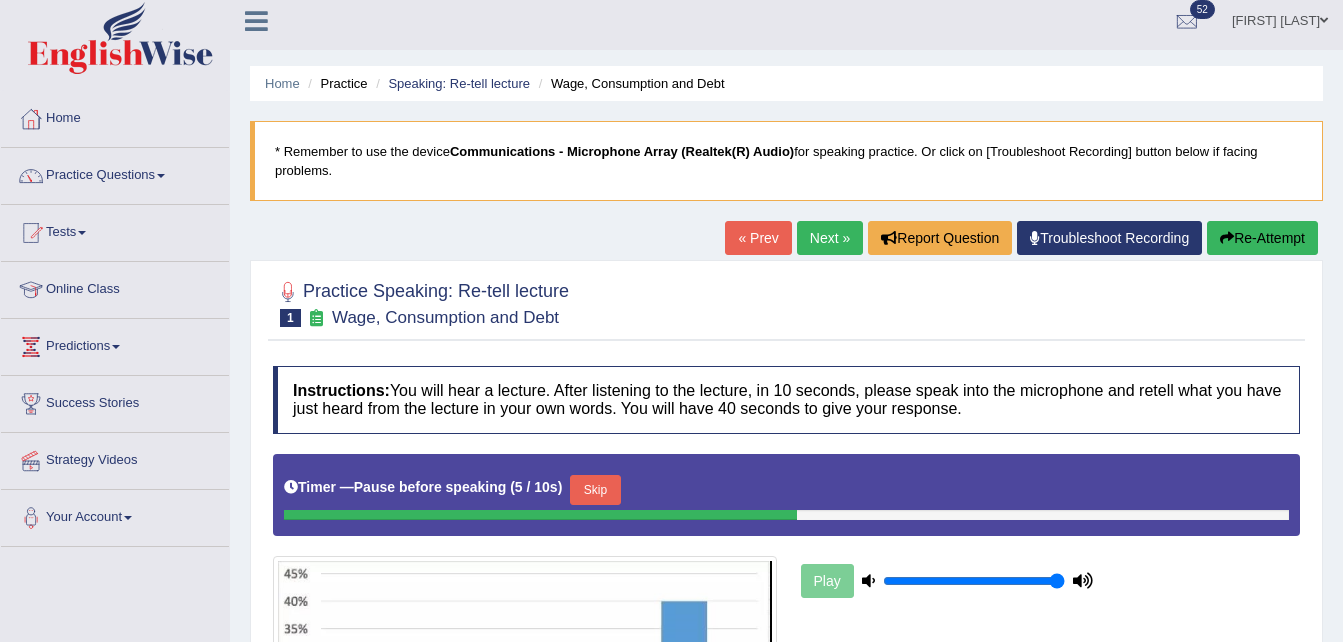 click on "Re-Attempt" at bounding box center [1262, 238] 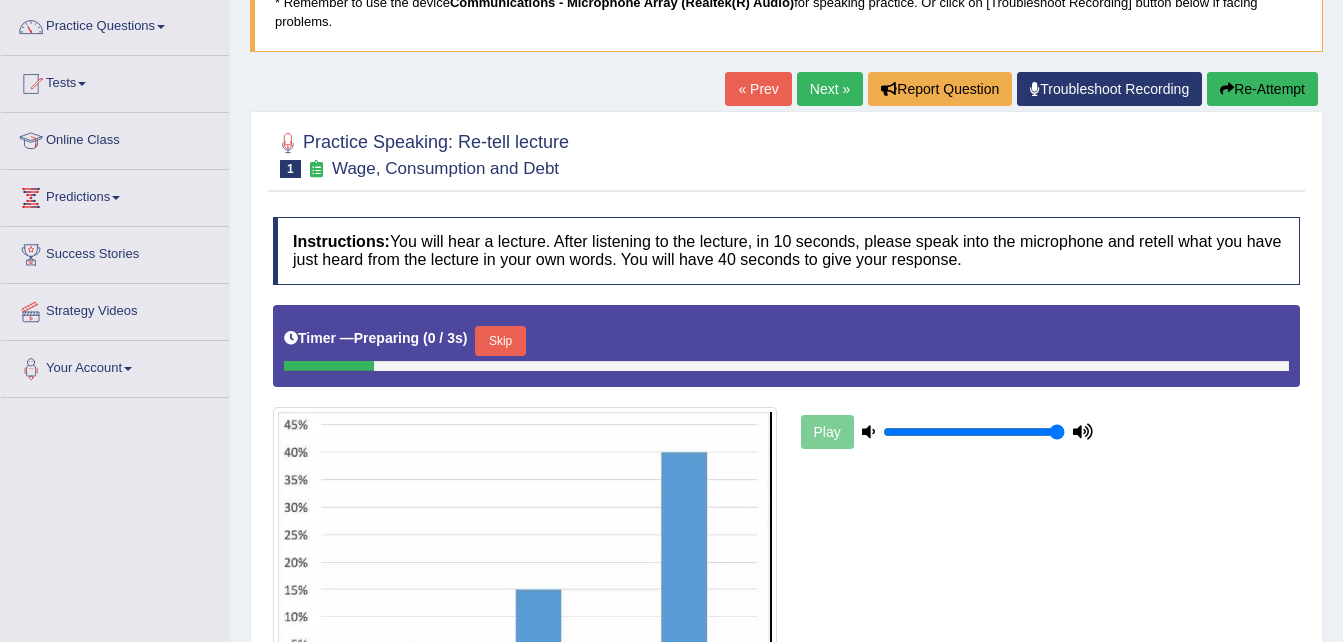 scroll, scrollTop: 208, scrollLeft: 0, axis: vertical 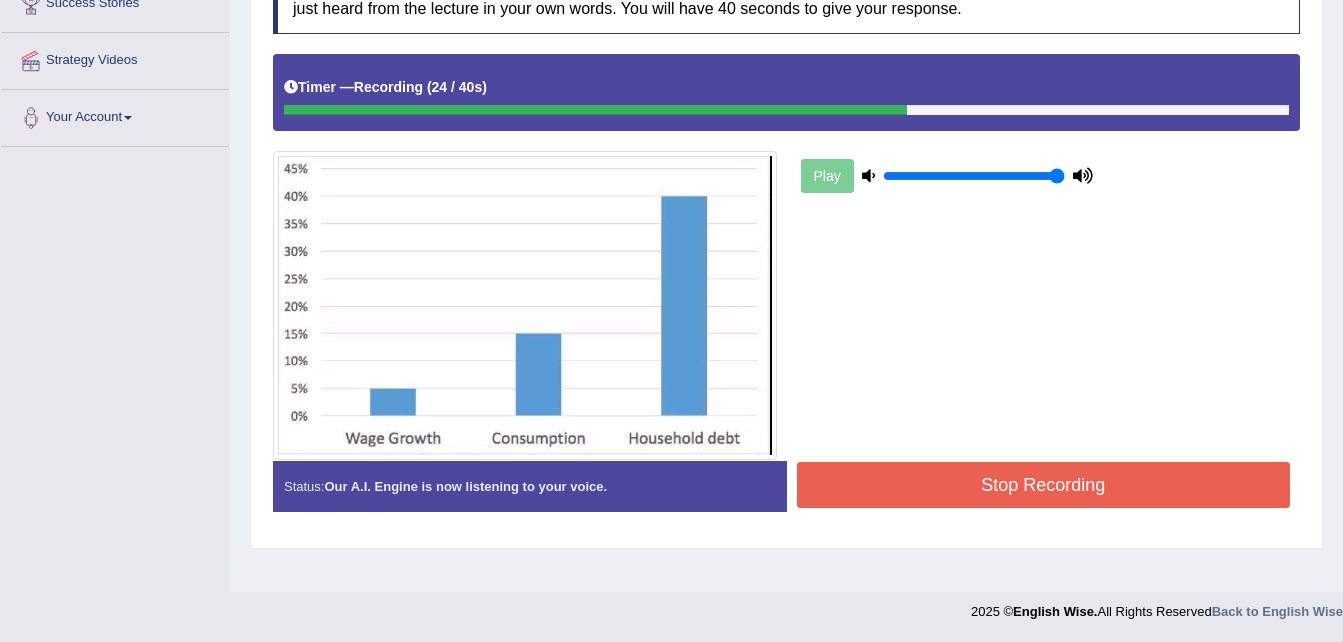drag, startPoint x: 997, startPoint y: 503, endPoint x: 962, endPoint y: 486, distance: 38.910152 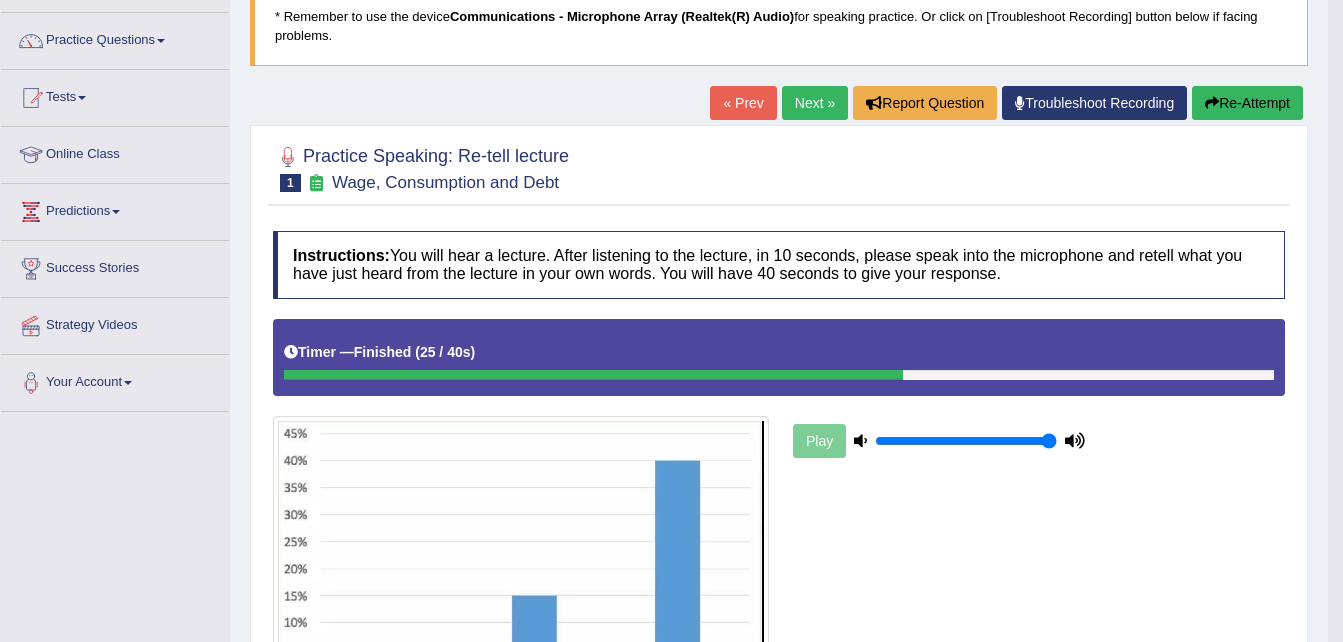 scroll, scrollTop: 108, scrollLeft: 0, axis: vertical 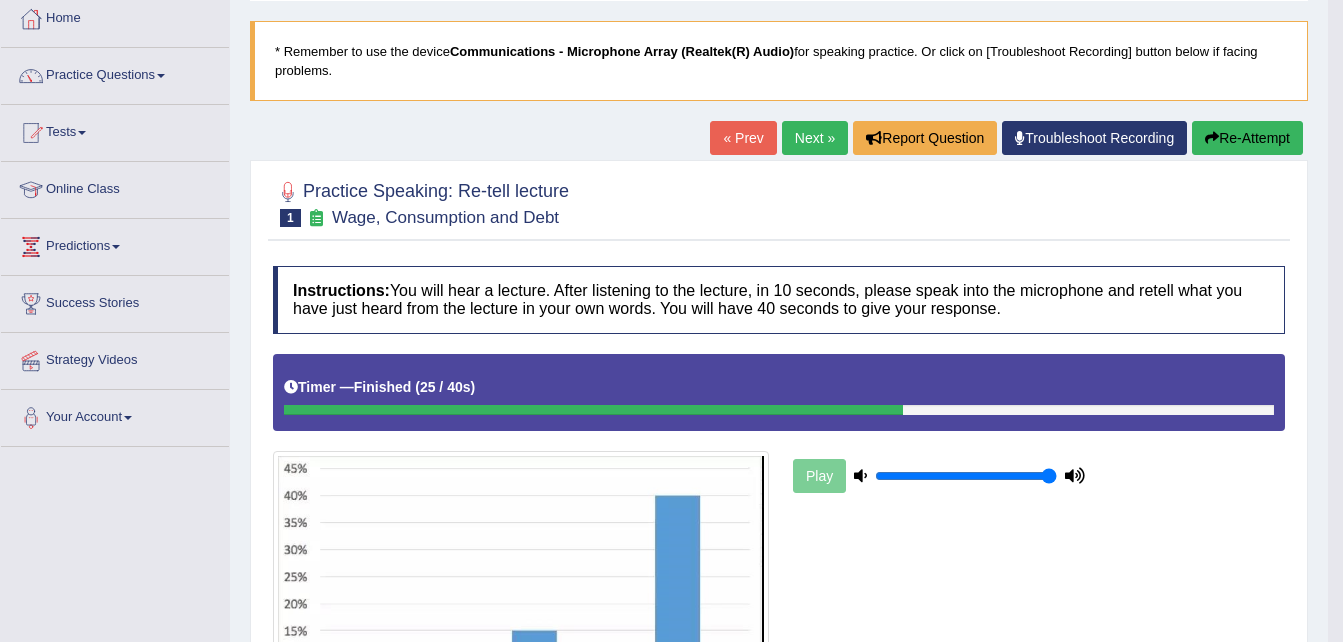 drag, startPoint x: 1254, startPoint y: 135, endPoint x: 1256, endPoint y: 151, distance: 16.124516 